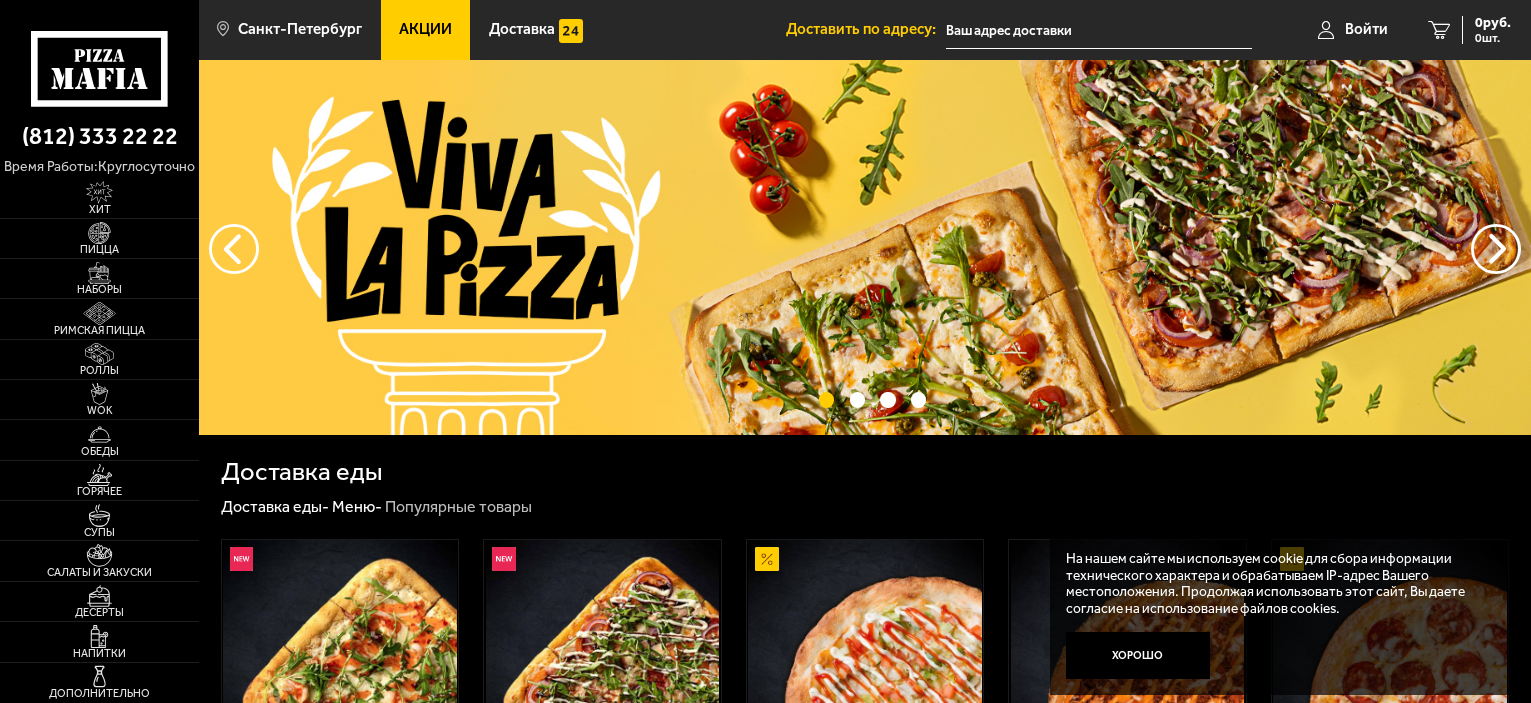 scroll, scrollTop: 0, scrollLeft: 0, axis: both 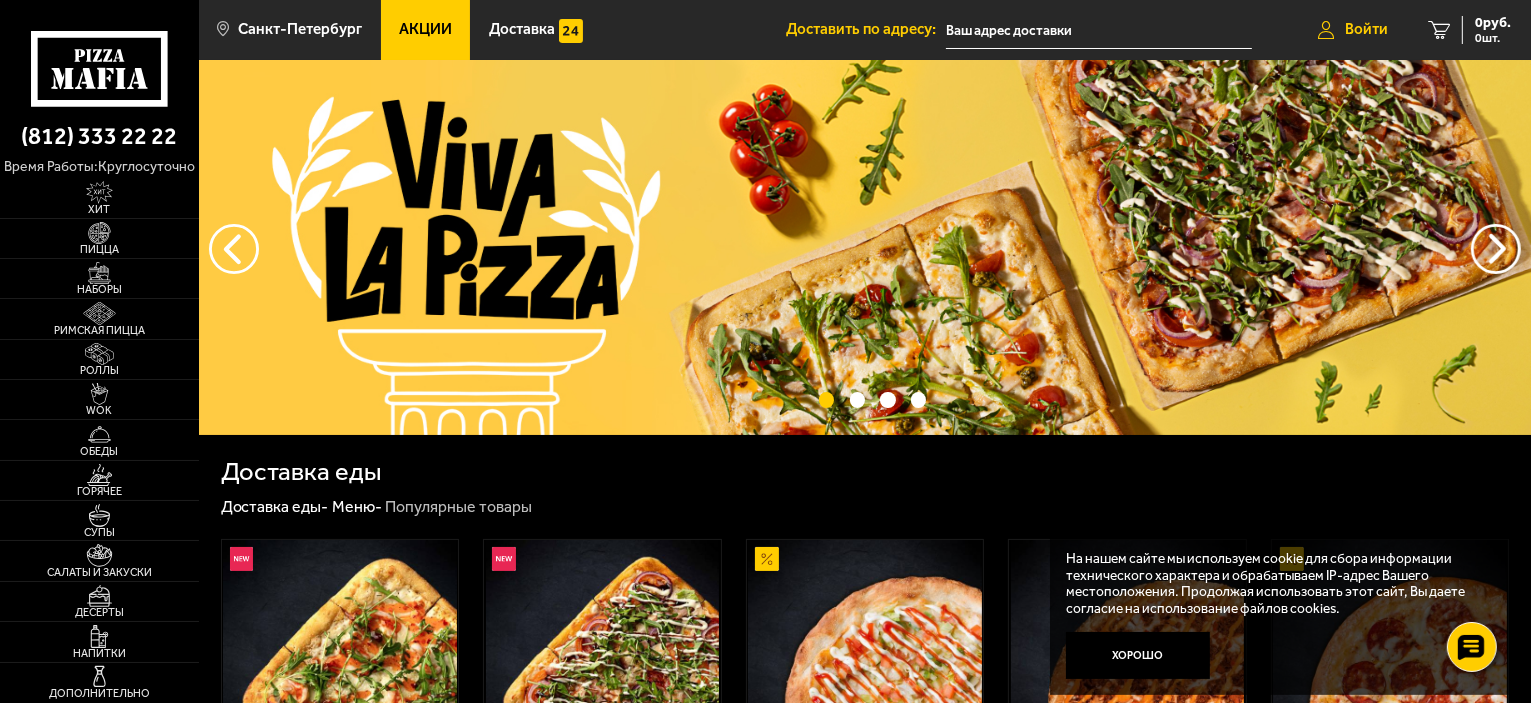 click on "Войти" at bounding box center (1366, 29) 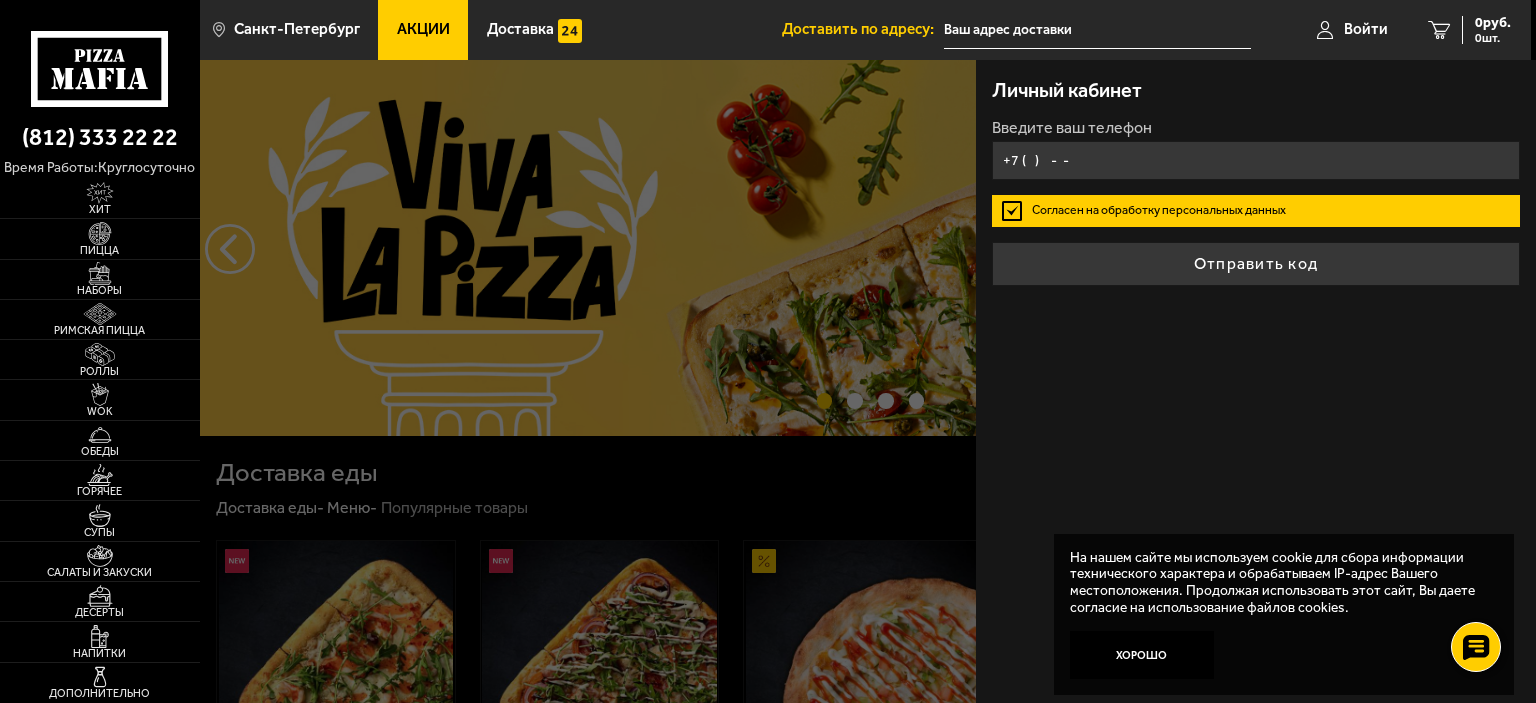 click on "+7 (   )    -  -" at bounding box center [1256, 160] 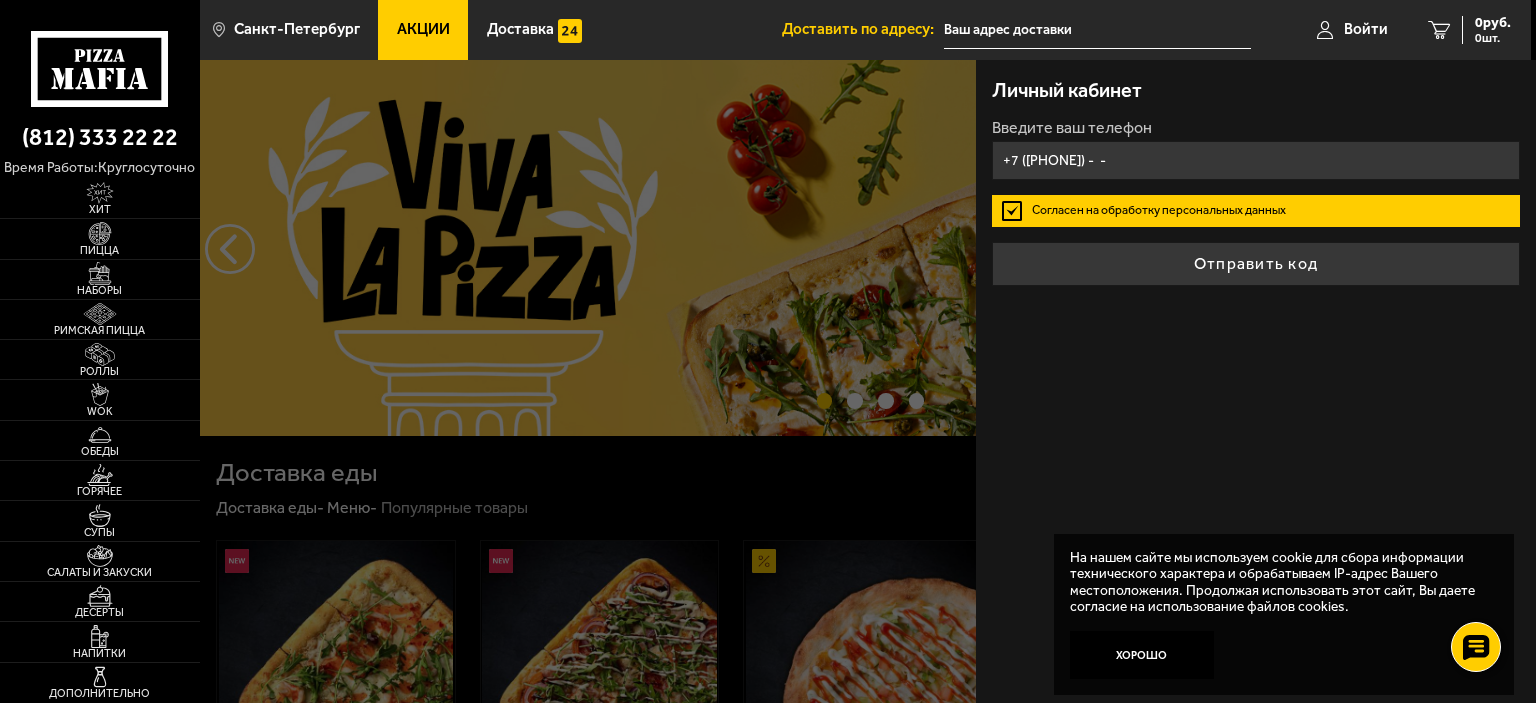 type on "+7 ([PHONE]) -  -" 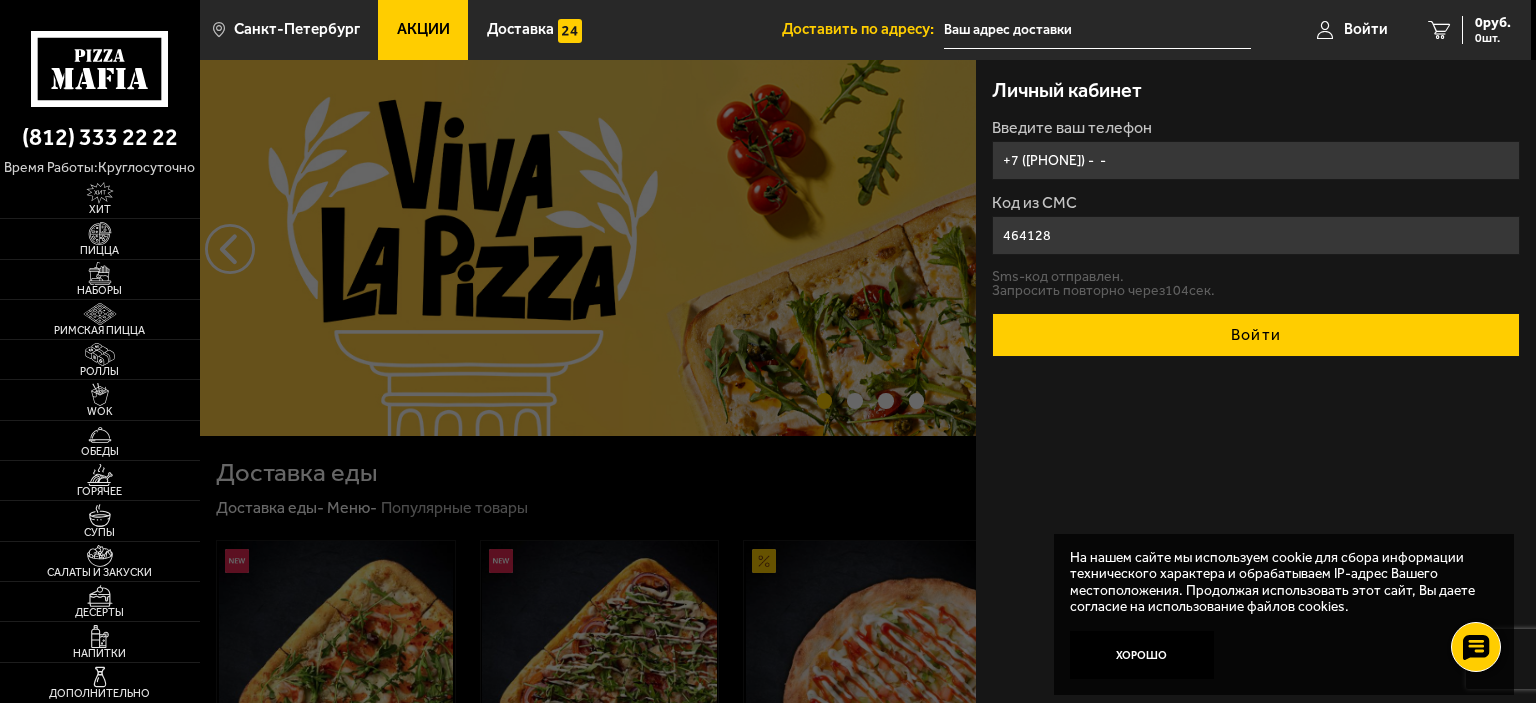 type on "464128" 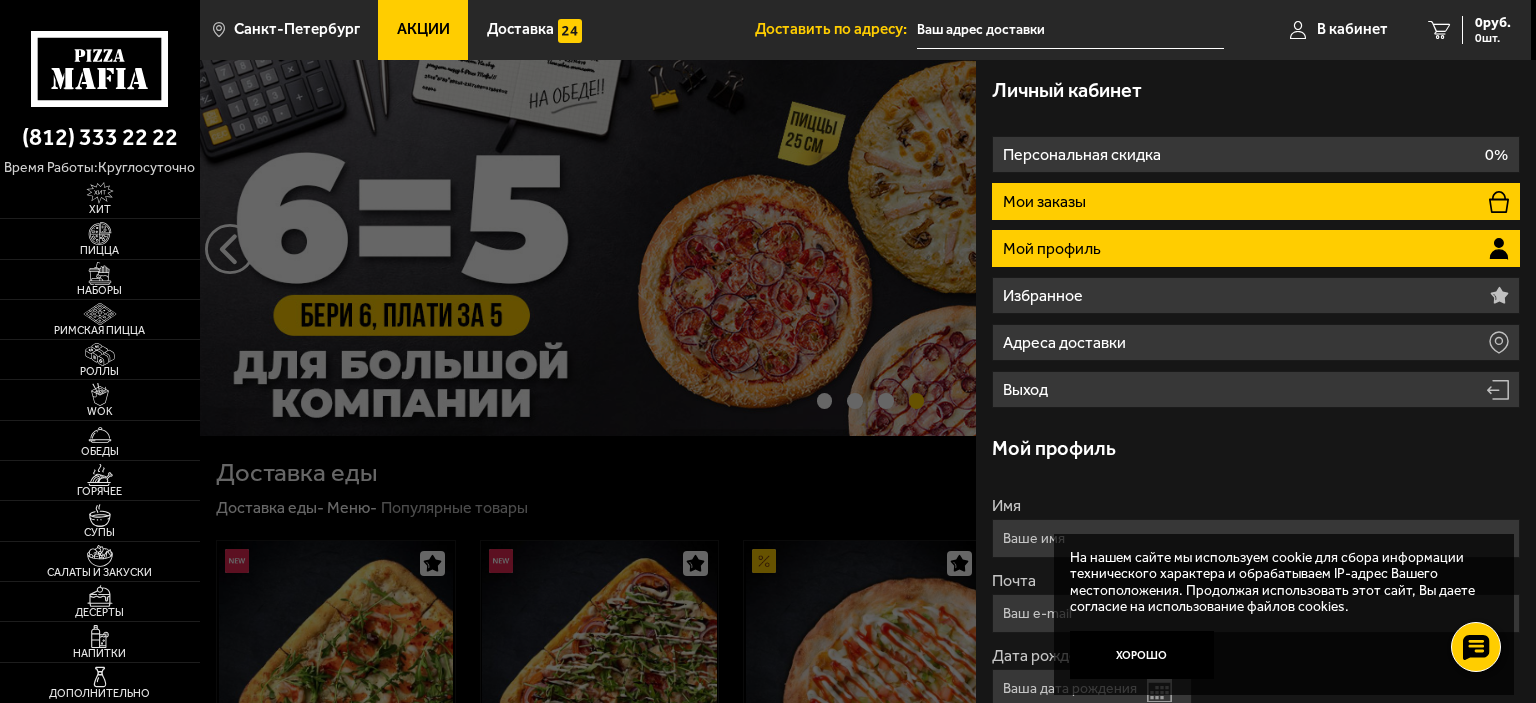 click on "Мои заказы" at bounding box center (1256, 201) 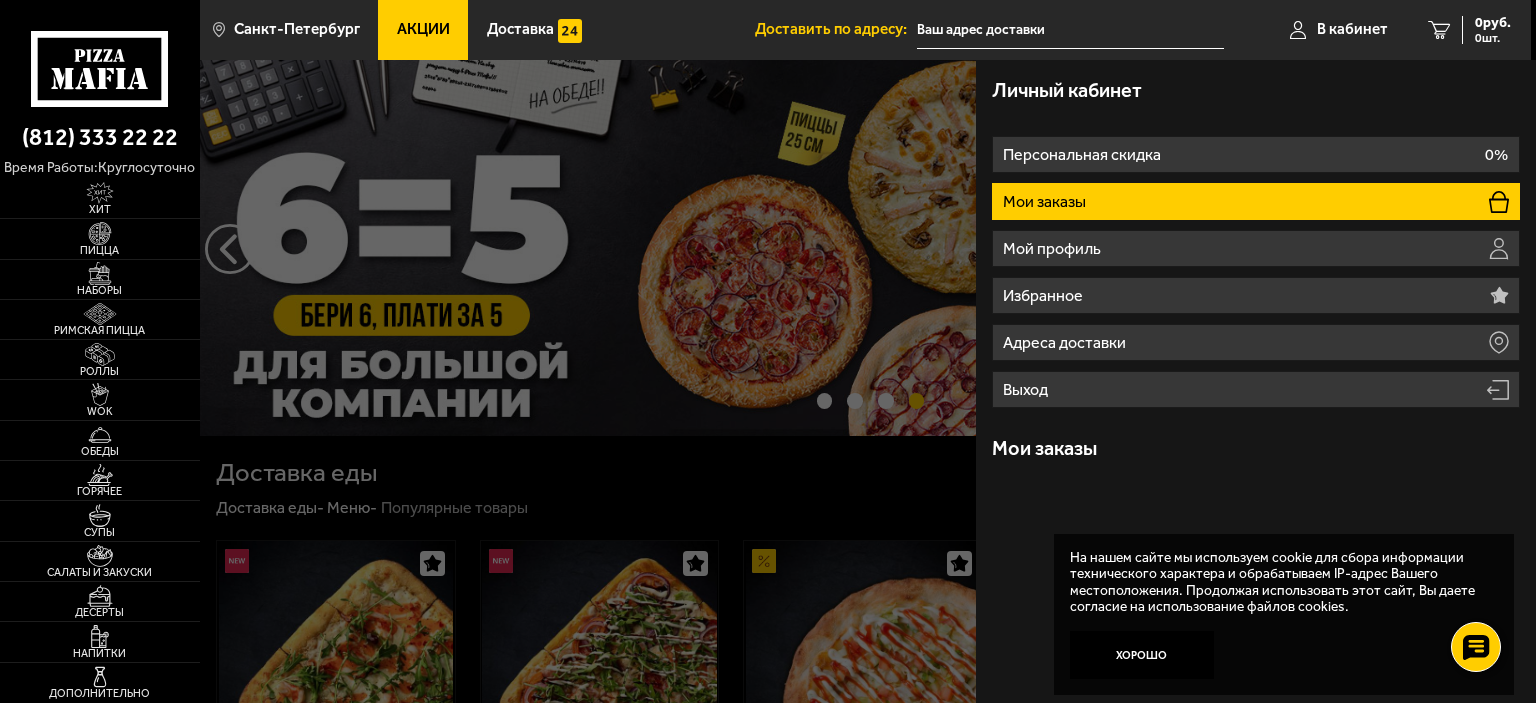 click at bounding box center (968, 411) 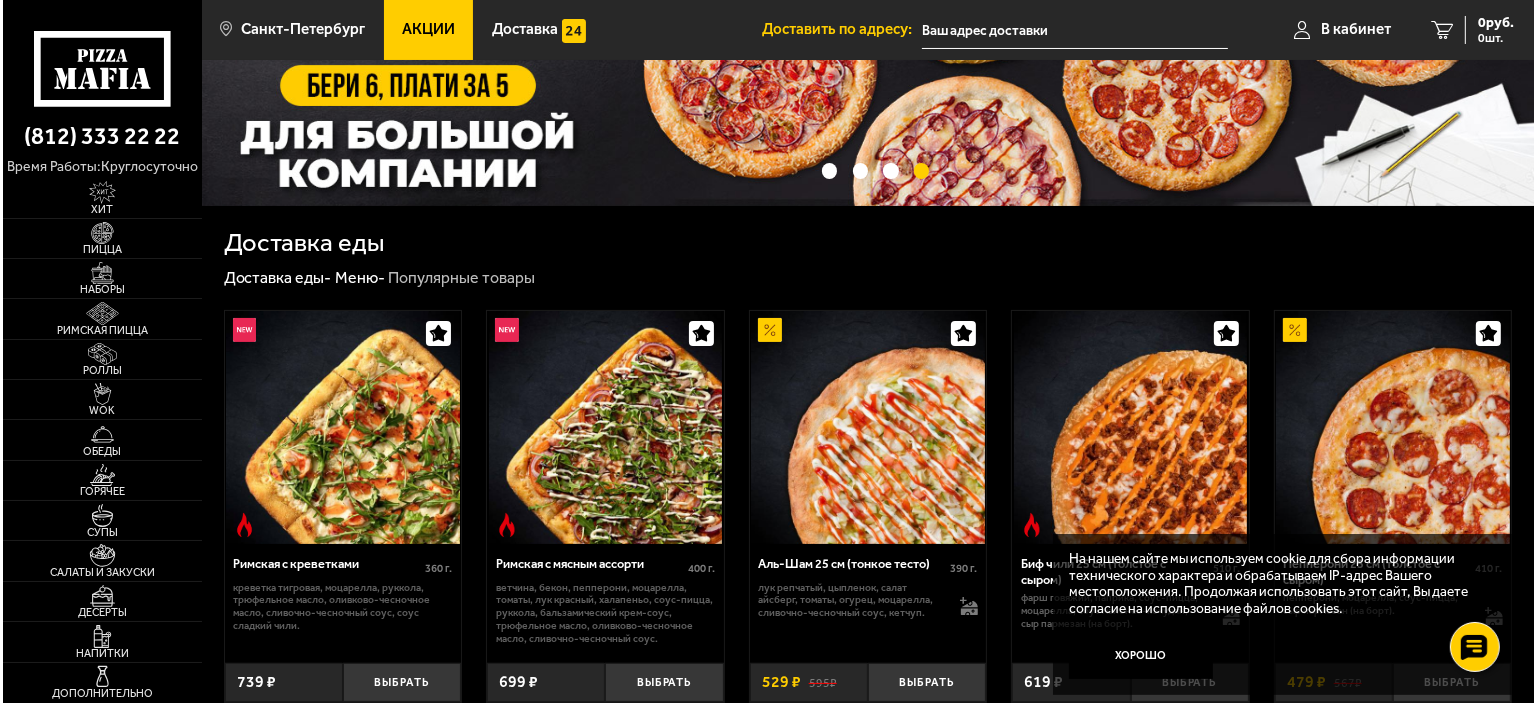 scroll, scrollTop: 400, scrollLeft: 0, axis: vertical 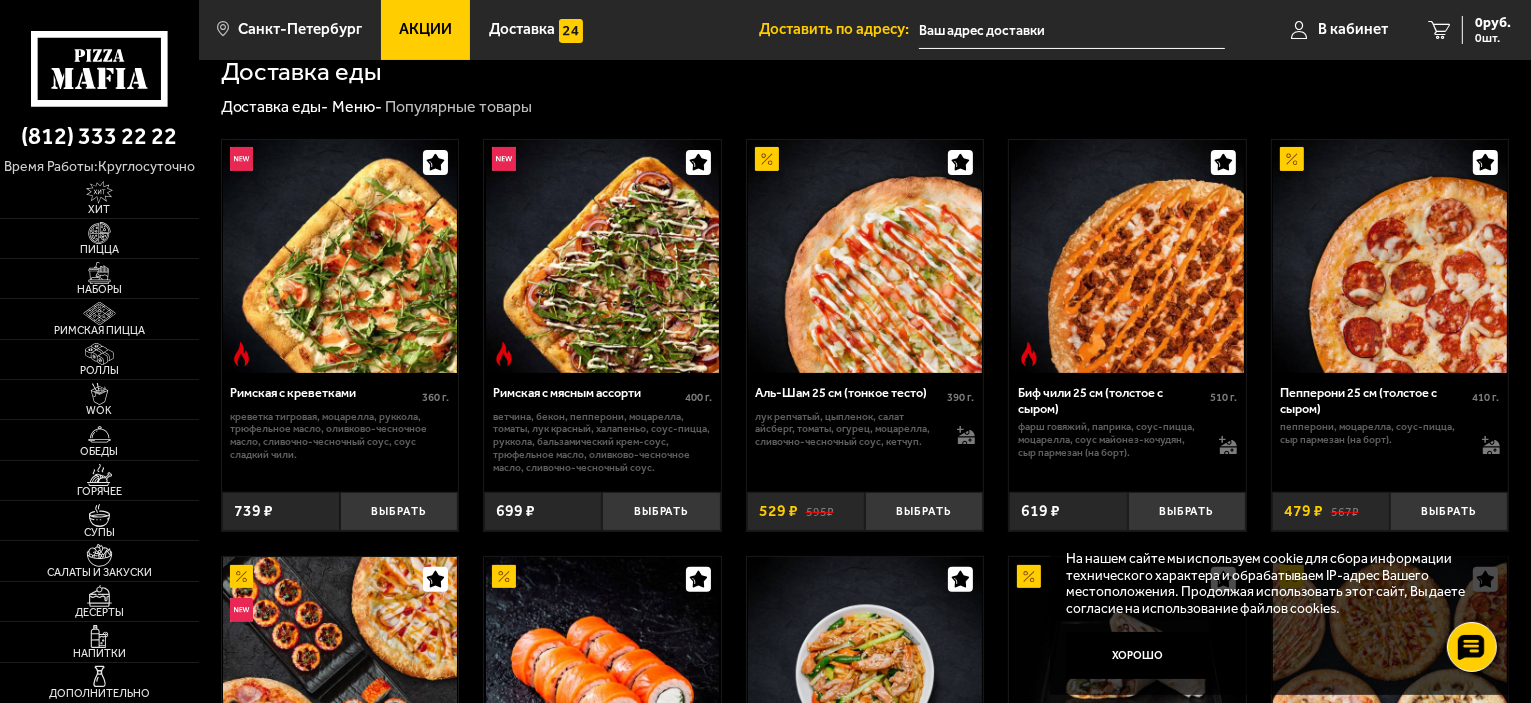 click at bounding box center [1127, 257] 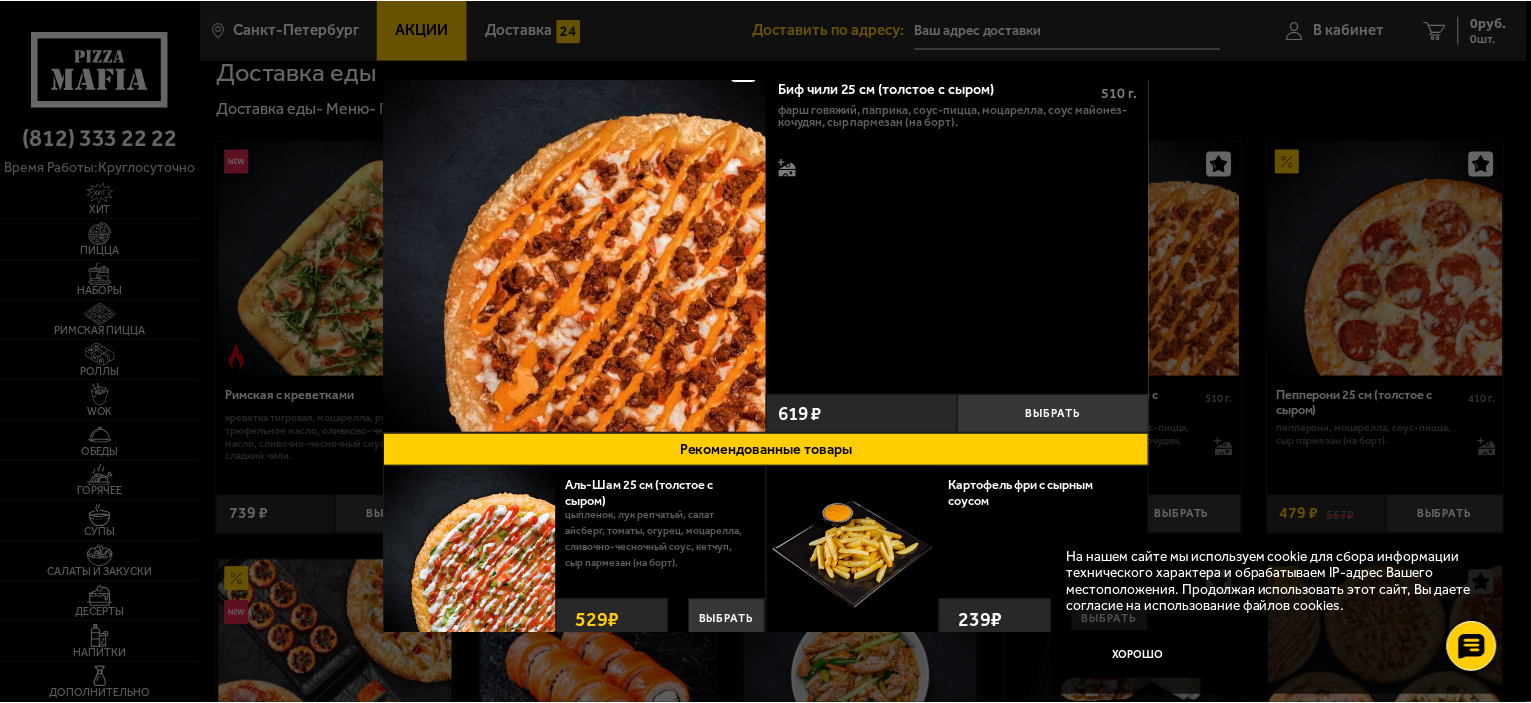 scroll, scrollTop: 68, scrollLeft: 0, axis: vertical 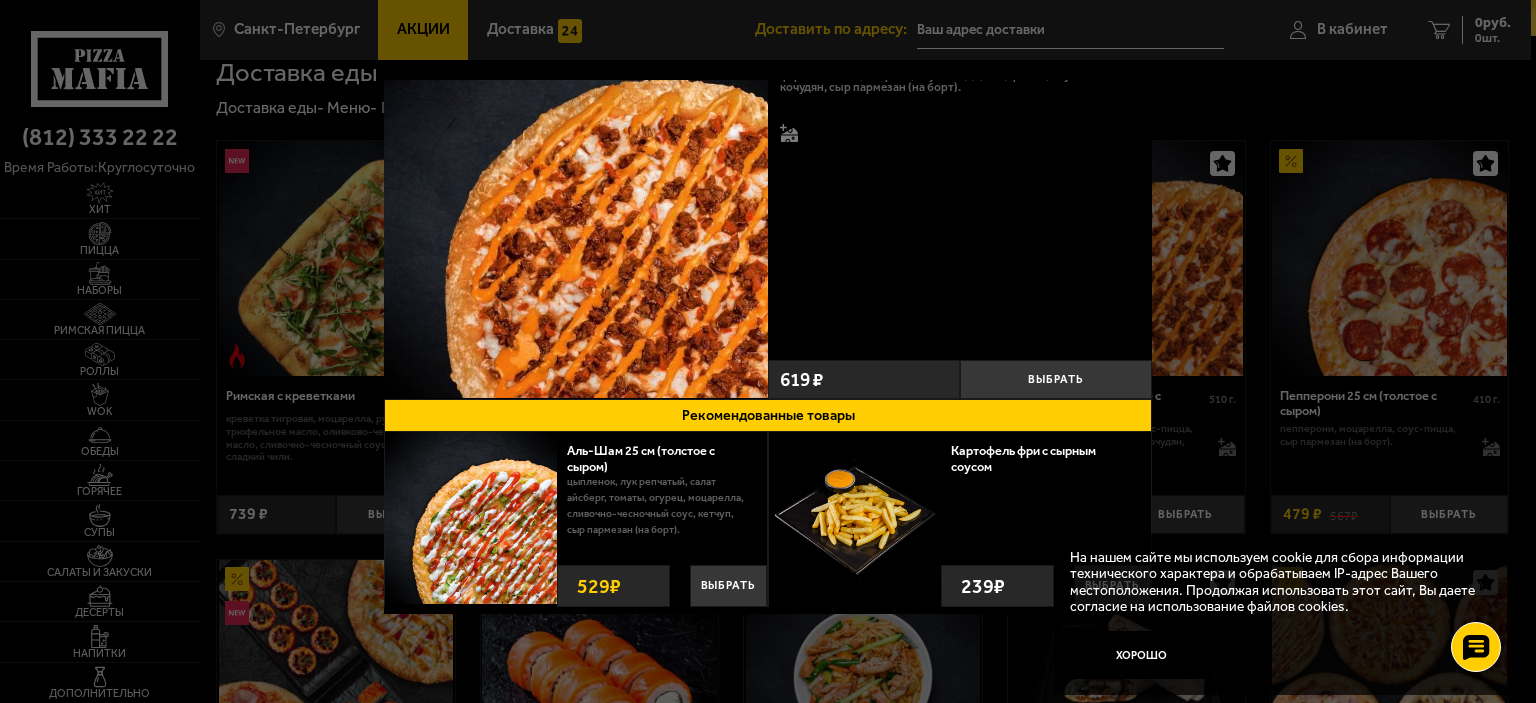click at bounding box center [768, 351] 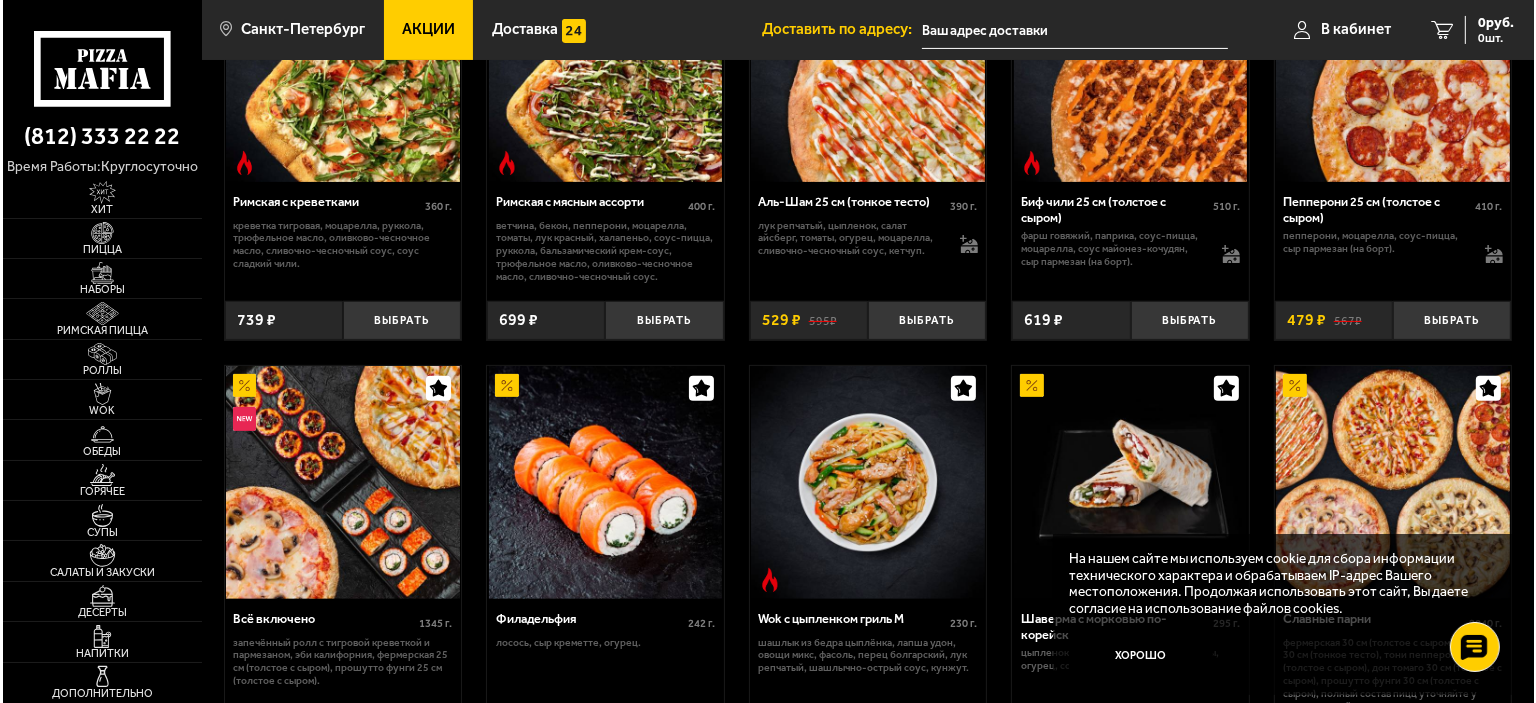 scroll, scrollTop: 600, scrollLeft: 0, axis: vertical 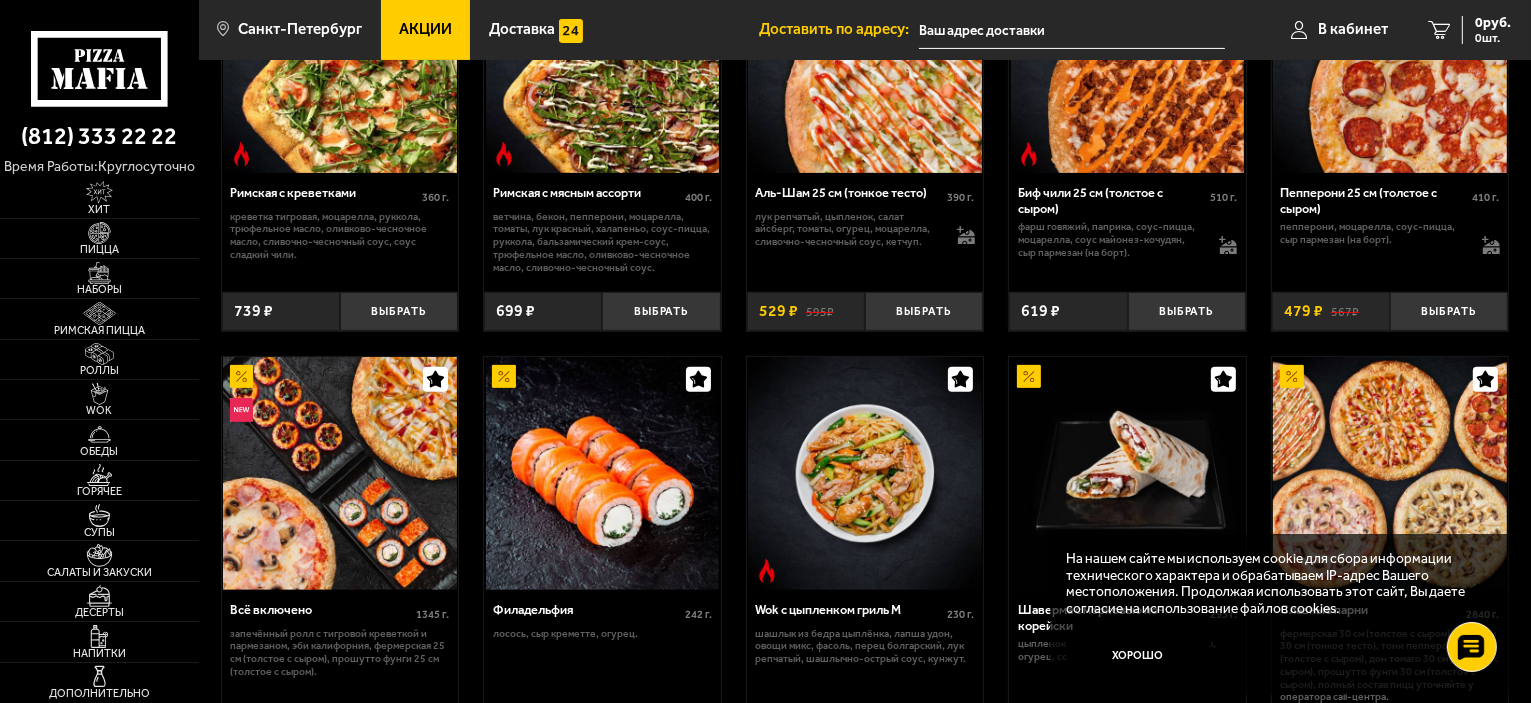 click at bounding box center [1127, 57] 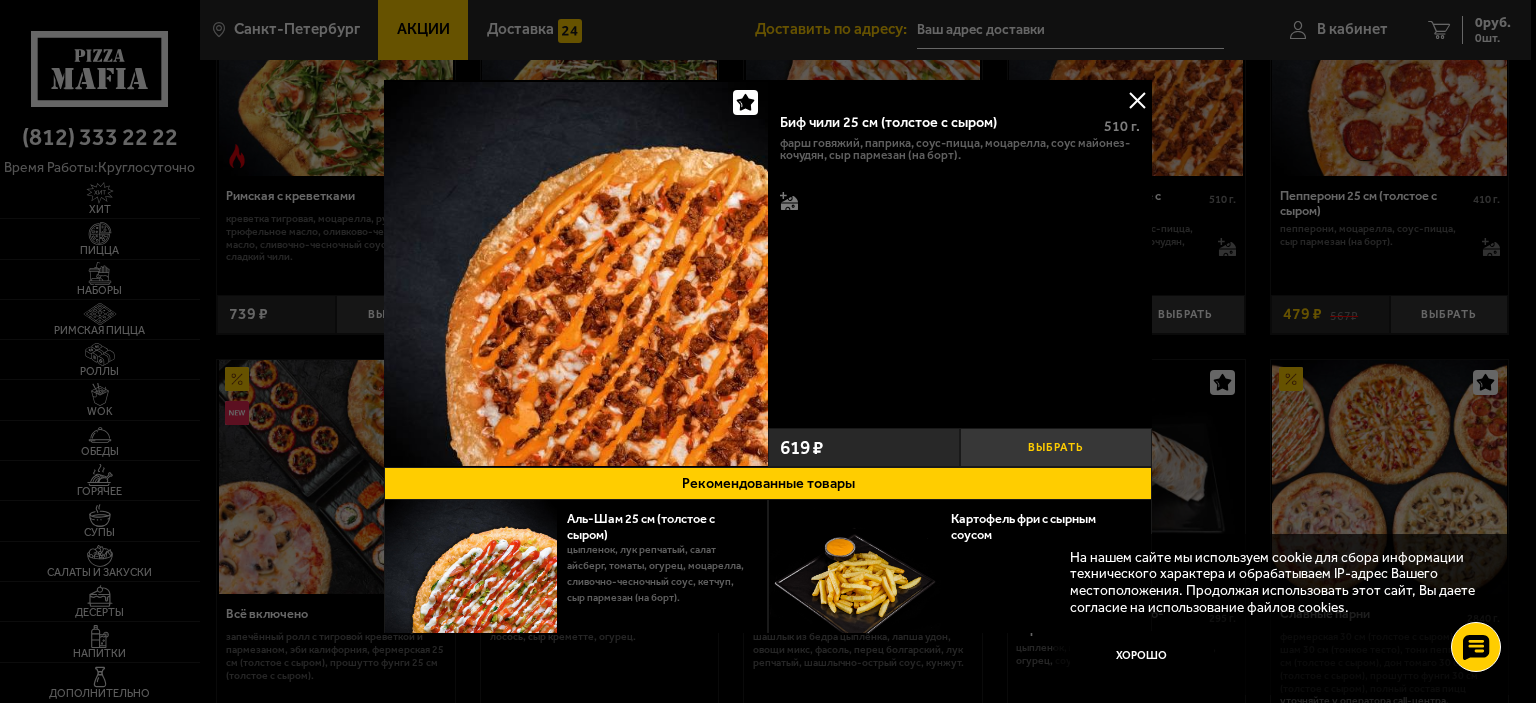 click on "Выбрать" at bounding box center (1056, 447) 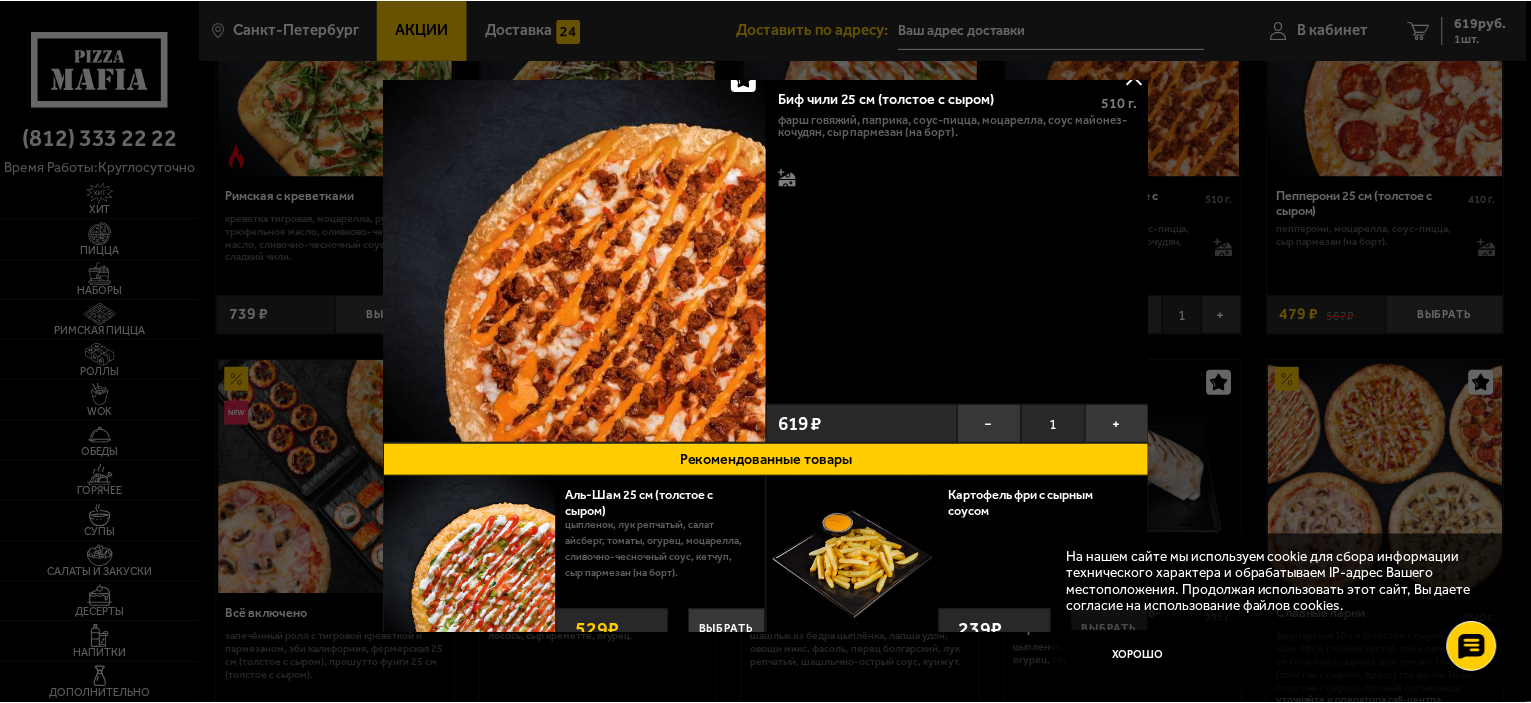 scroll, scrollTop: 0, scrollLeft: 0, axis: both 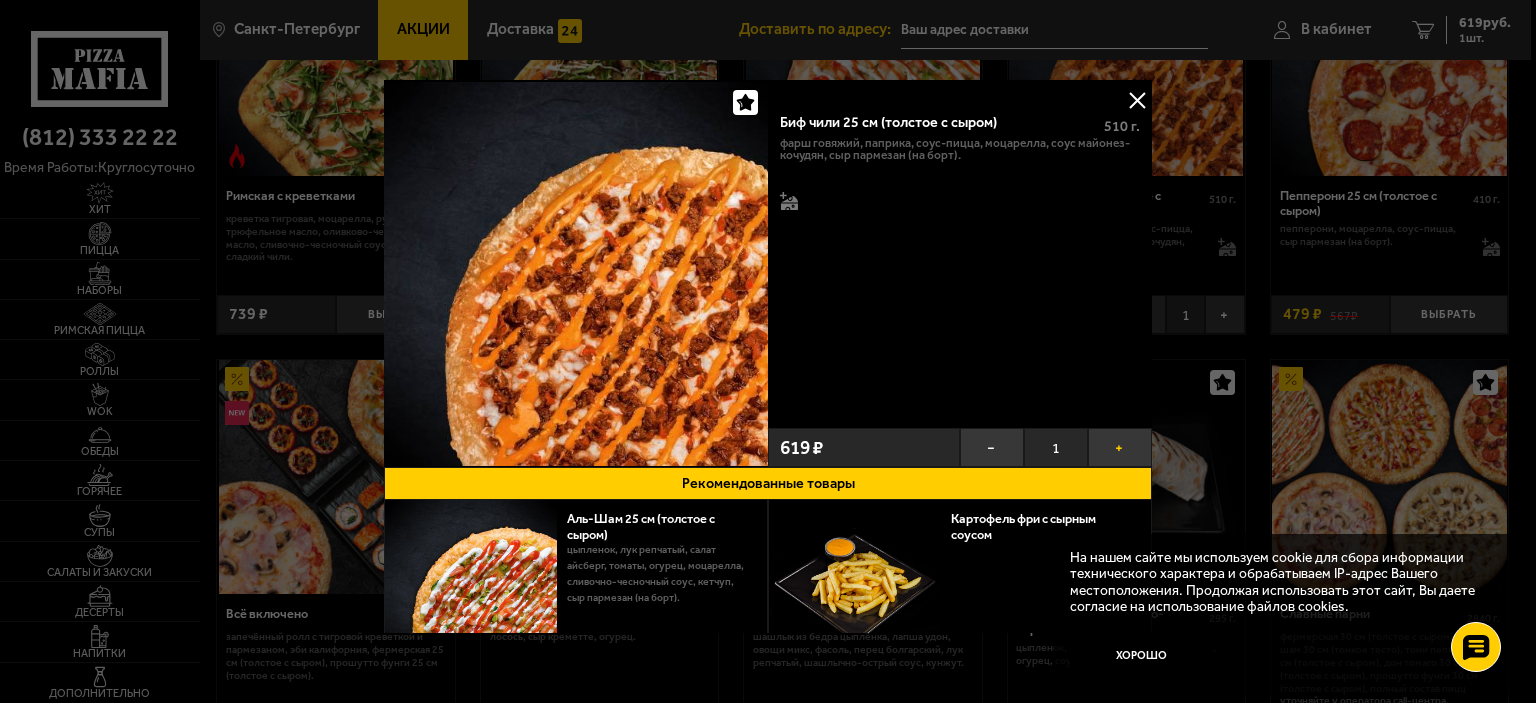 click on "+" at bounding box center (1120, 447) 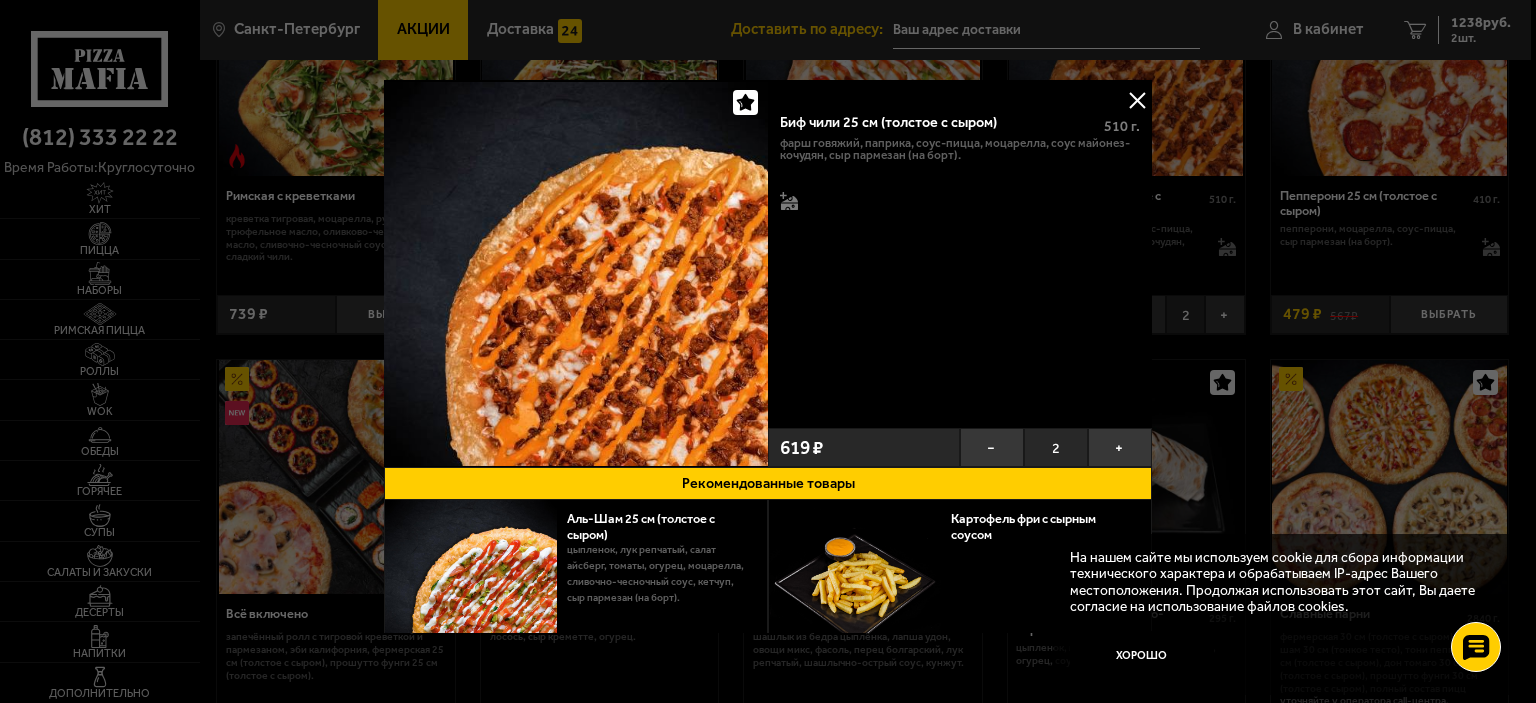 click at bounding box center [768, 351] 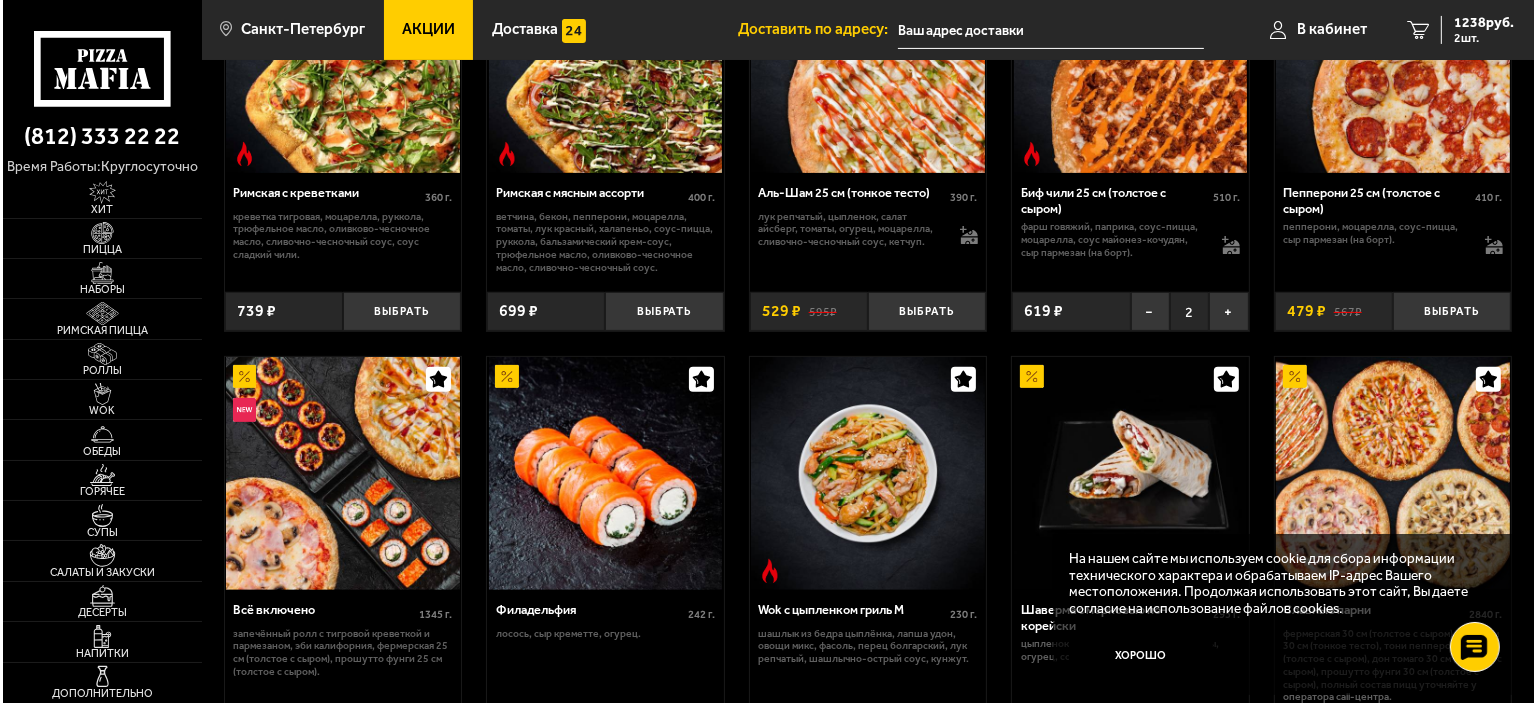 scroll, scrollTop: 500, scrollLeft: 0, axis: vertical 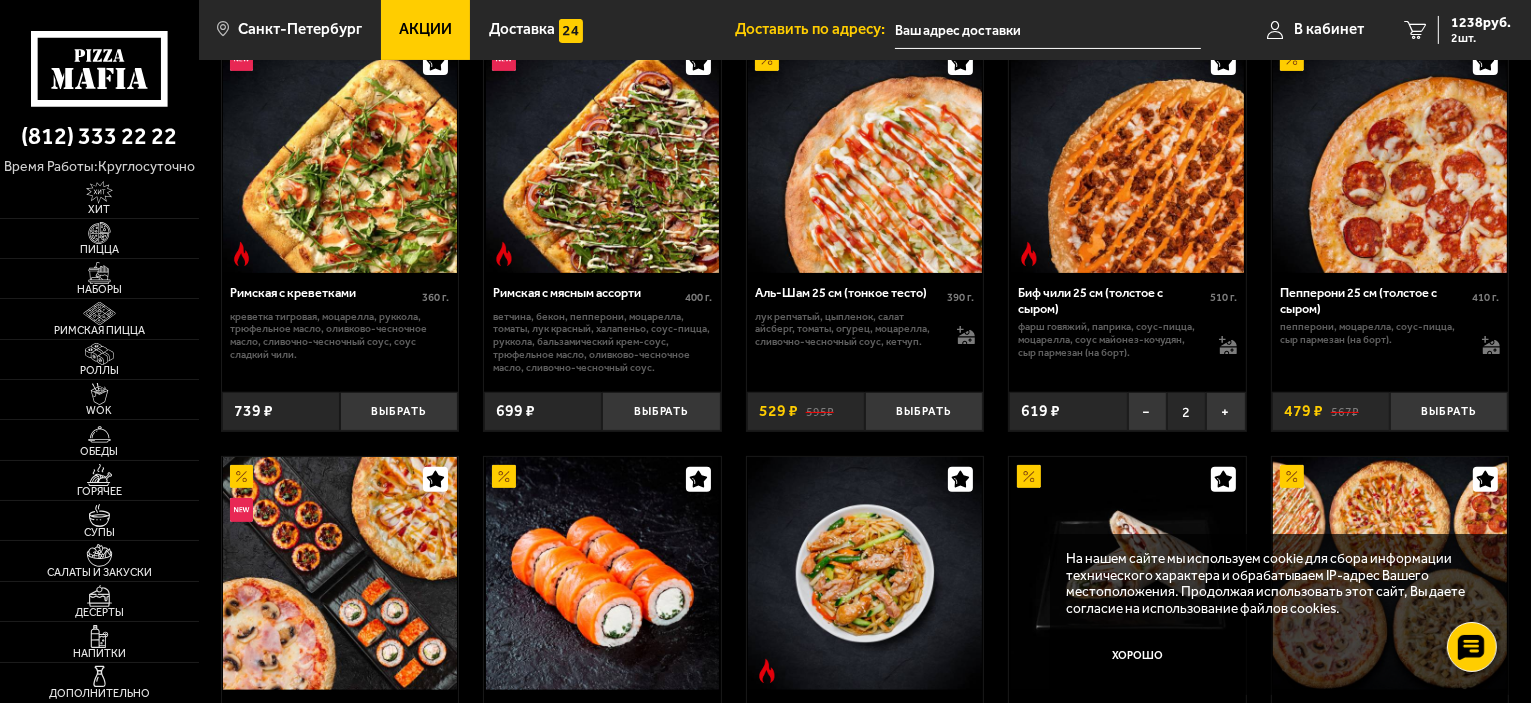 click at bounding box center (1390, 157) 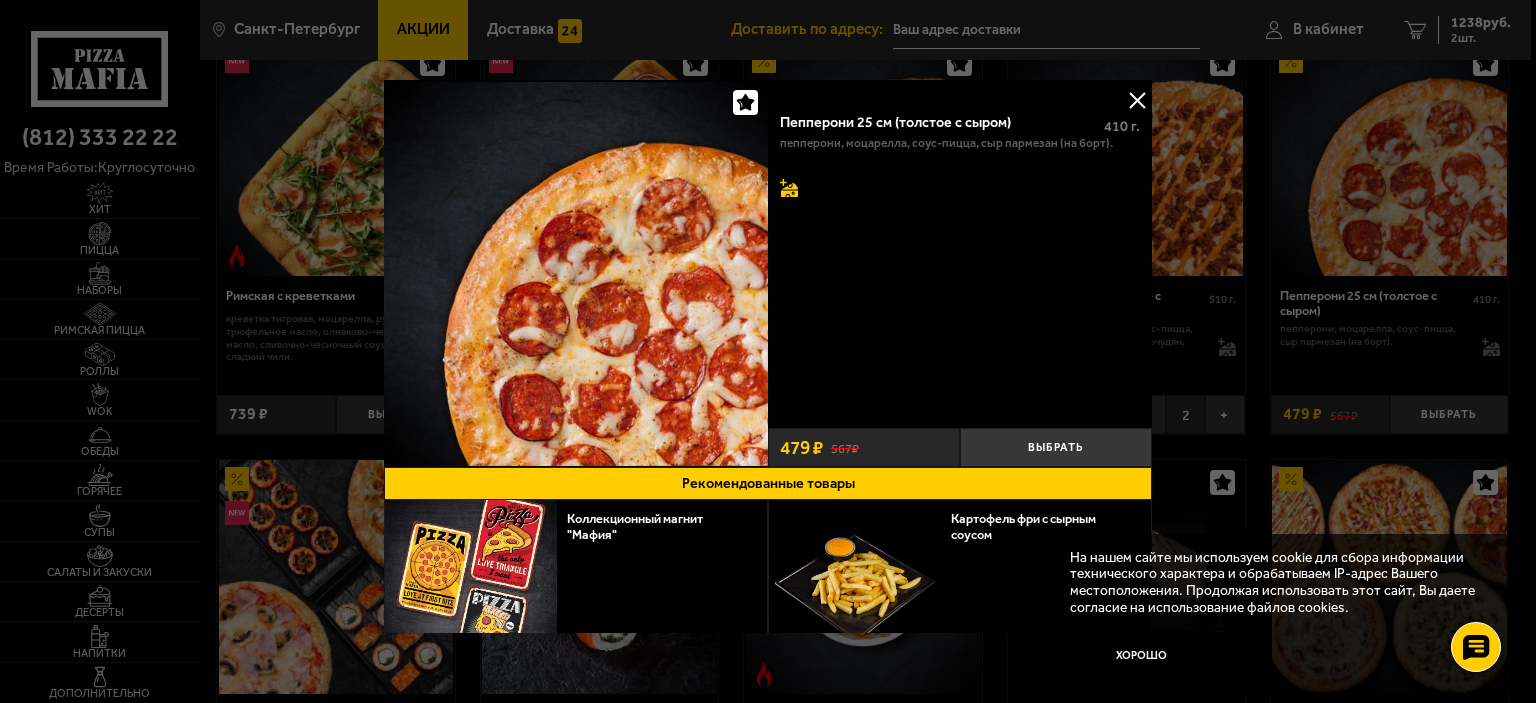 click 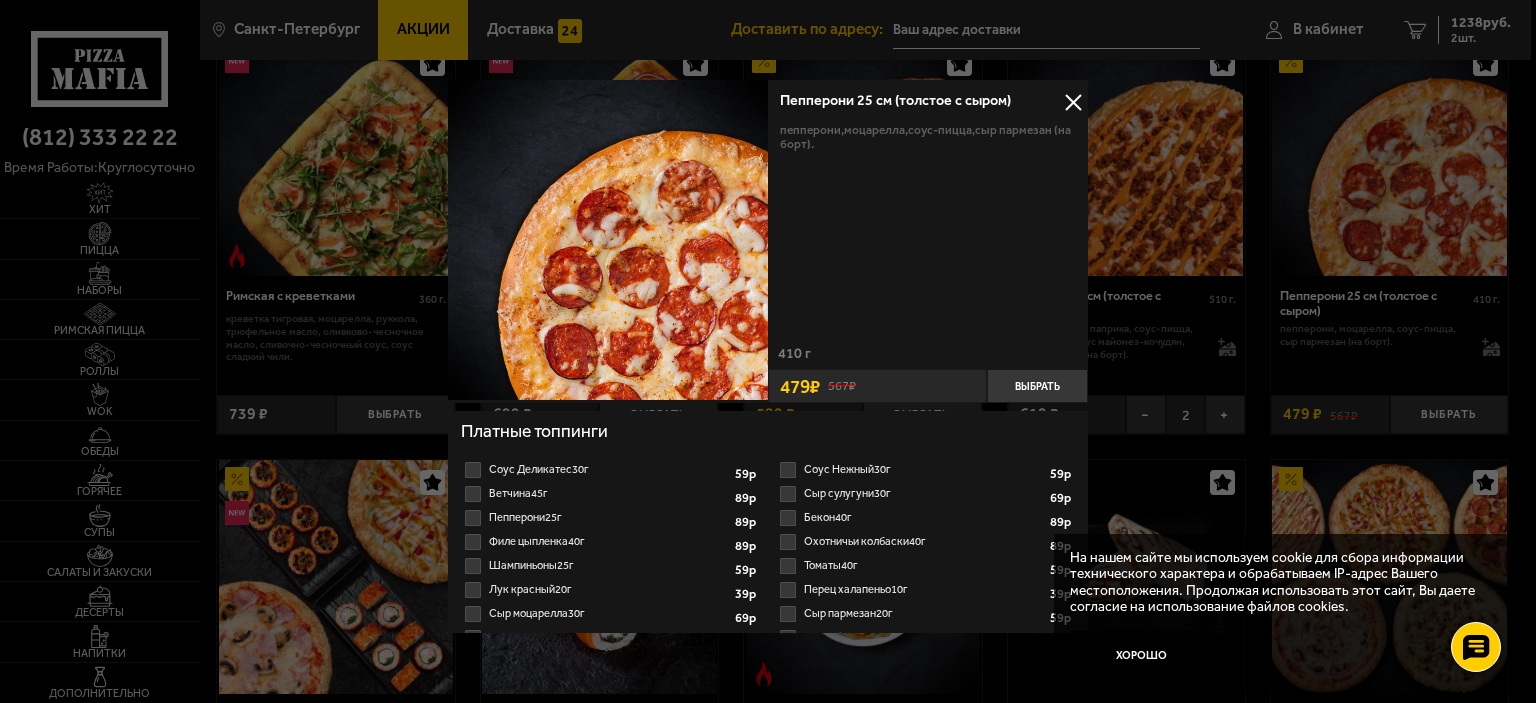 click at bounding box center [1073, 103] 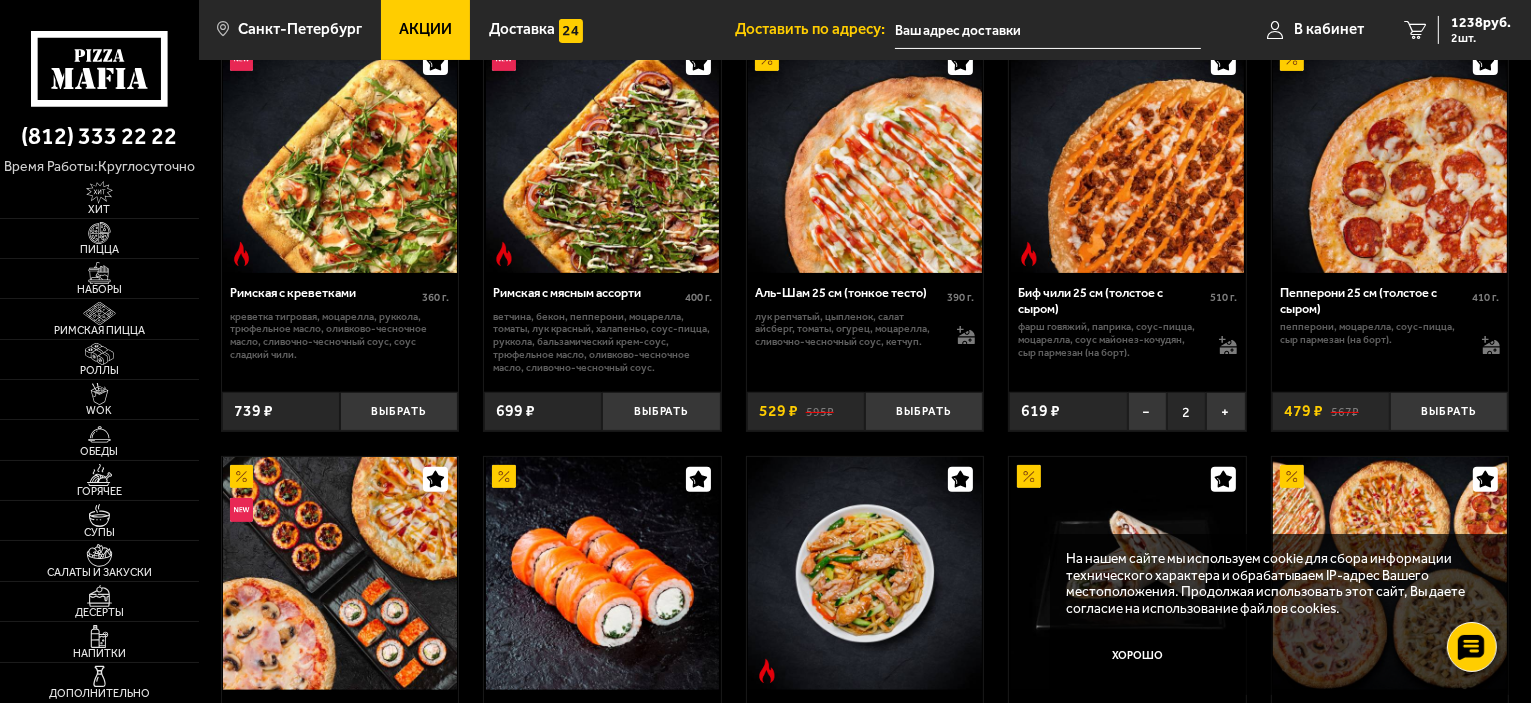 click at bounding box center (1127, 157) 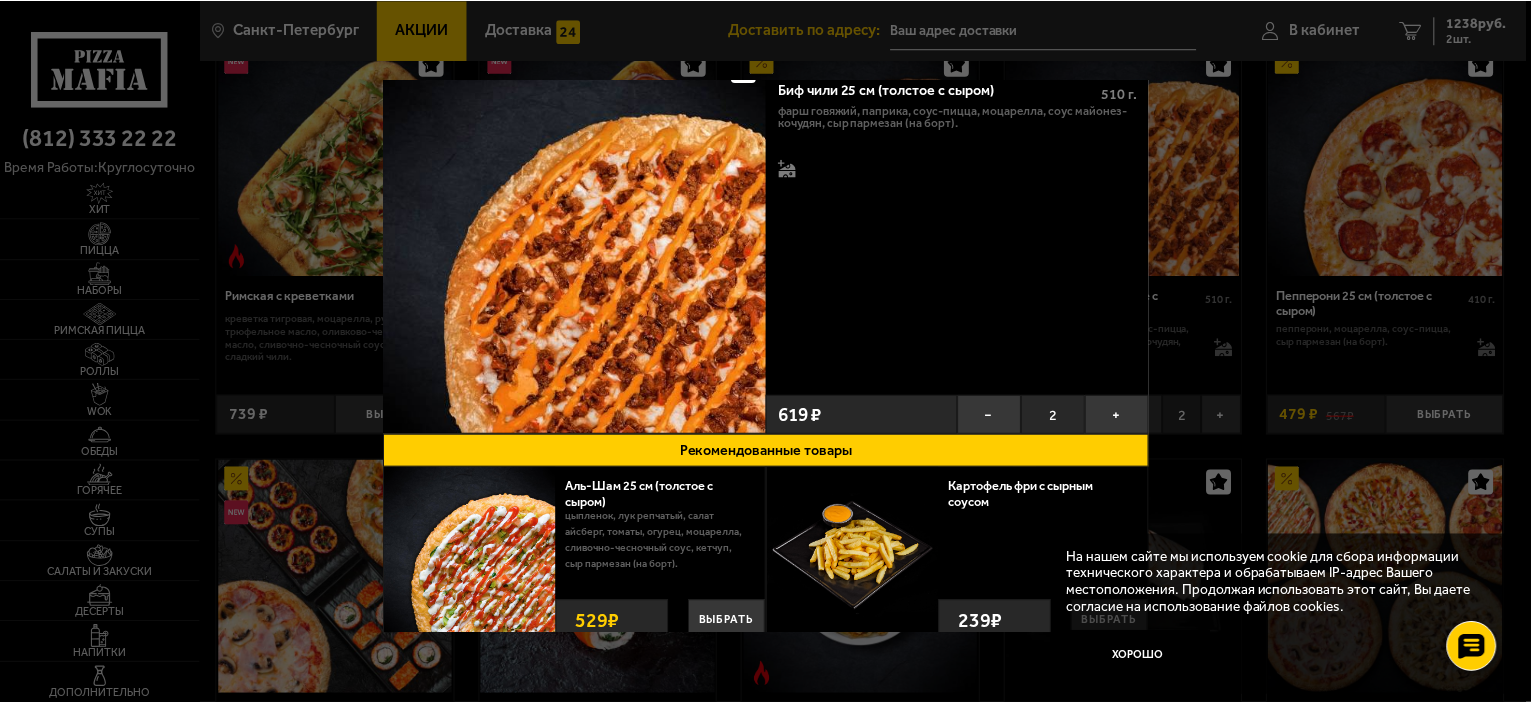 scroll, scrollTop: 0, scrollLeft: 0, axis: both 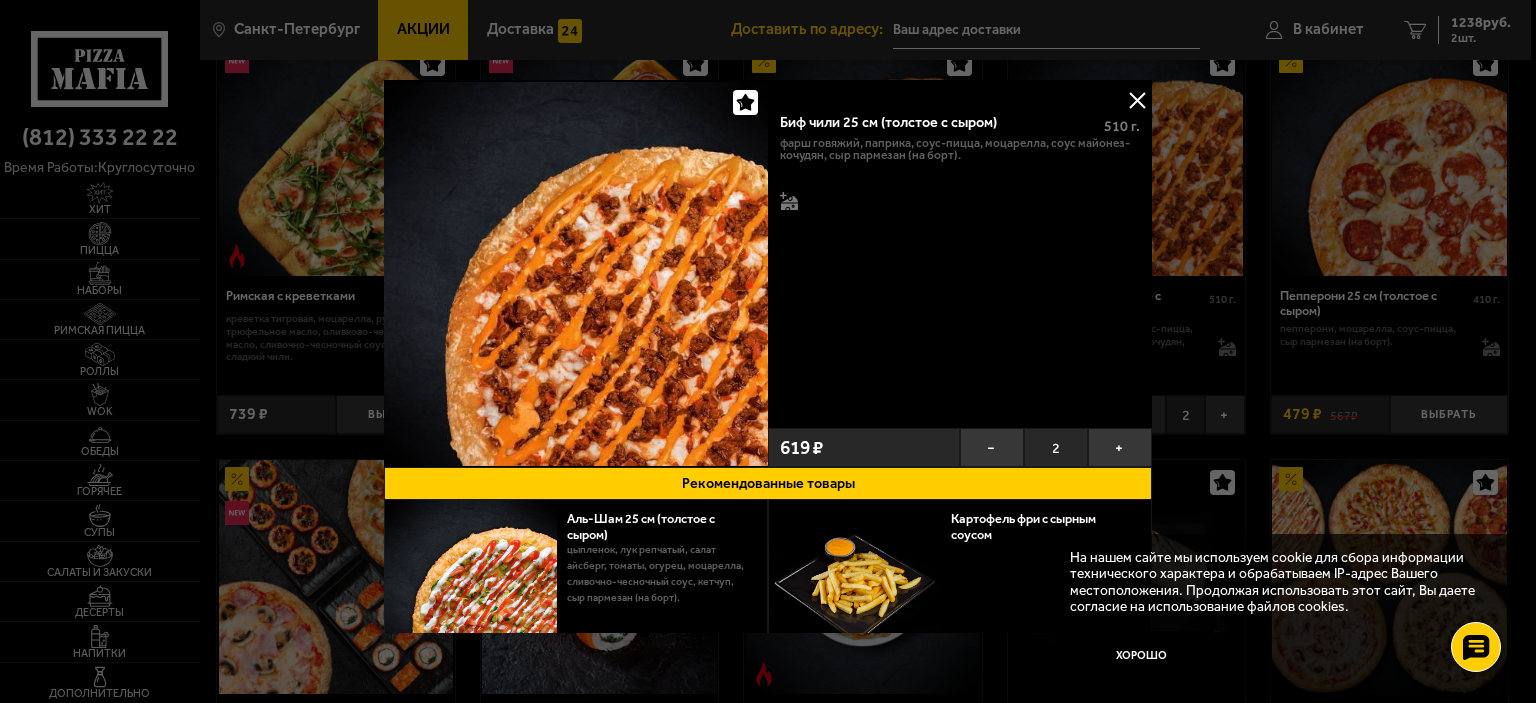 click at bounding box center (1137, 100) 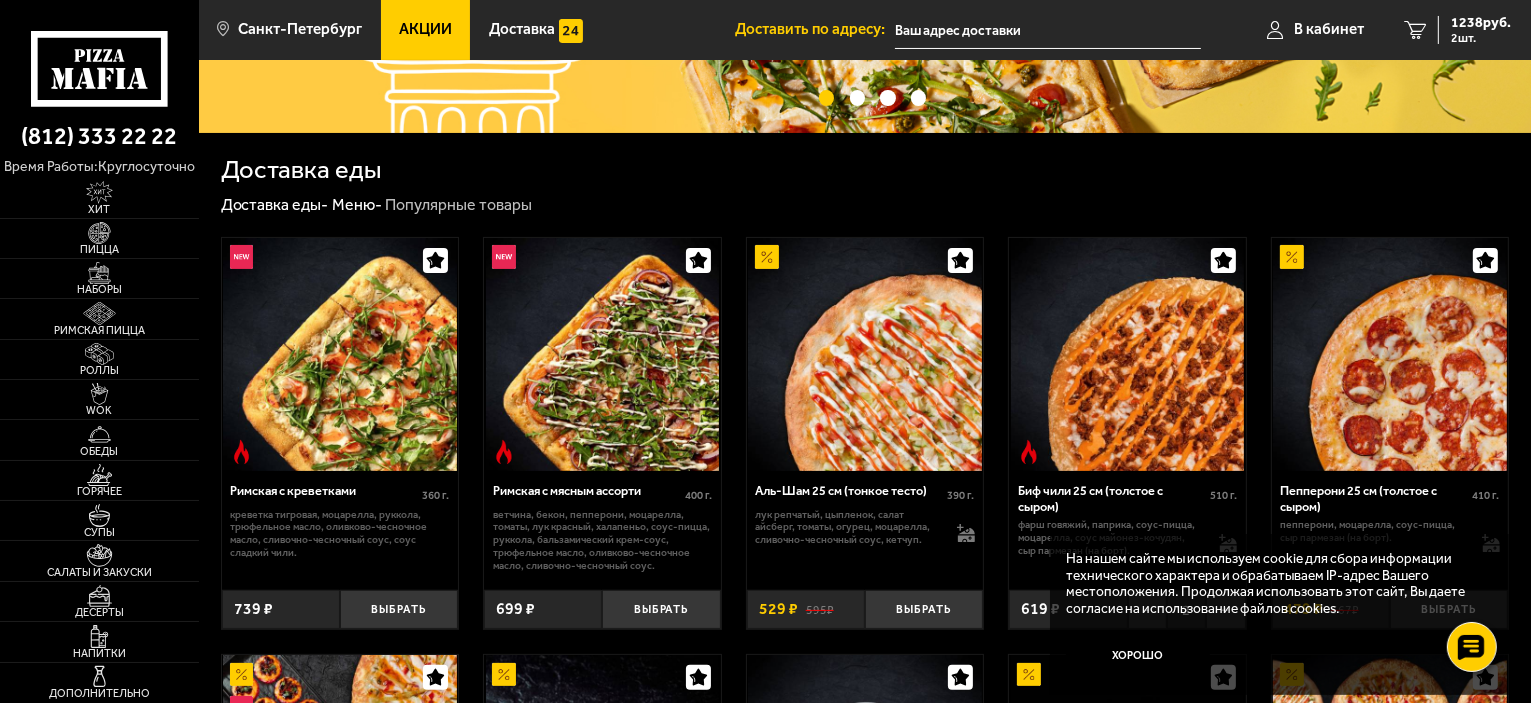 scroll, scrollTop: 400, scrollLeft: 0, axis: vertical 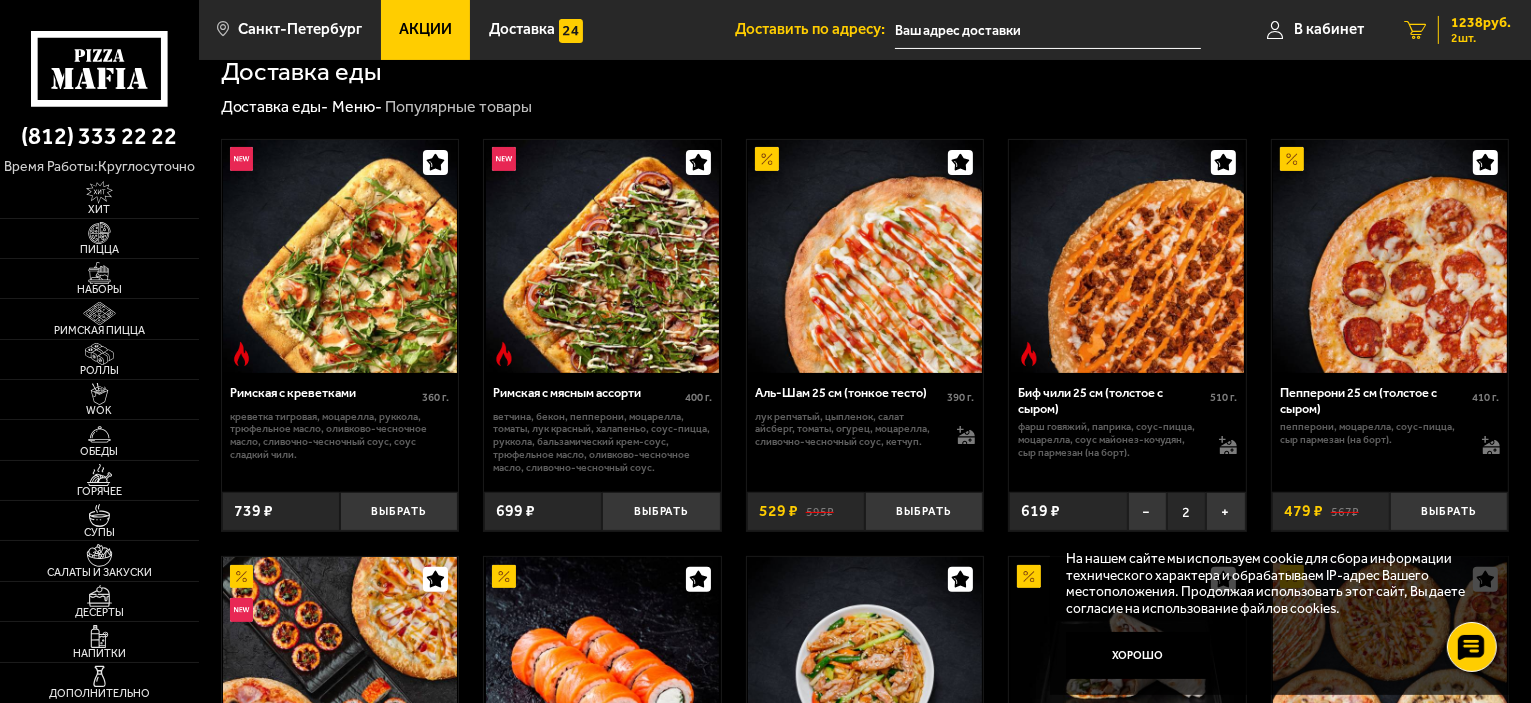 drag, startPoint x: 1460, startPoint y: 22, endPoint x: 1476, endPoint y: 23, distance: 16.03122 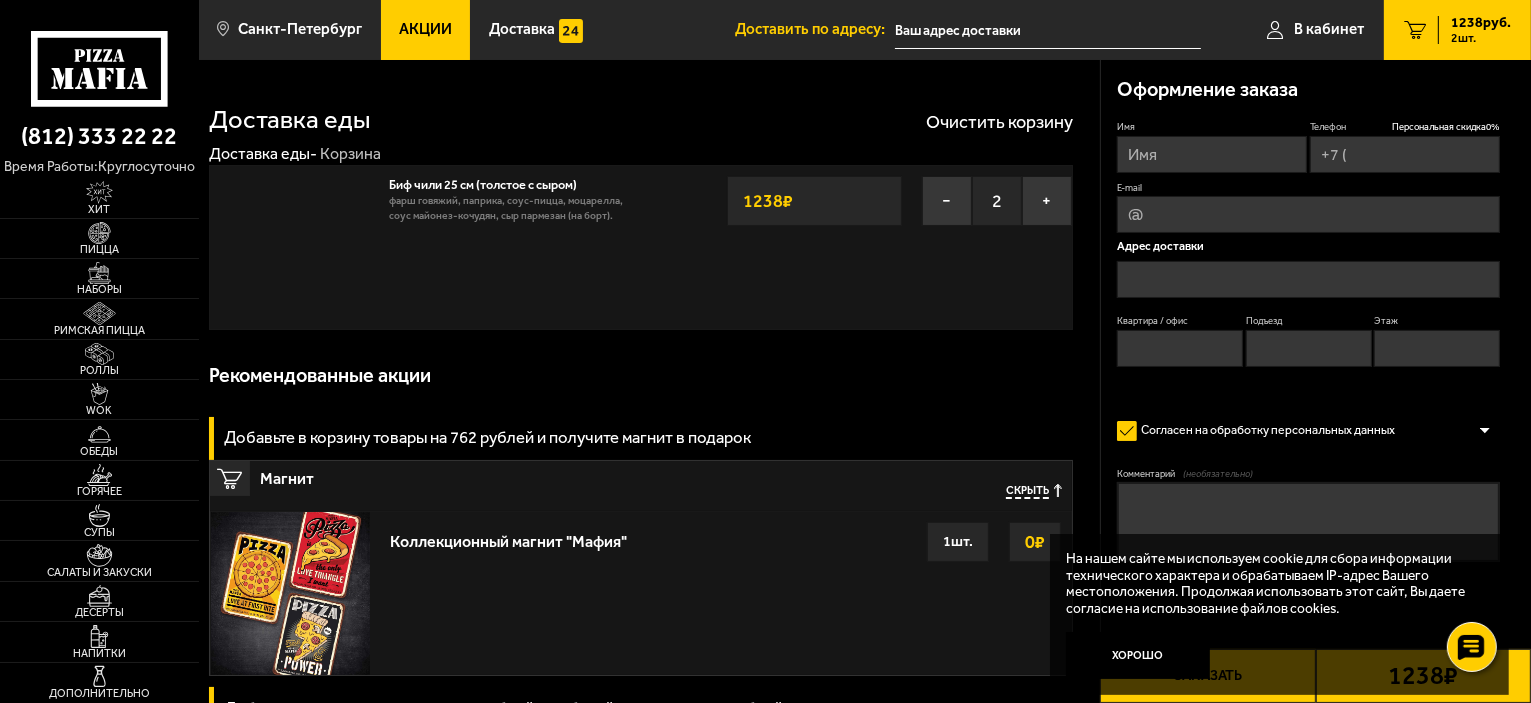 type on "+7 ([PHONE]) -  -" 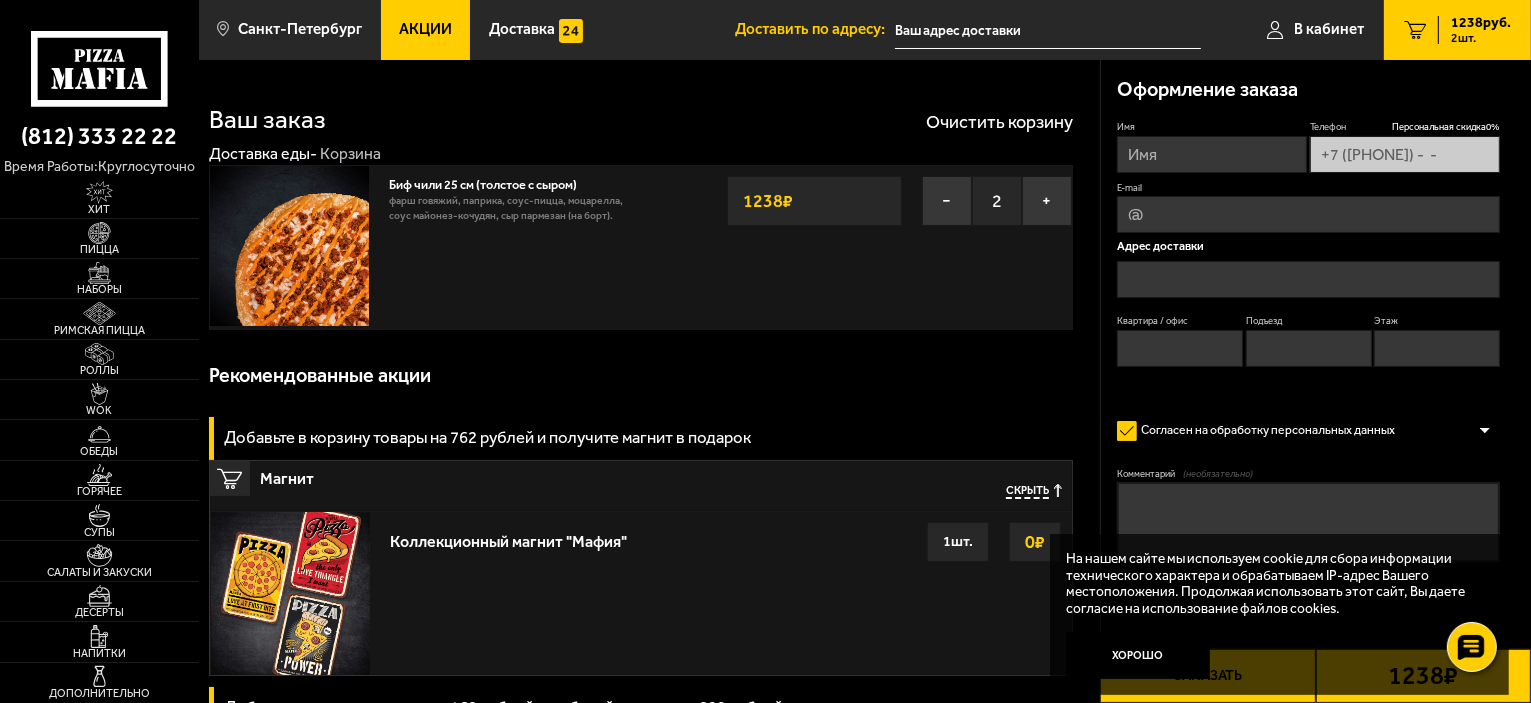 click on "Биф чили 25 см (толстое с сыром)" at bounding box center [491, 182] 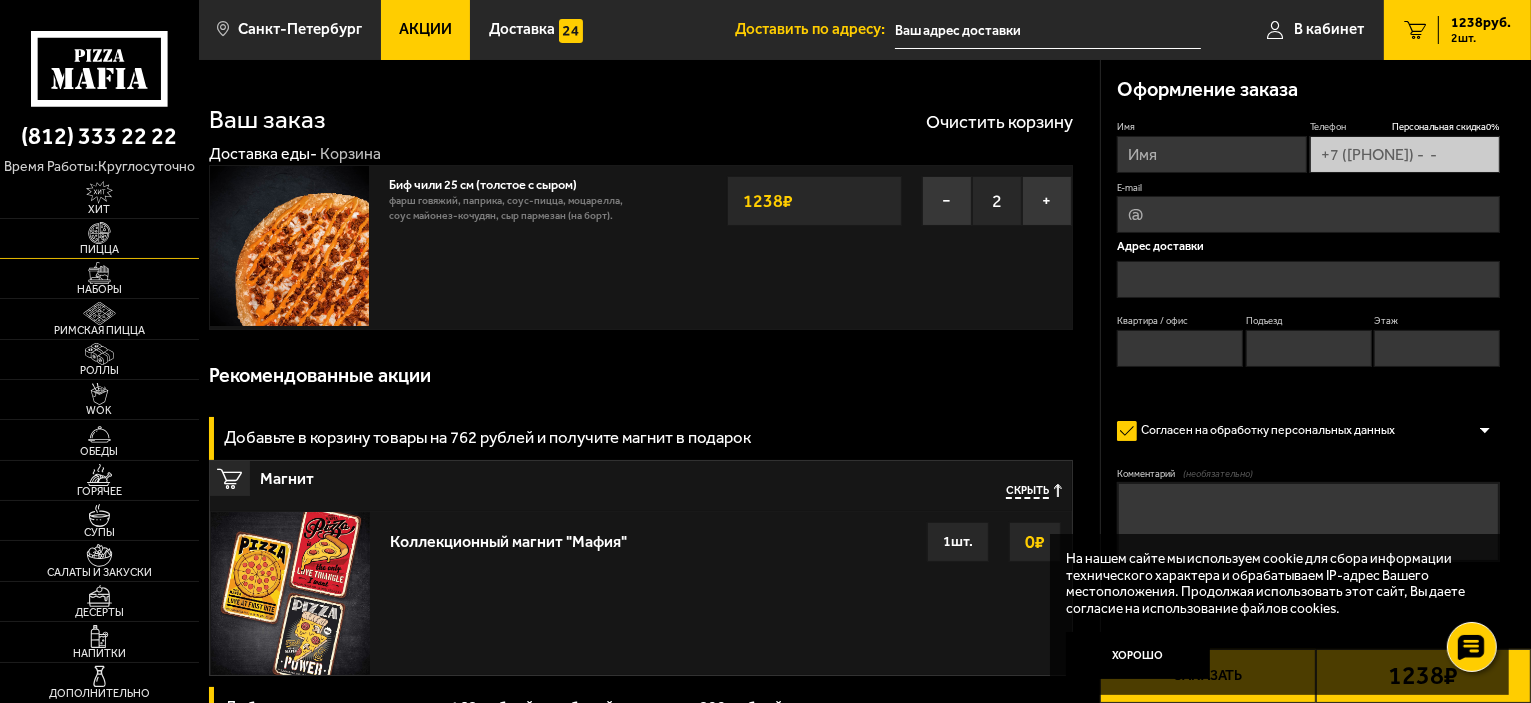 click at bounding box center (99, 233) 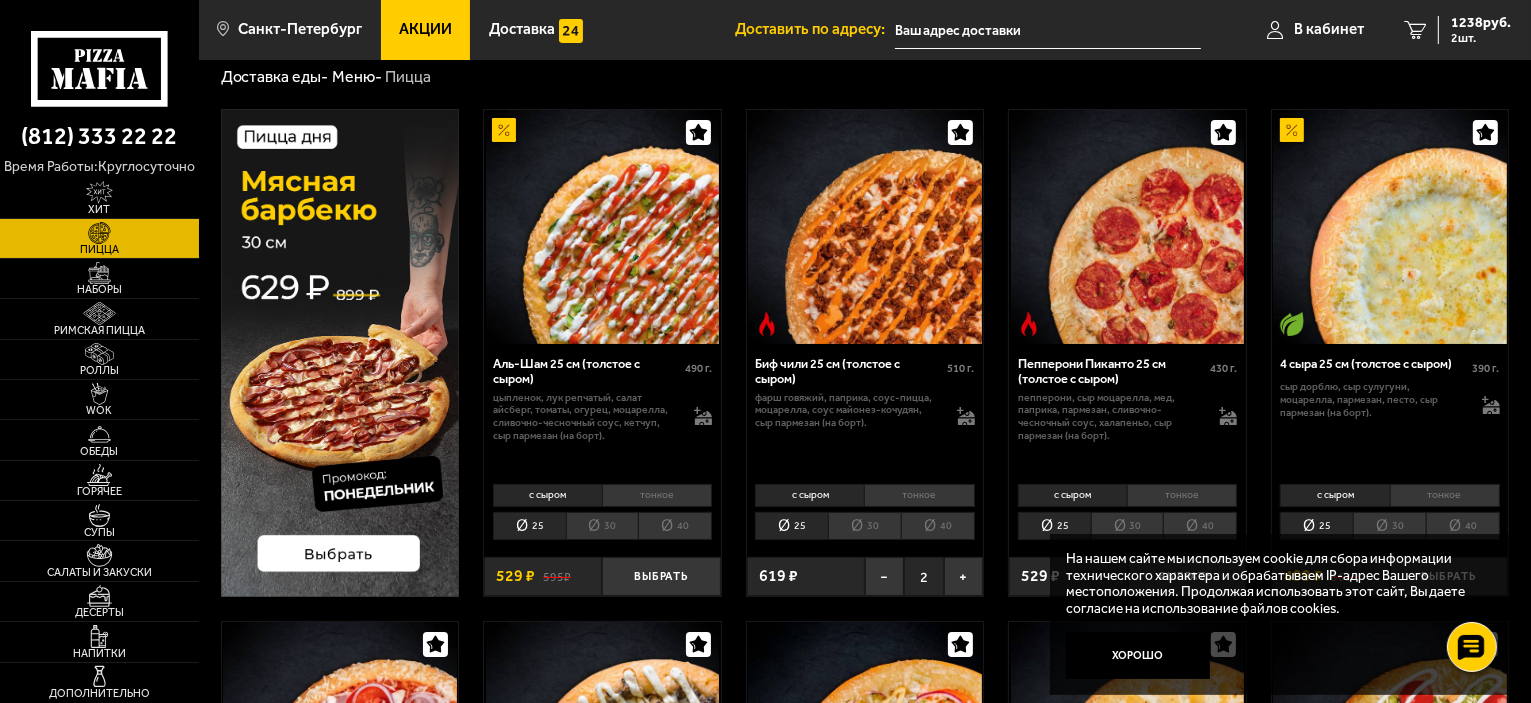 scroll, scrollTop: 100, scrollLeft: 0, axis: vertical 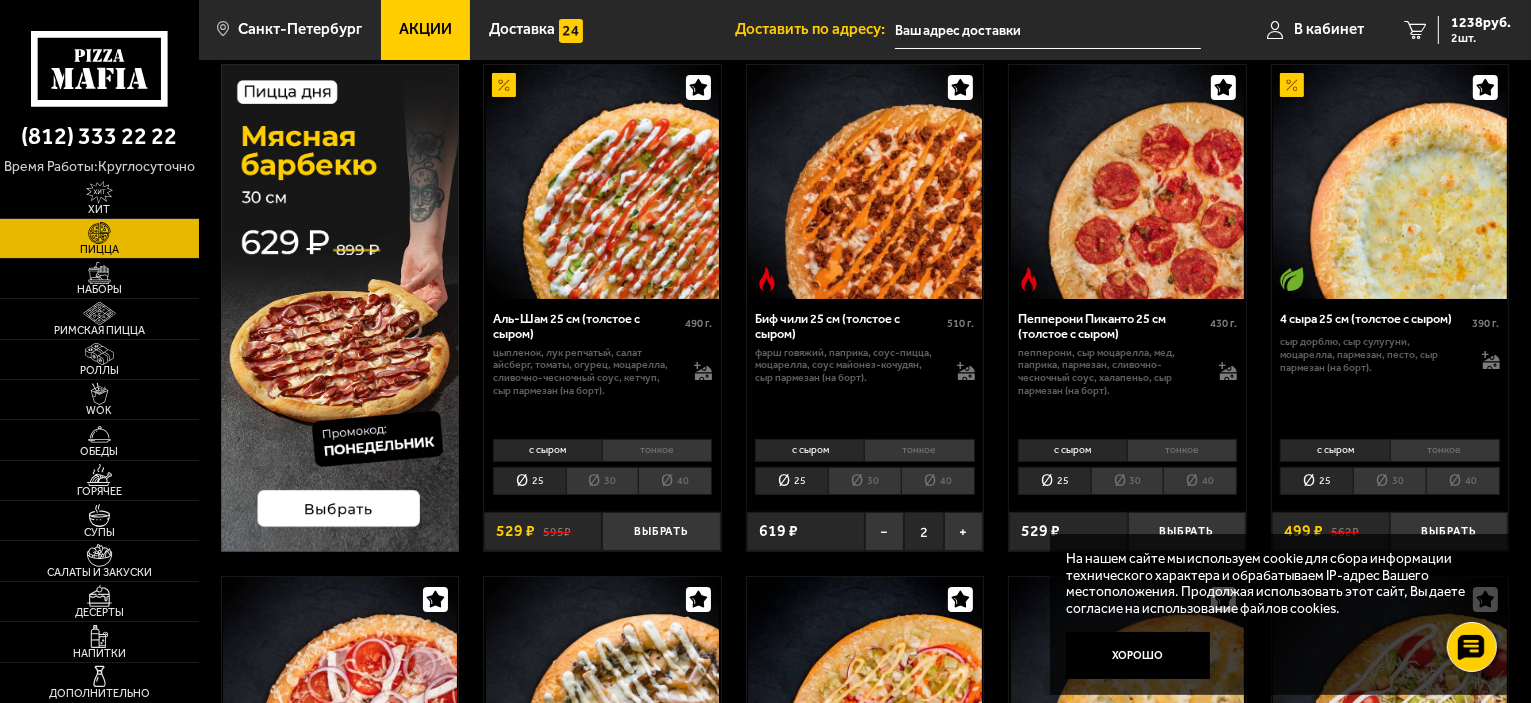 click on "40" at bounding box center [938, 481] 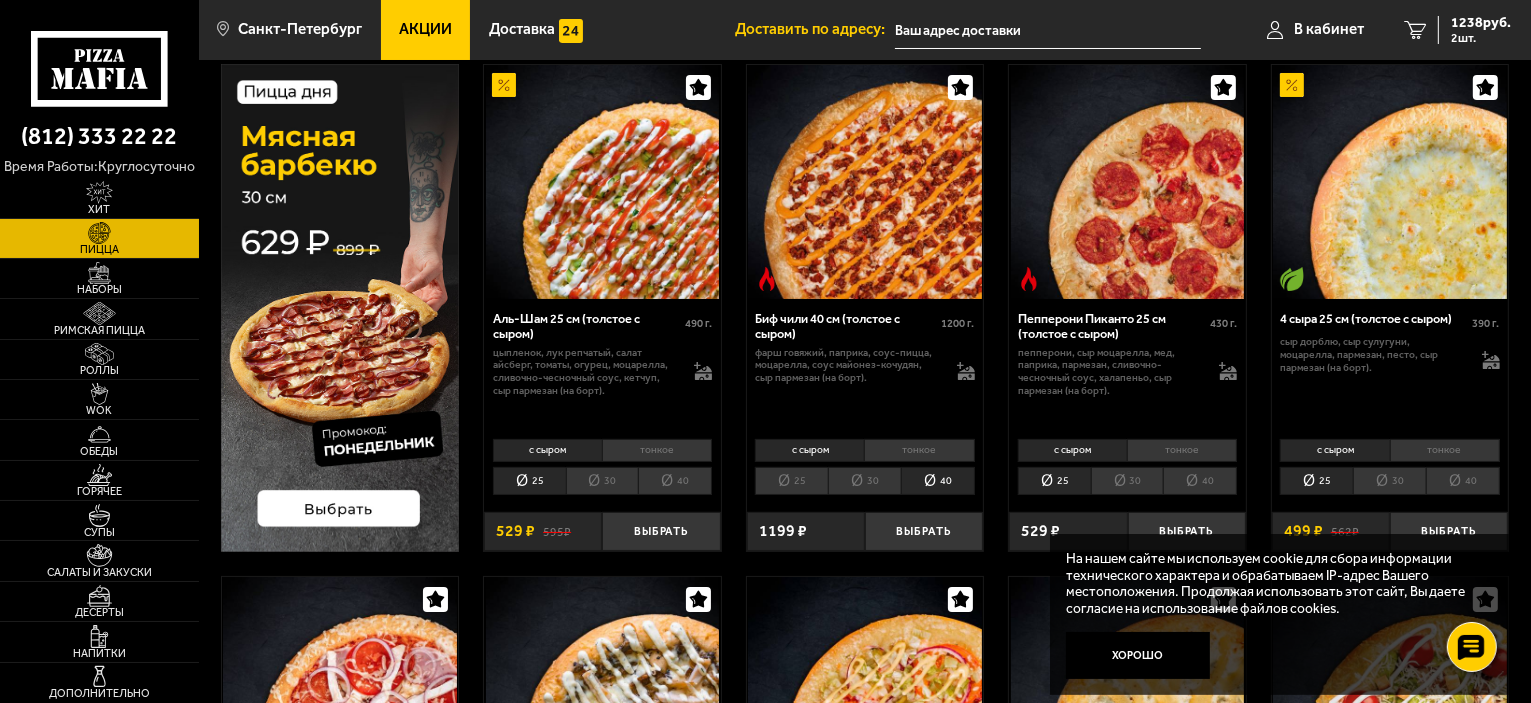 click on "тонкое" at bounding box center (919, 450) 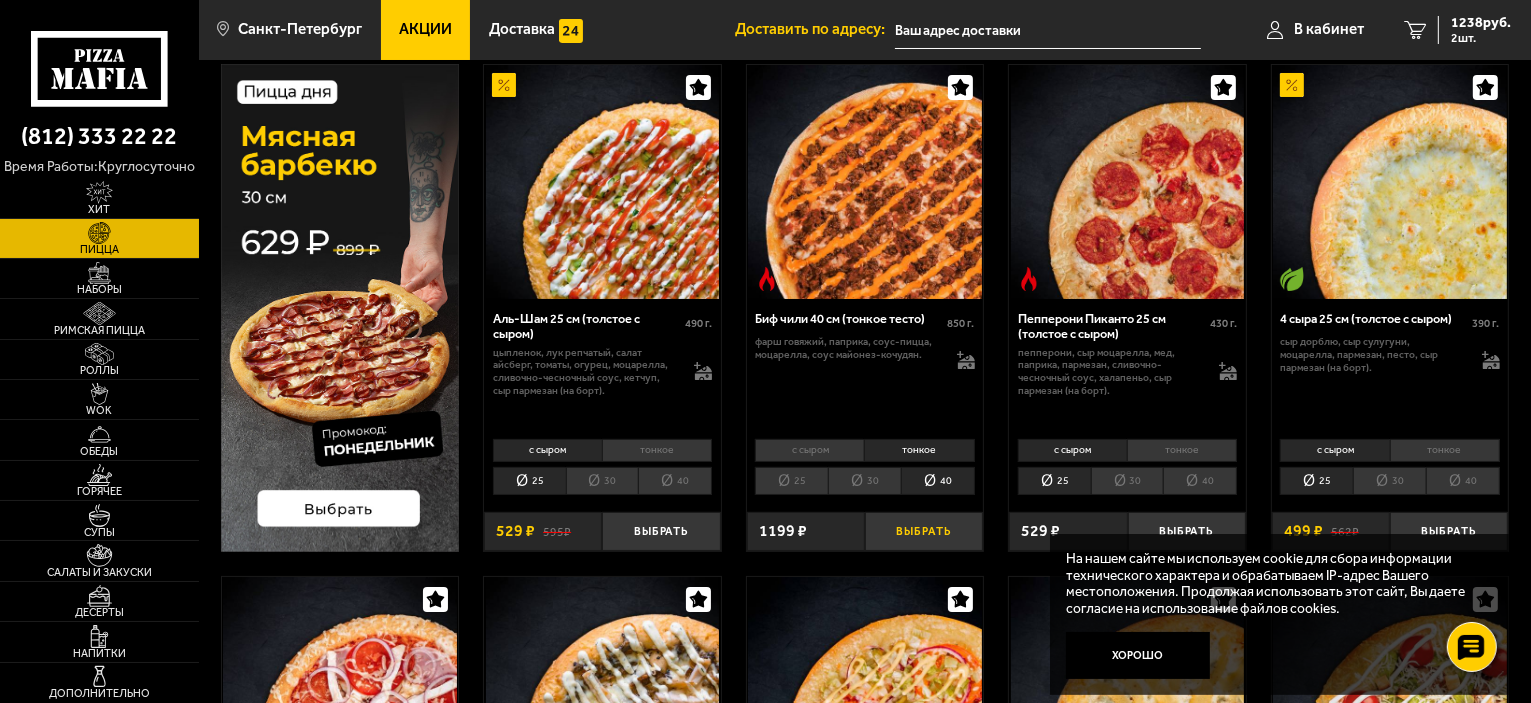 click on "Выбрать" at bounding box center (924, 531) 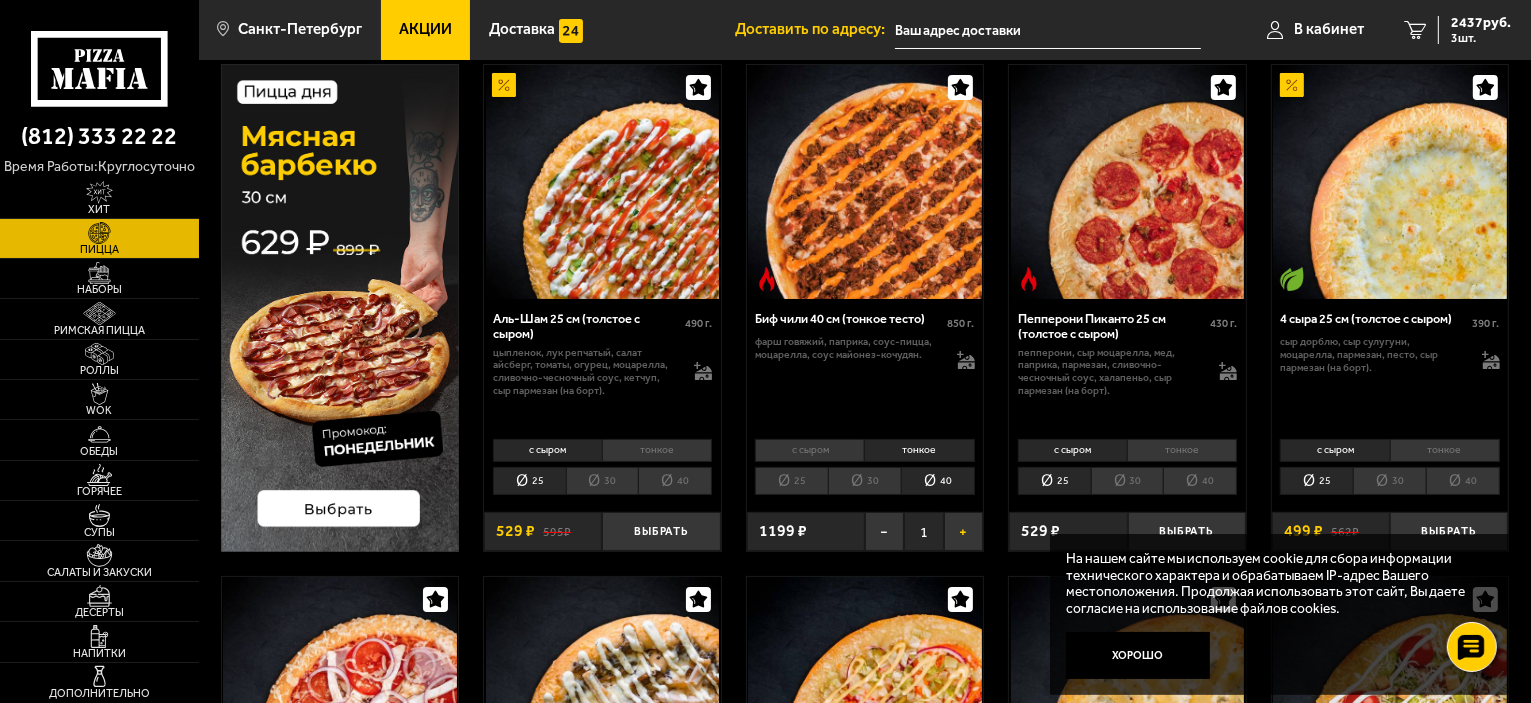 click on "+" at bounding box center [963, 531] 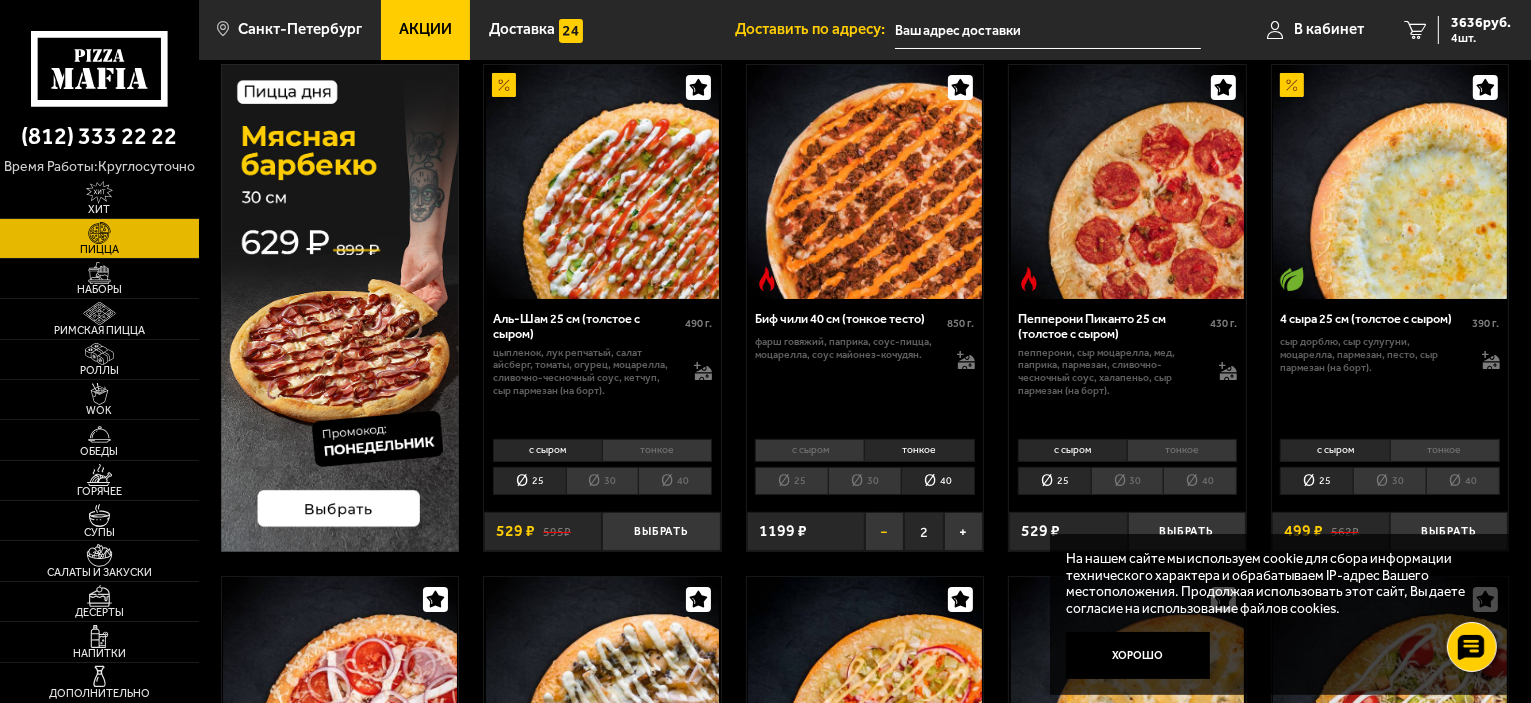 click on "−" at bounding box center [884, 531] 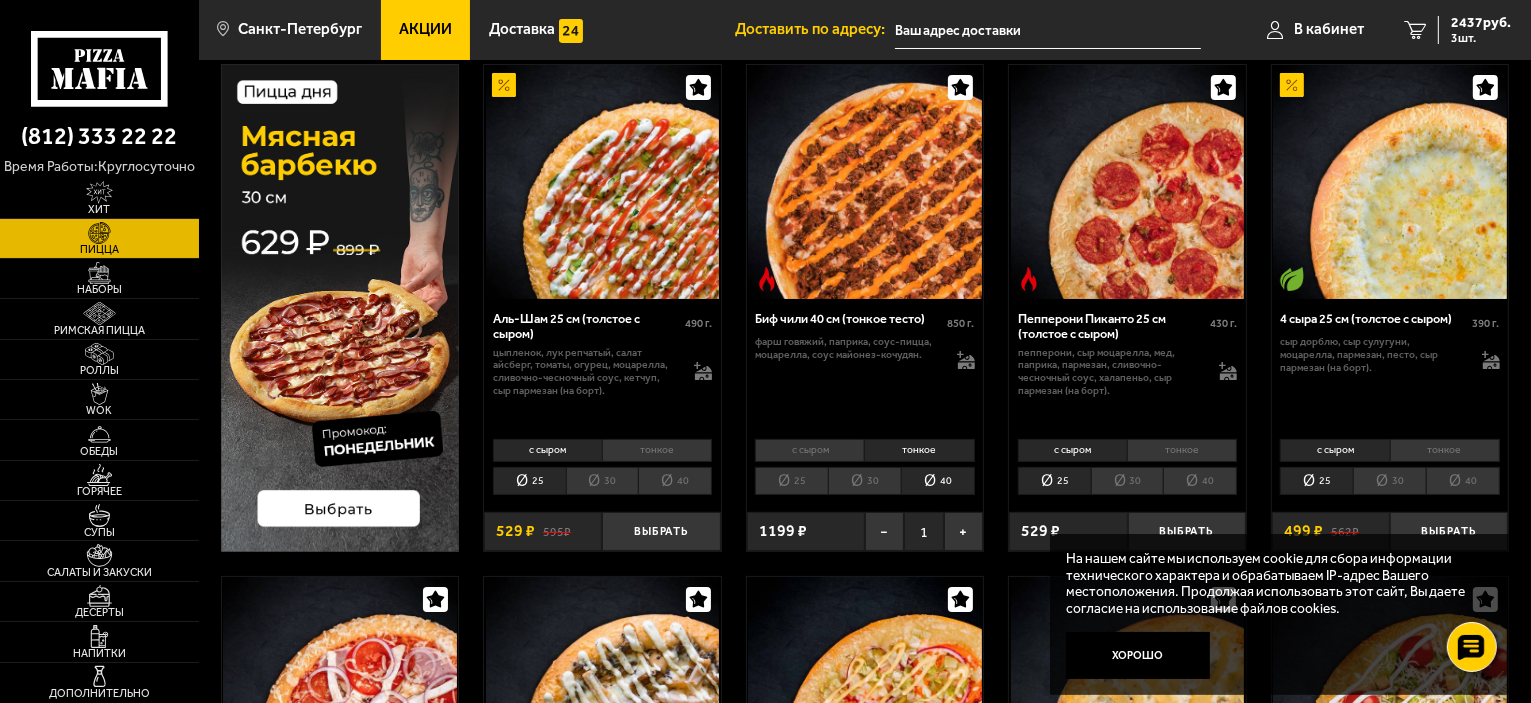 click on "40" at bounding box center (1200, 481) 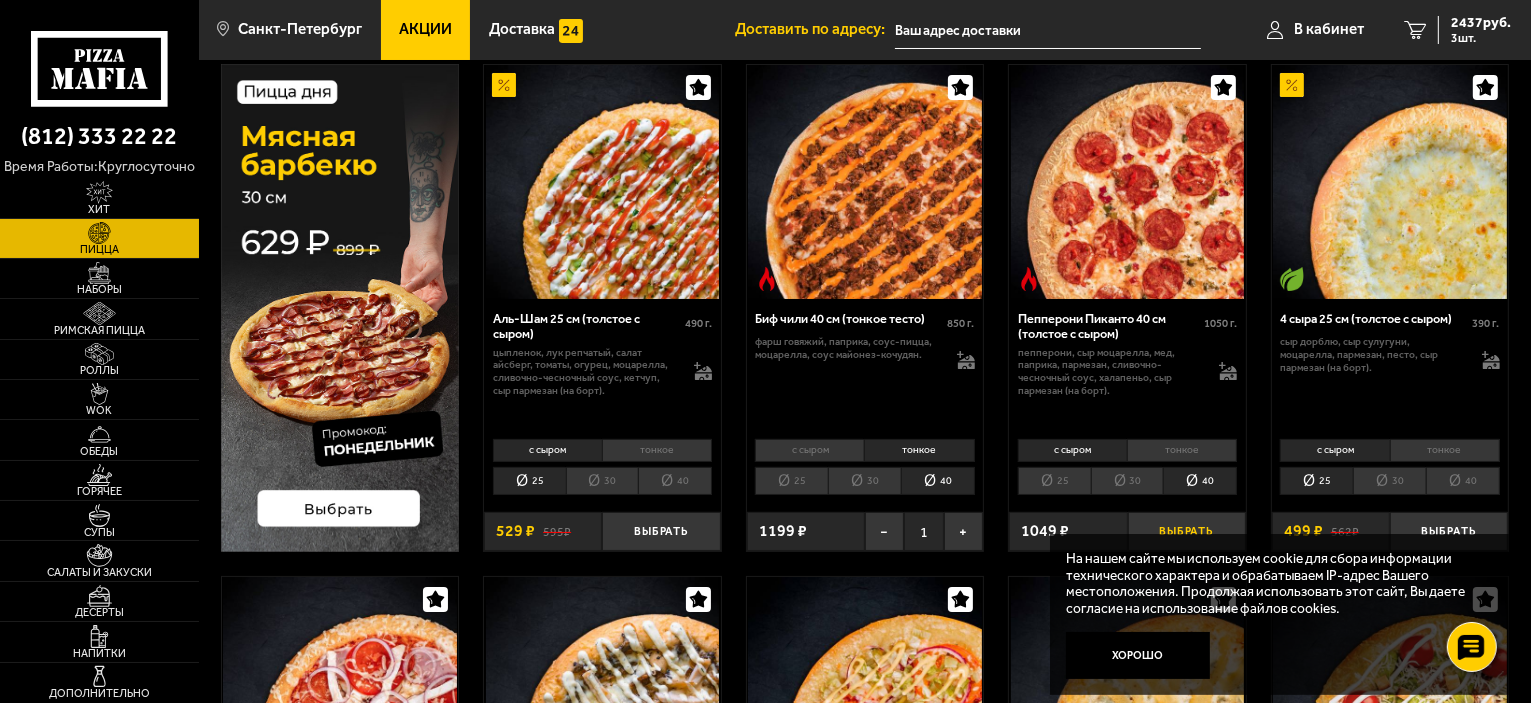 click on "Выбрать" at bounding box center [1187, 531] 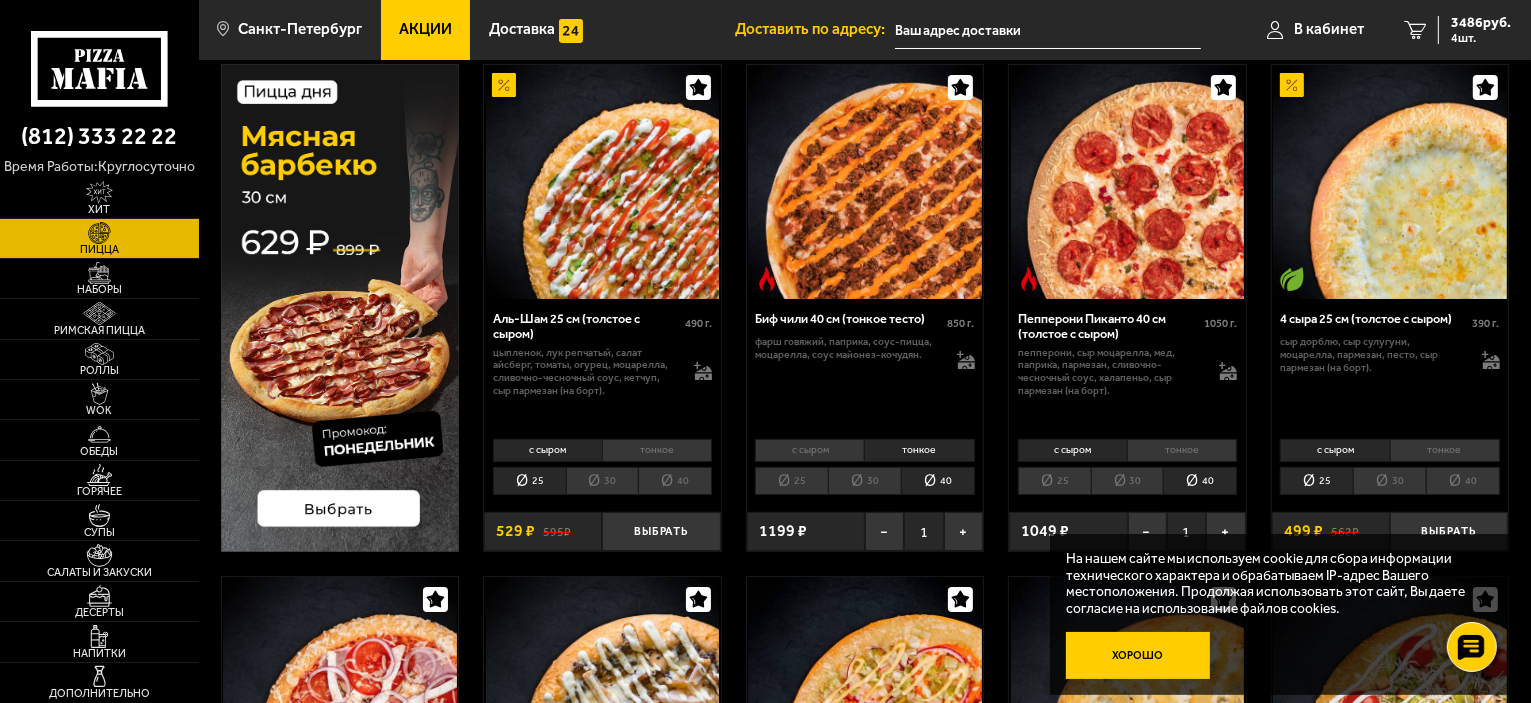 click on "Хорошо" at bounding box center [1138, 656] 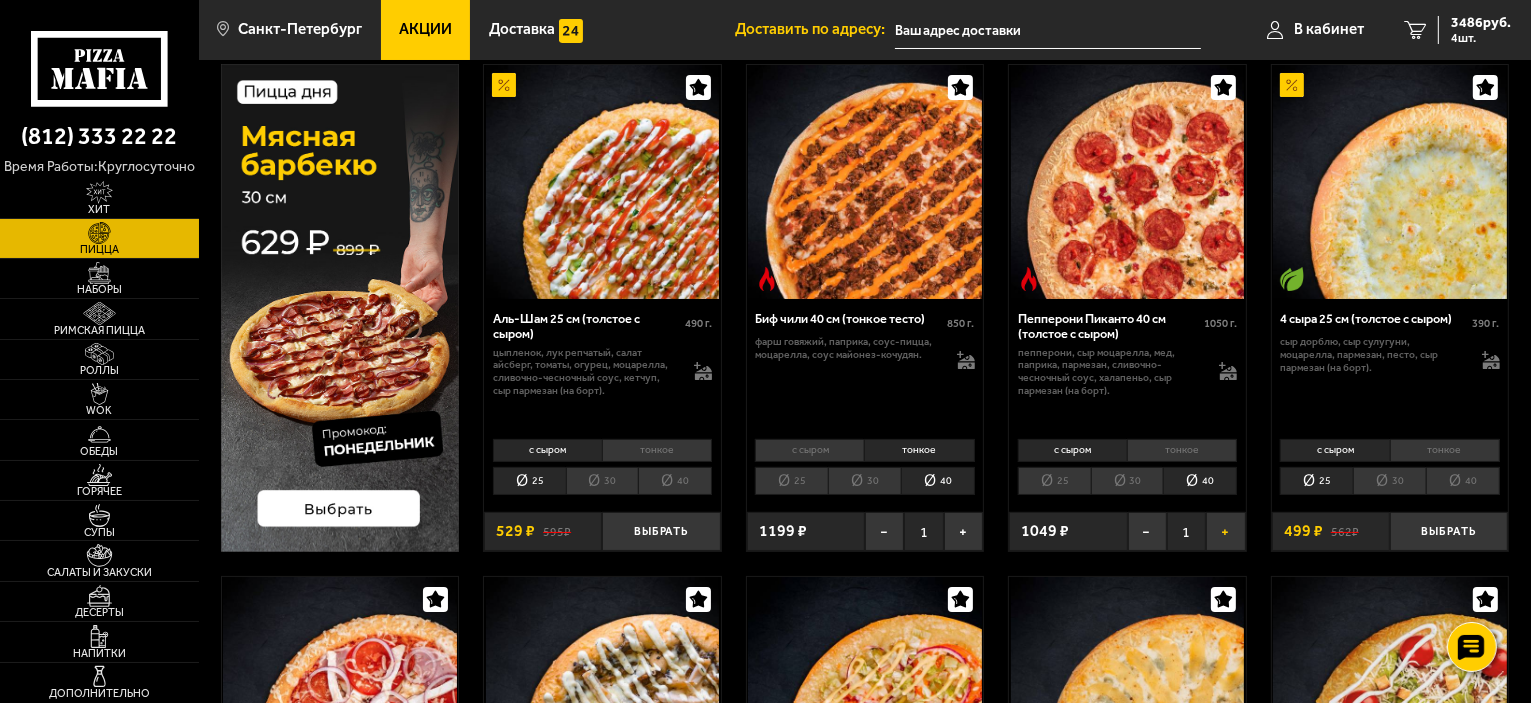 click on "+" at bounding box center (1225, 531) 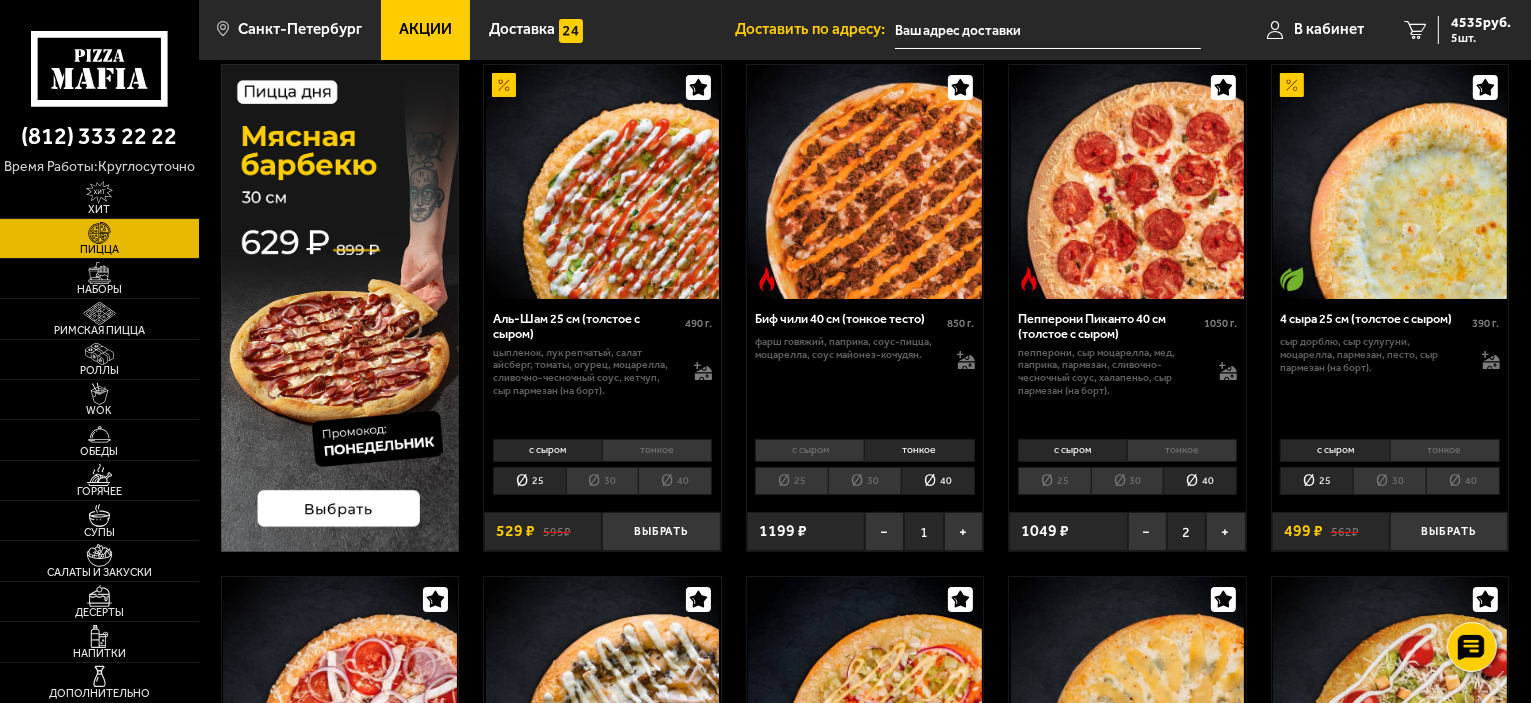 click on "40" at bounding box center [1463, 481] 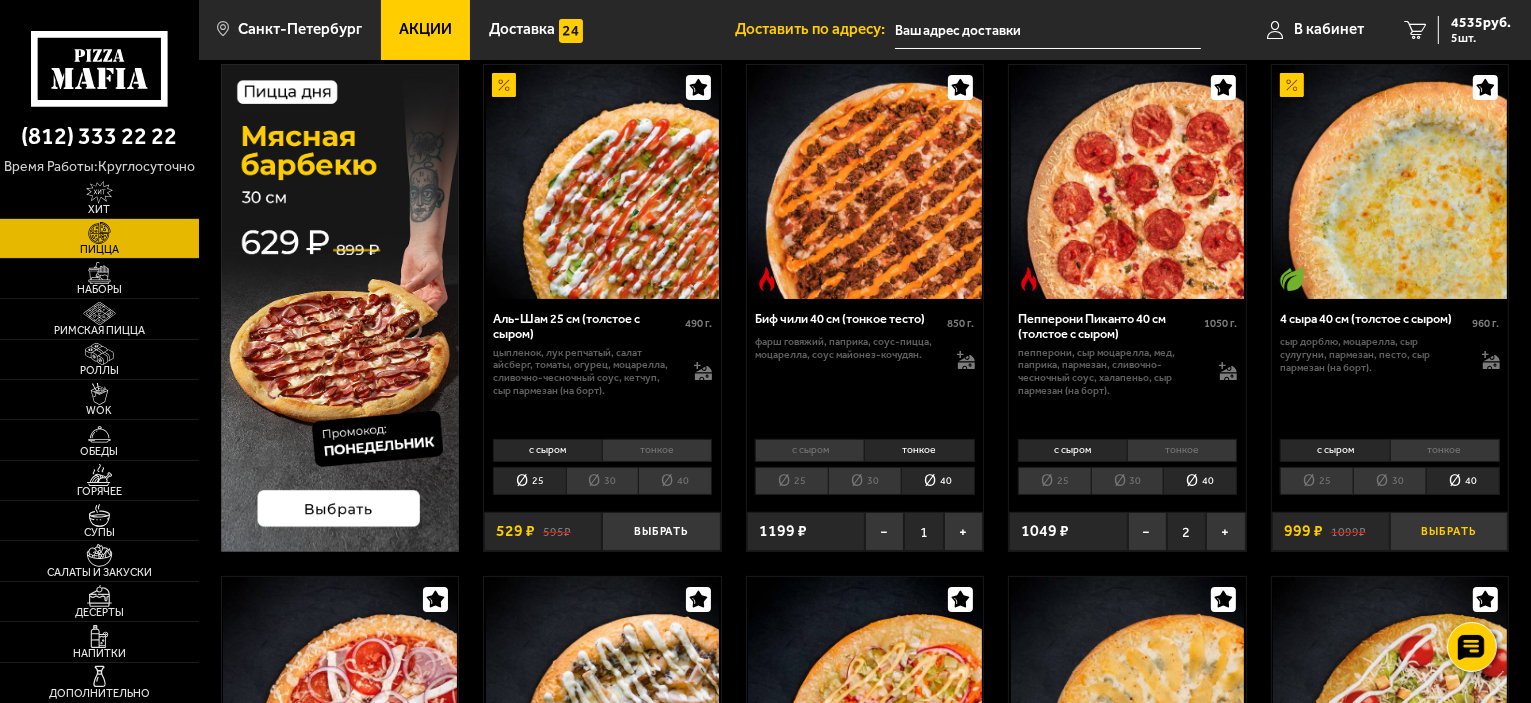 click on "Выбрать" at bounding box center (1449, 531) 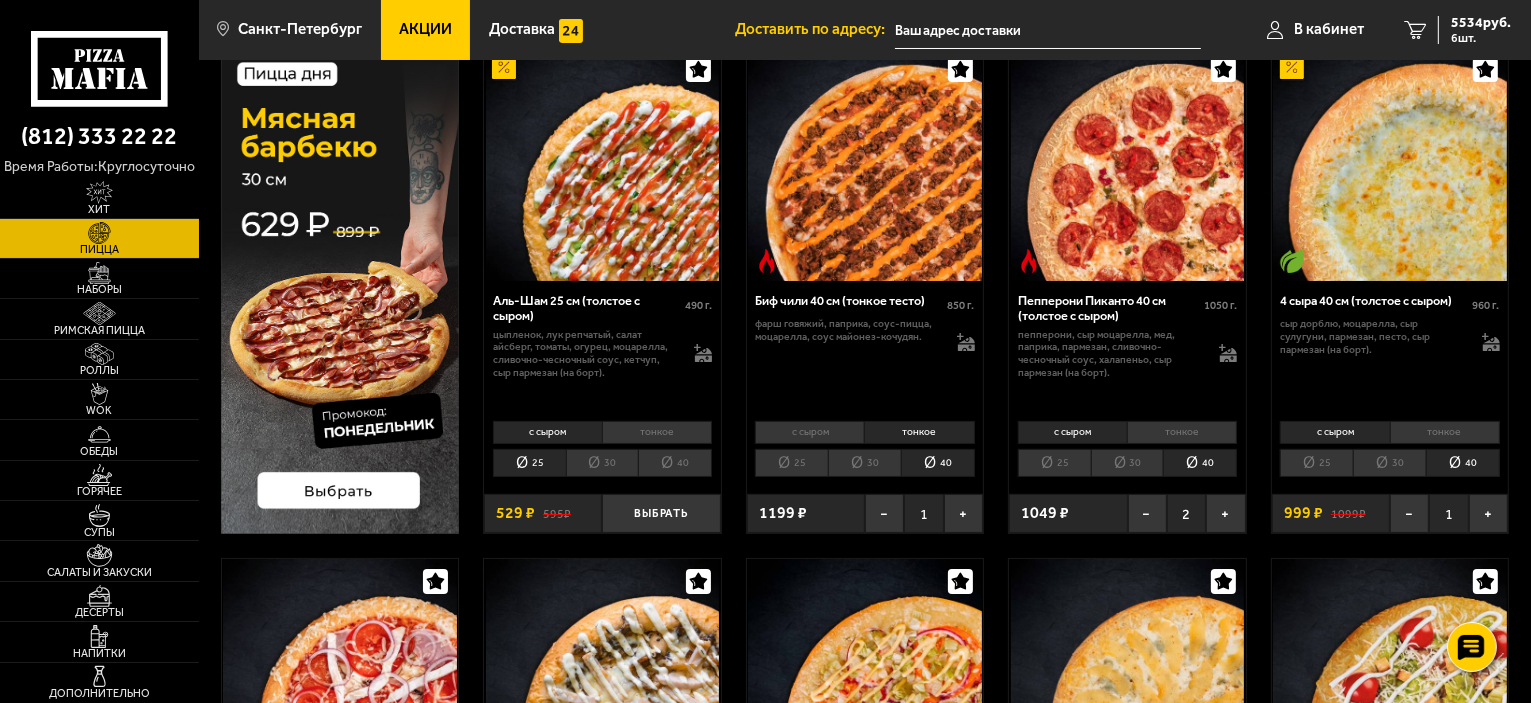 scroll, scrollTop: 100, scrollLeft: 0, axis: vertical 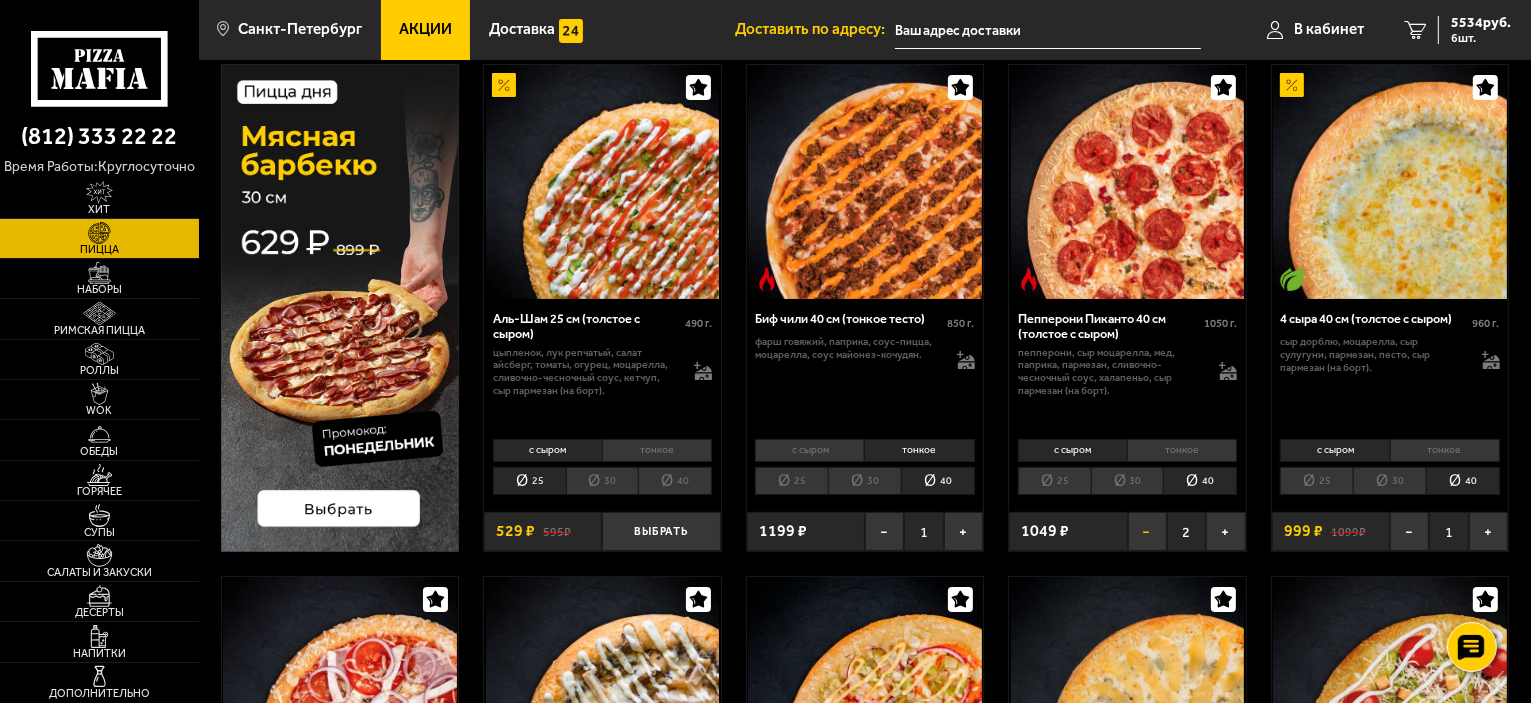 click on "−" at bounding box center (1147, 531) 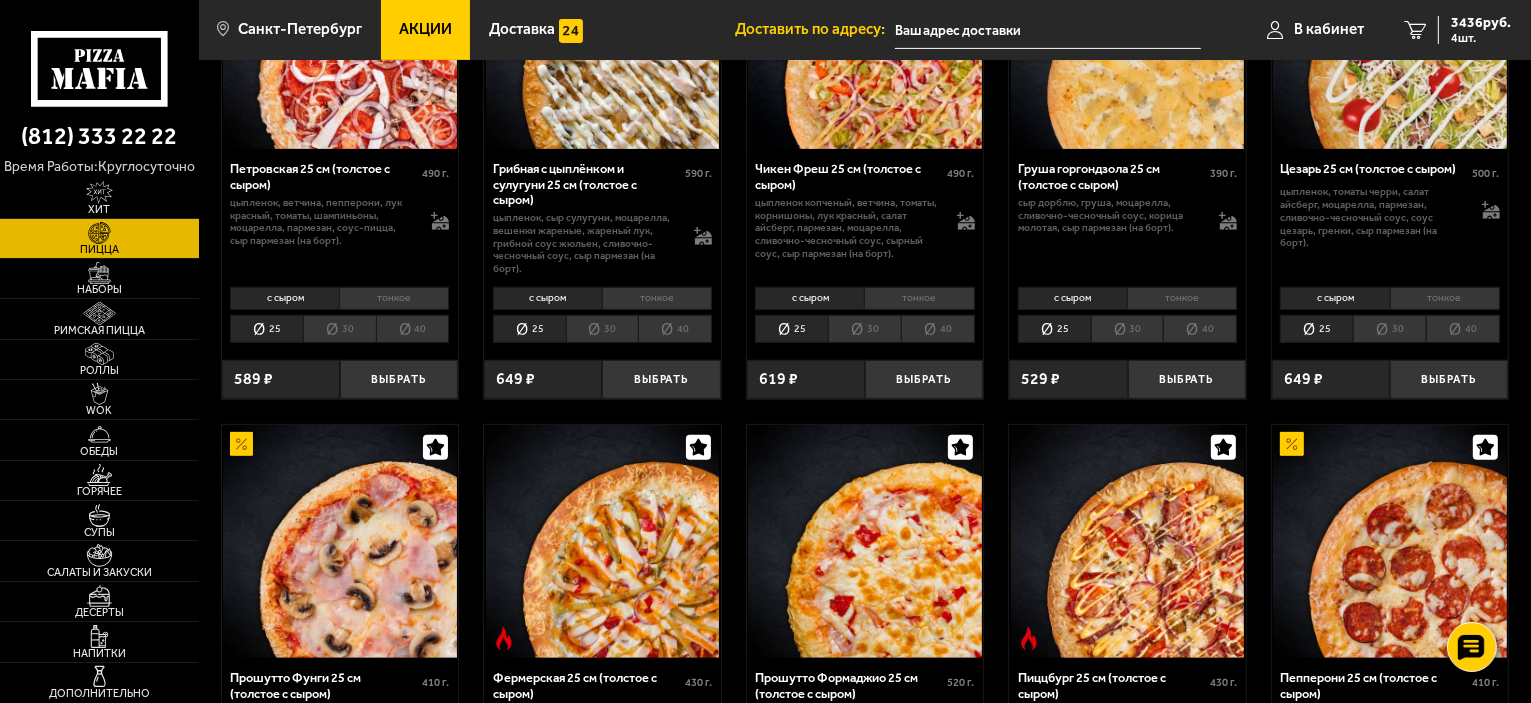 scroll, scrollTop: 1000, scrollLeft: 0, axis: vertical 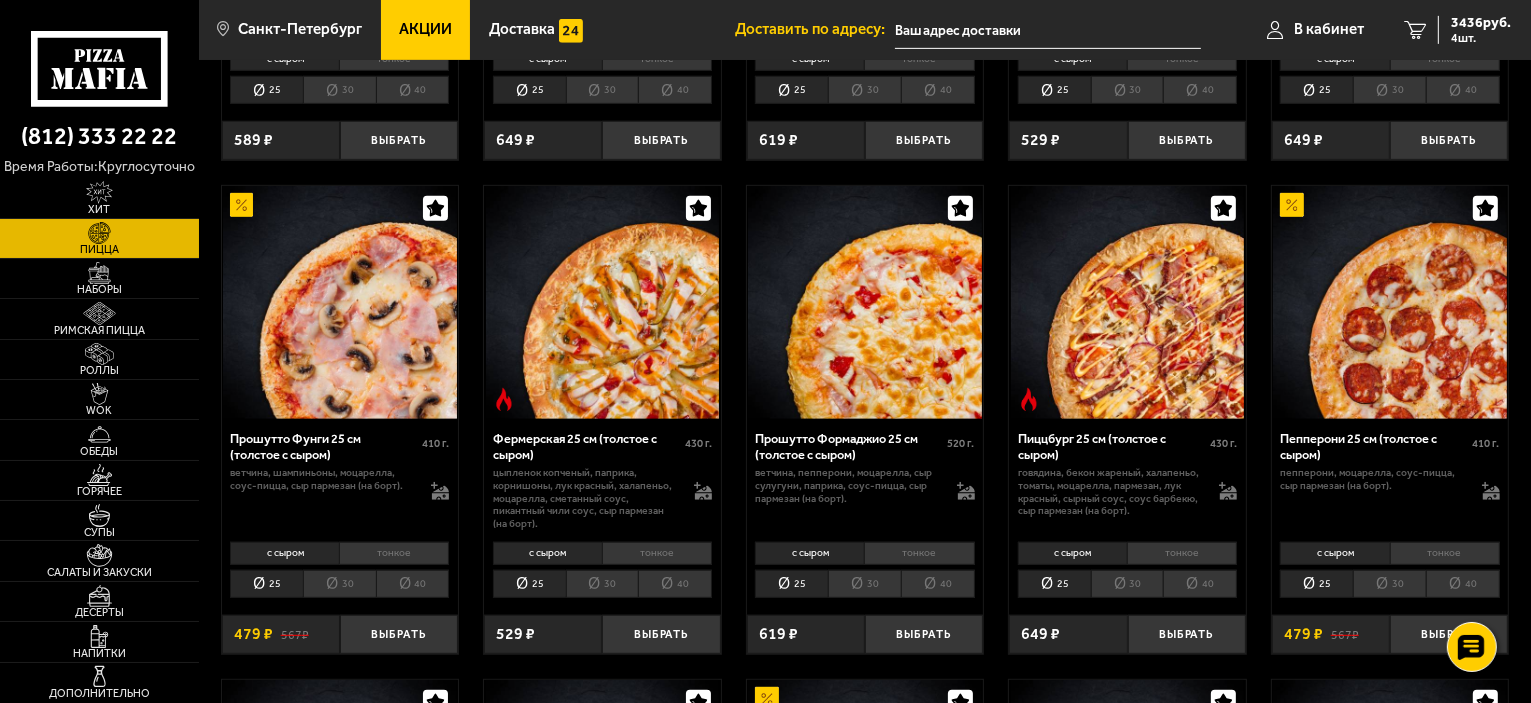 click on "40" at bounding box center (1463, 584) 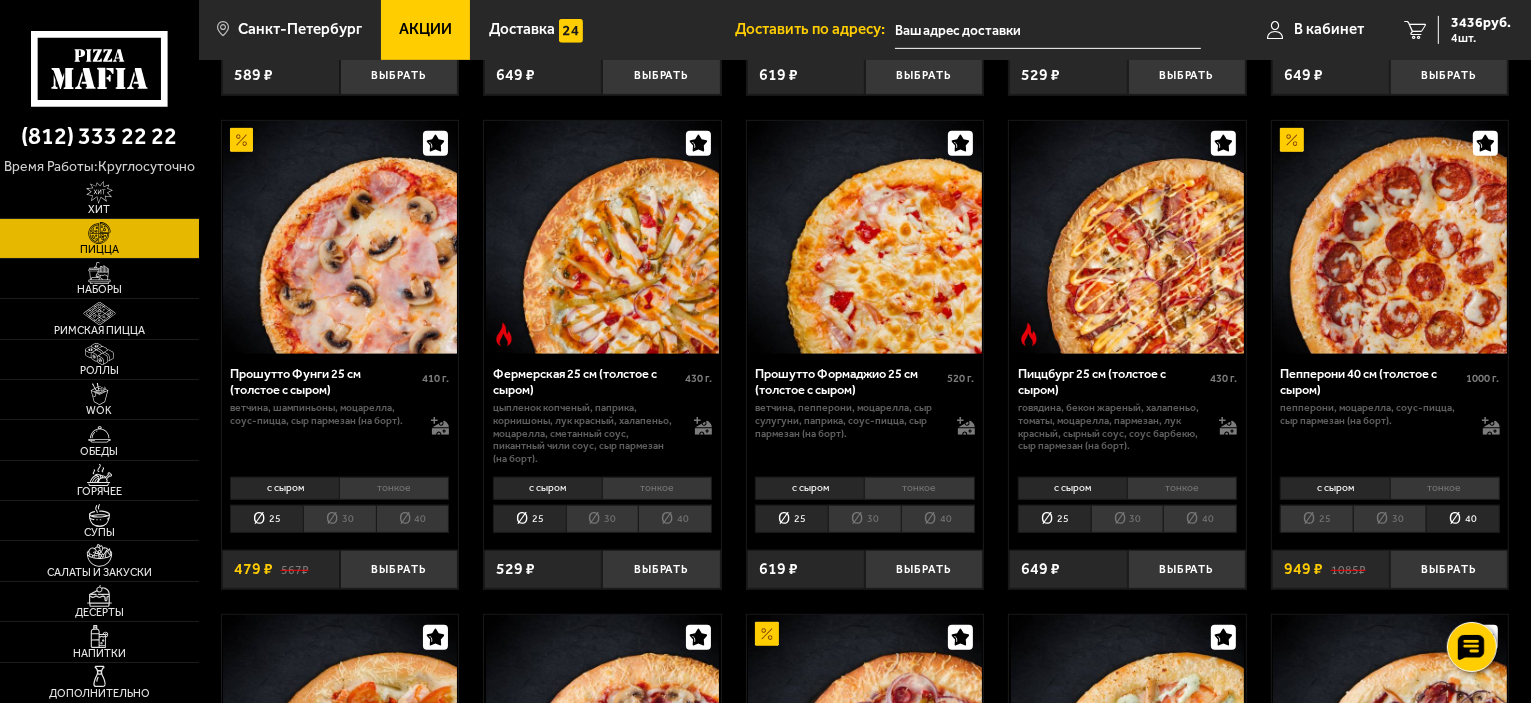 scroll, scrollTop: 1100, scrollLeft: 0, axis: vertical 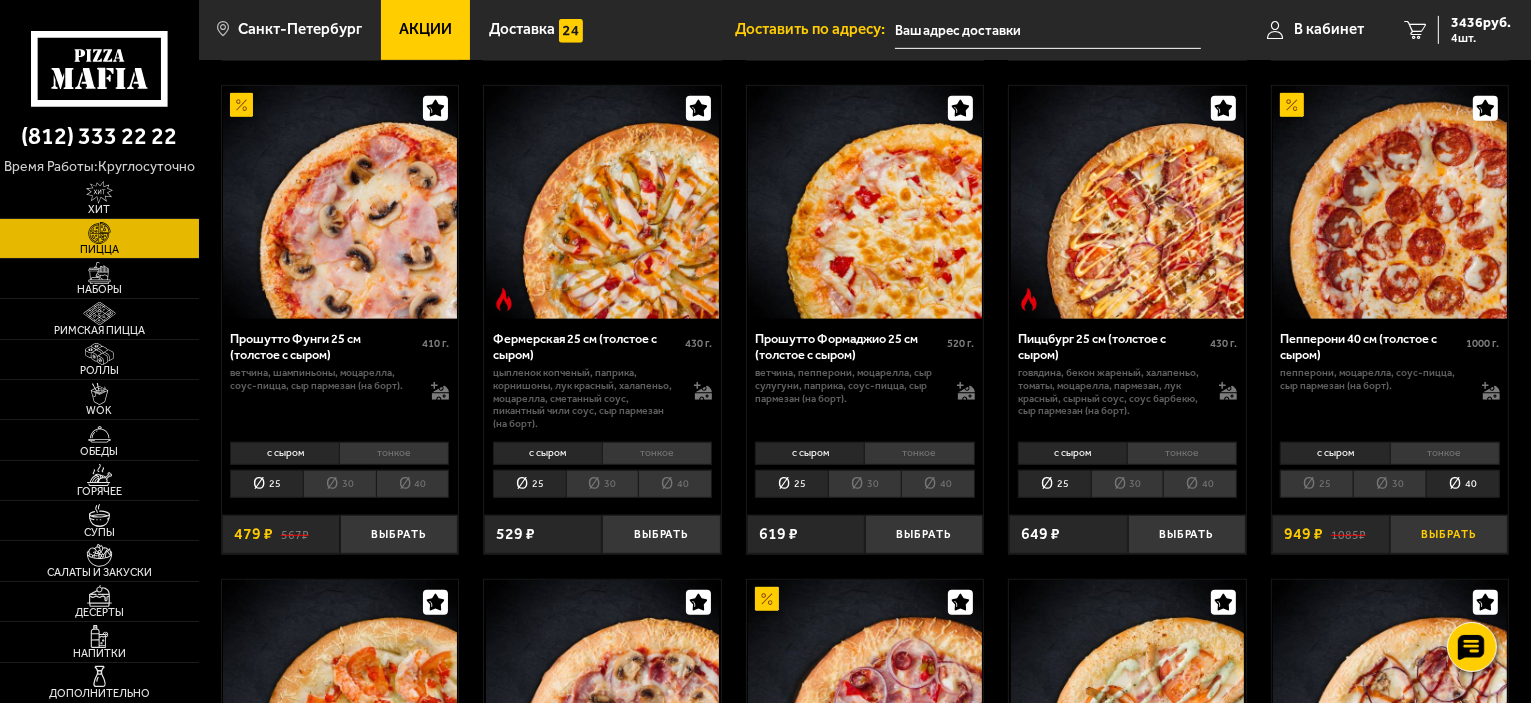 drag, startPoint x: 1452, startPoint y: 530, endPoint x: 1483, endPoint y: 476, distance: 62.26556 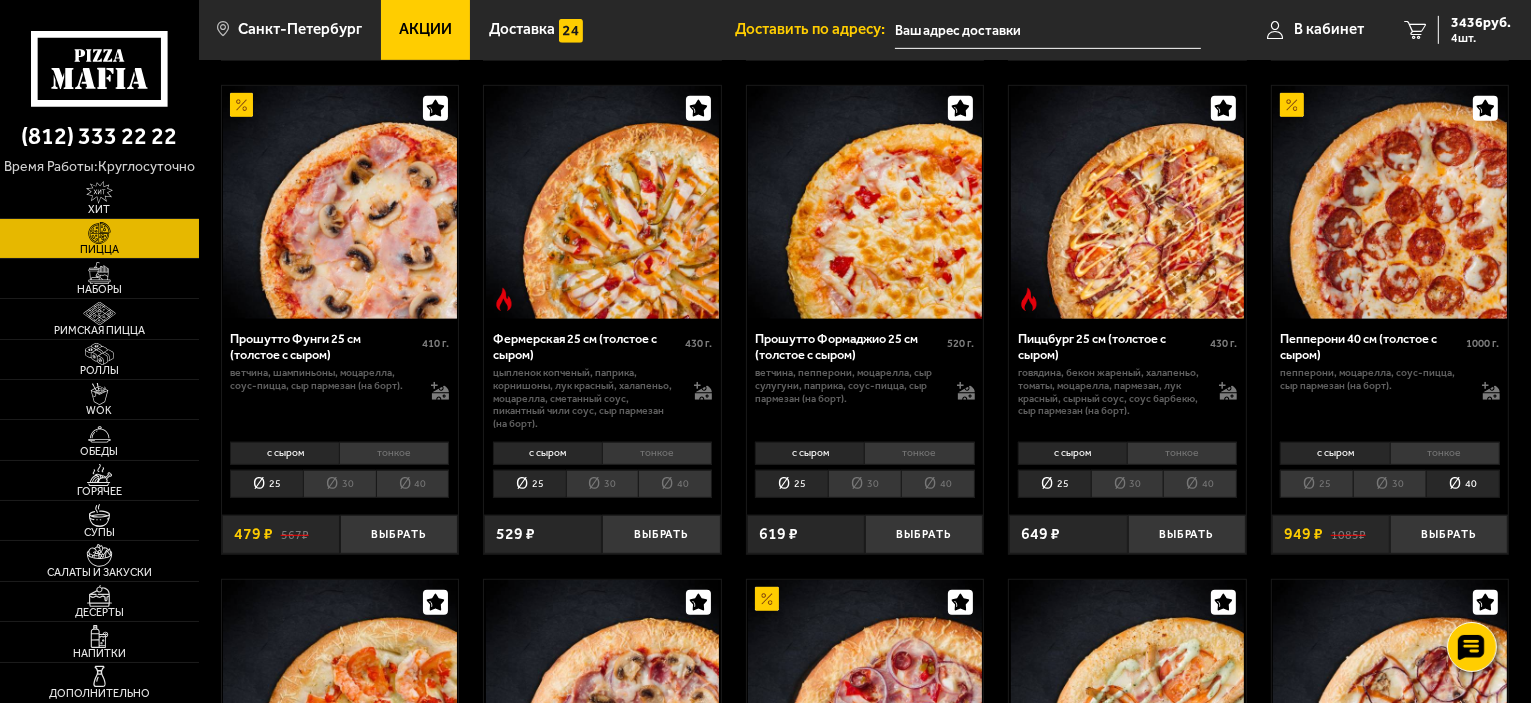click on "Выбрать" at bounding box center (1449, 534) 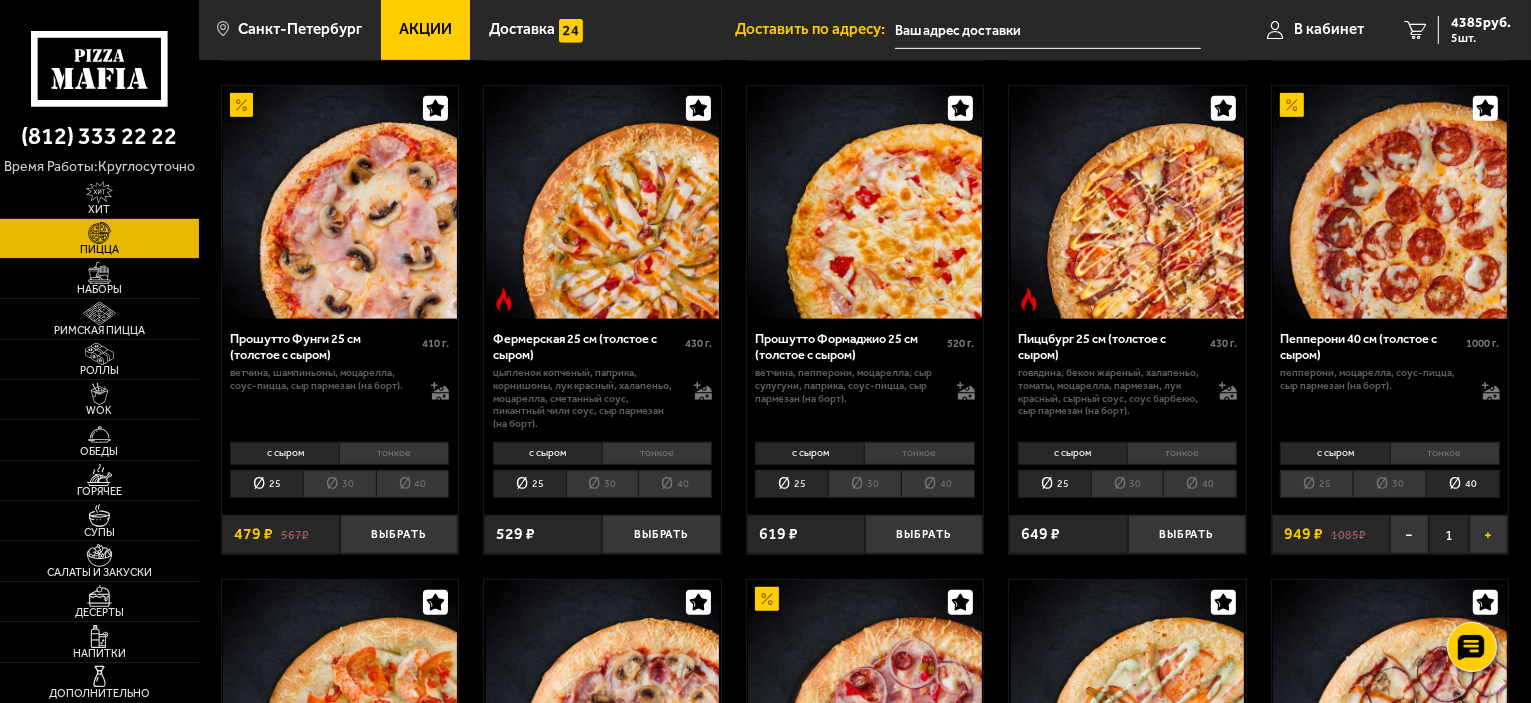 click on "+" at bounding box center (1488, 534) 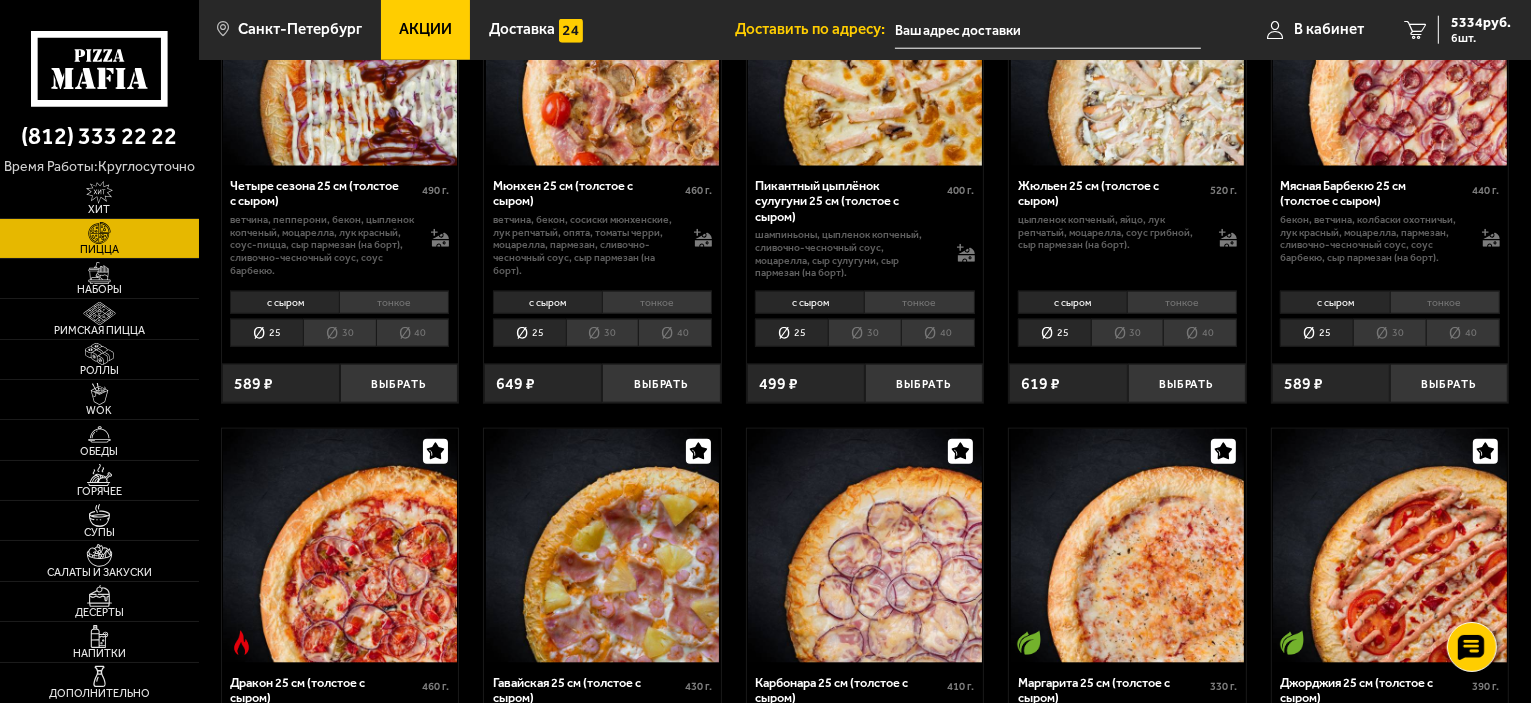 scroll, scrollTop: 2500, scrollLeft: 0, axis: vertical 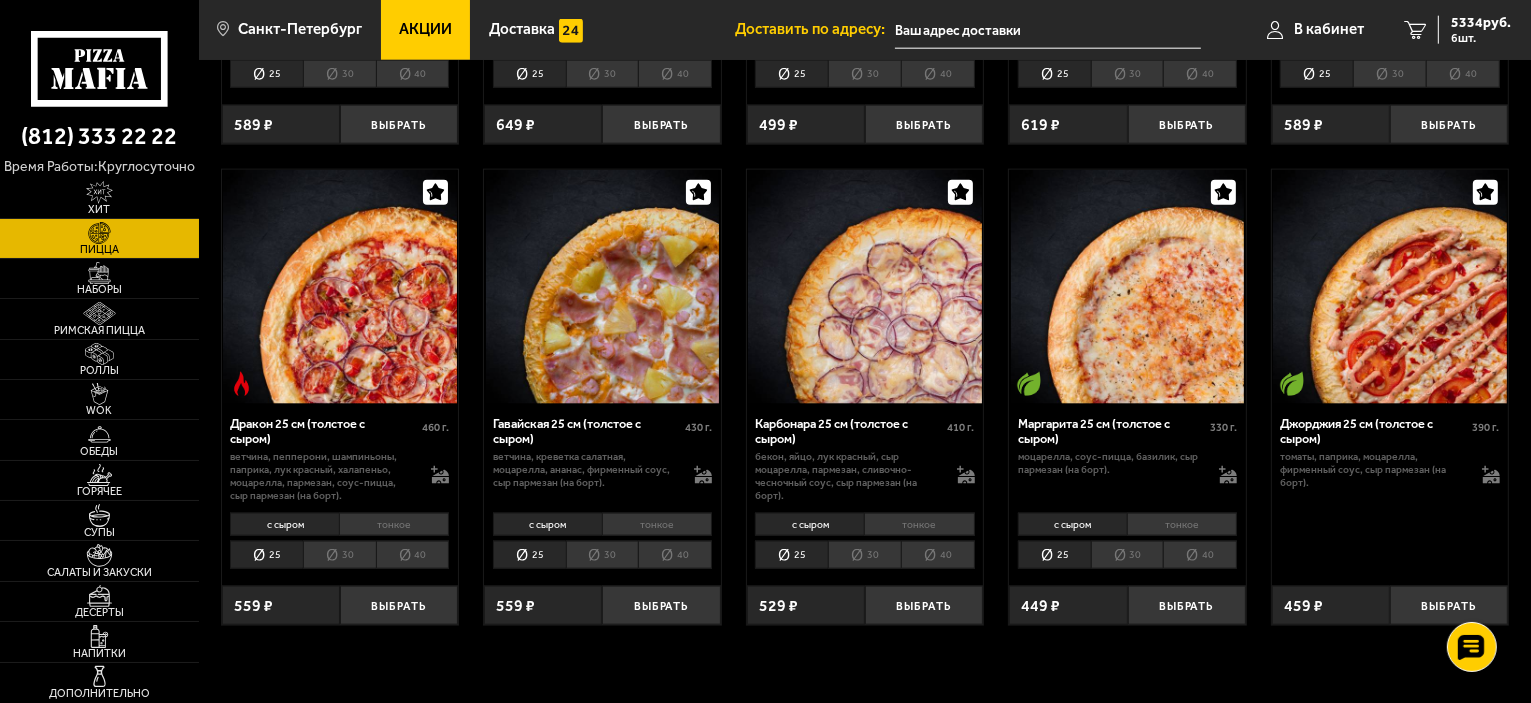 click on "40" at bounding box center [675, 555] 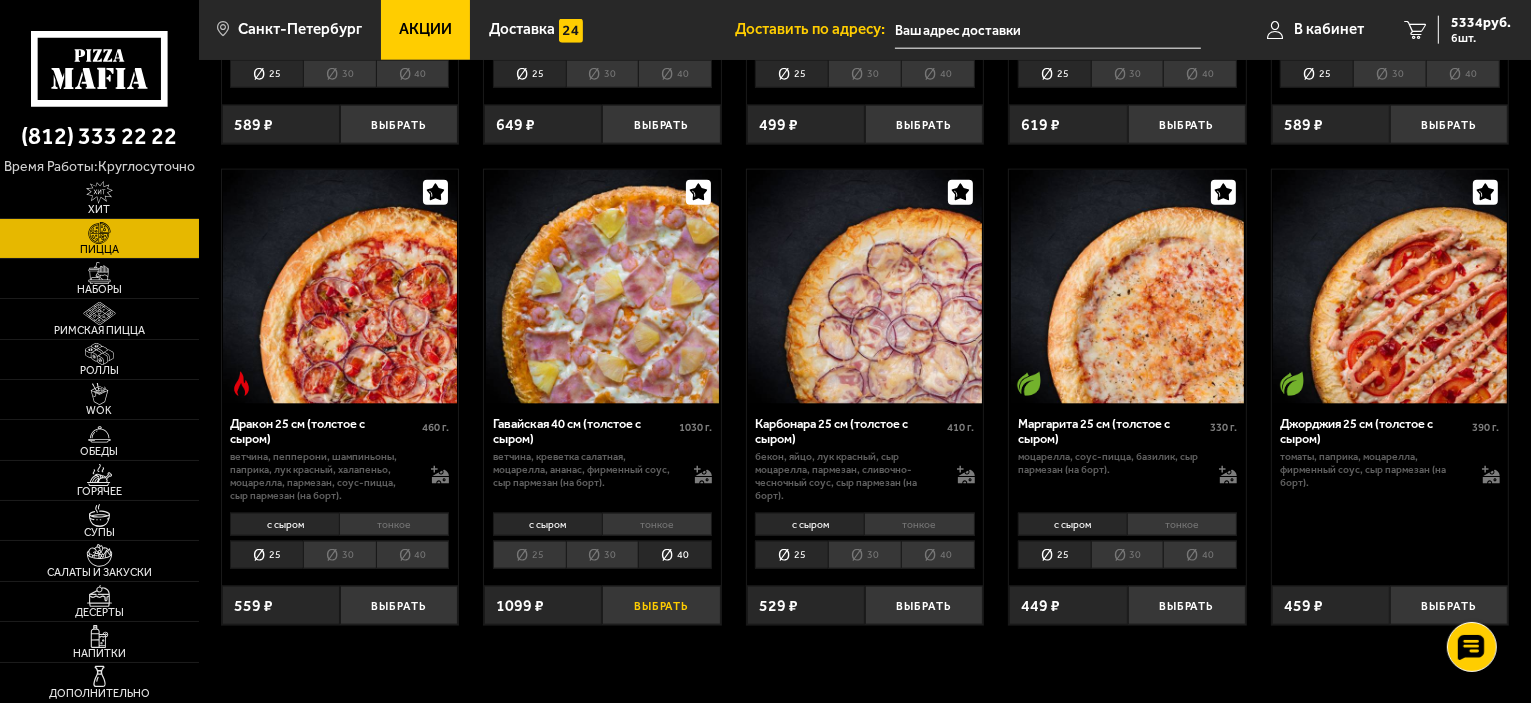 click on "Выбрать" at bounding box center [661, 605] 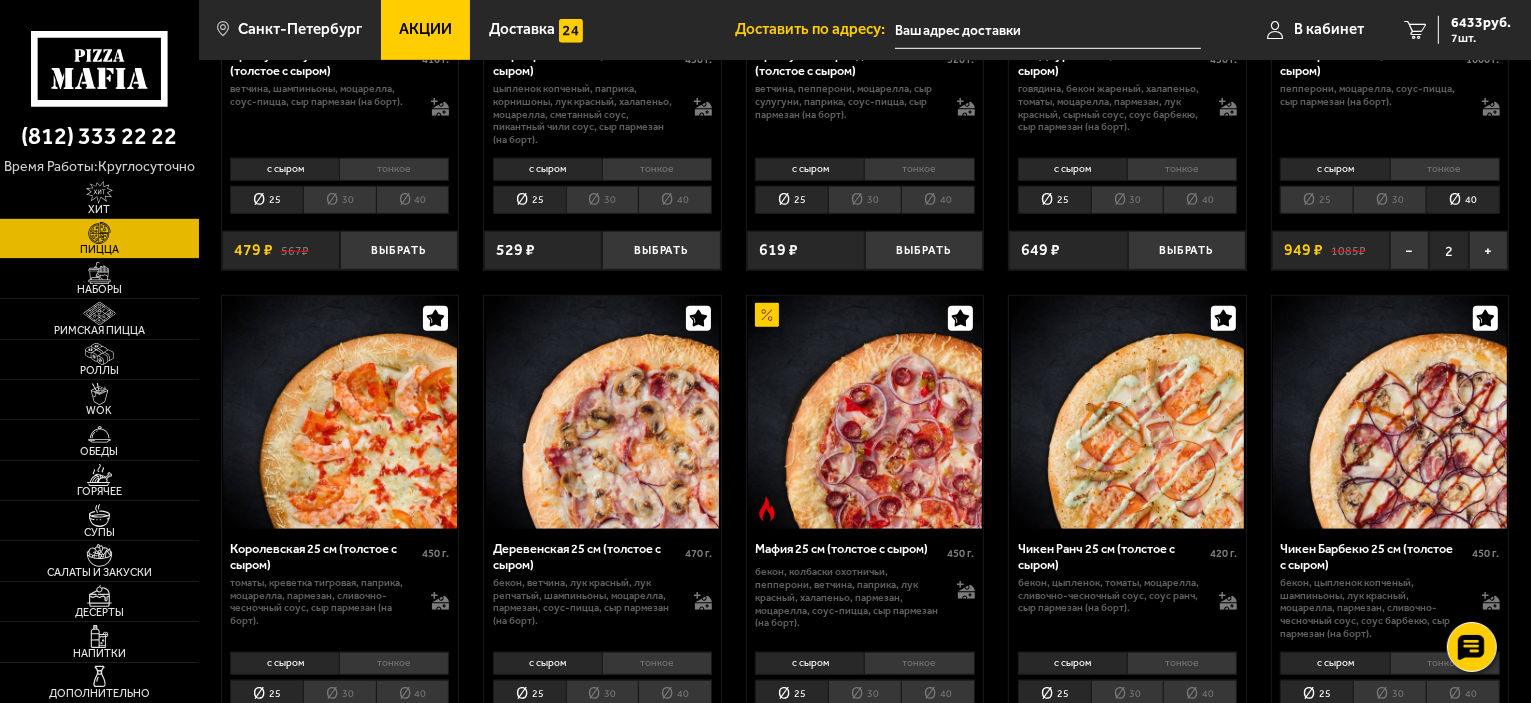 scroll, scrollTop: 1100, scrollLeft: 0, axis: vertical 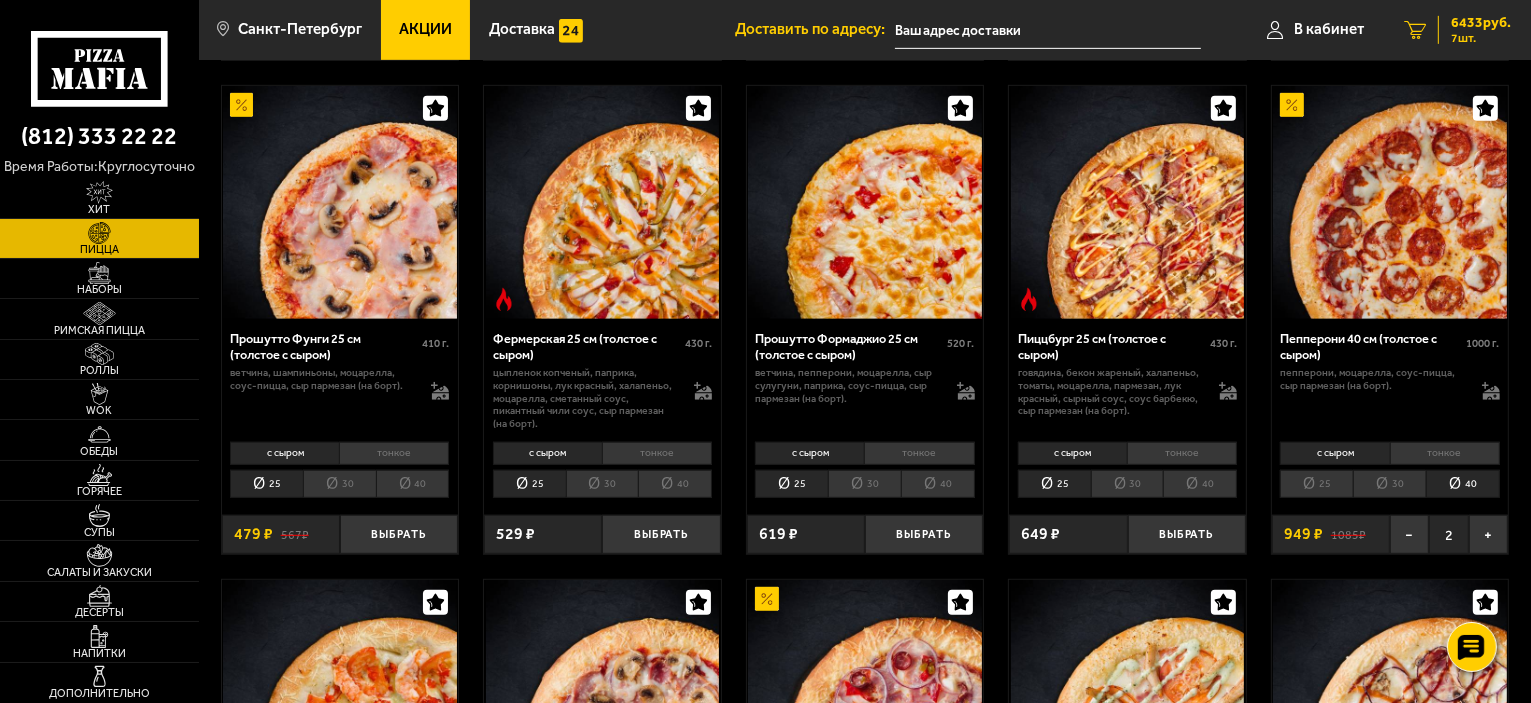 click on "6433  руб." at bounding box center (1481, 23) 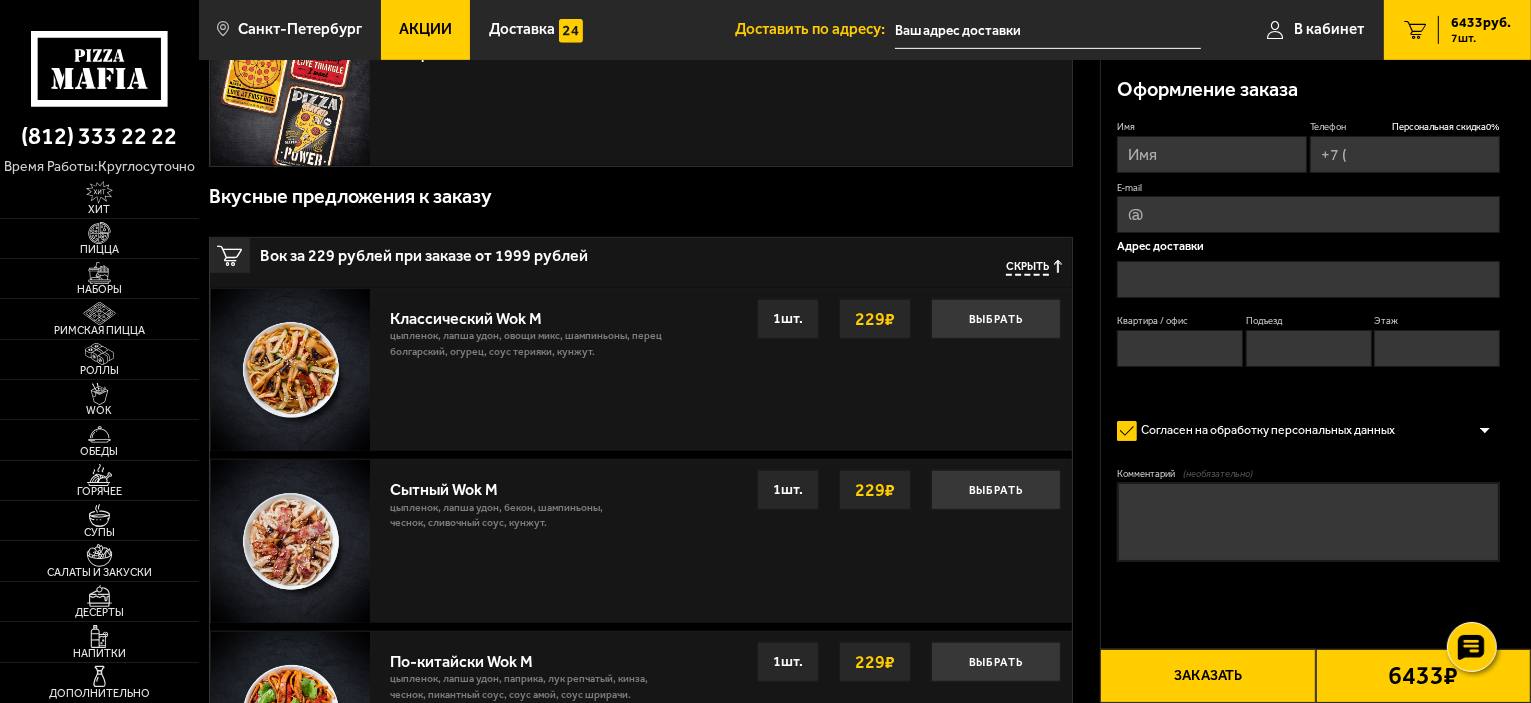 scroll, scrollTop: 0, scrollLeft: 0, axis: both 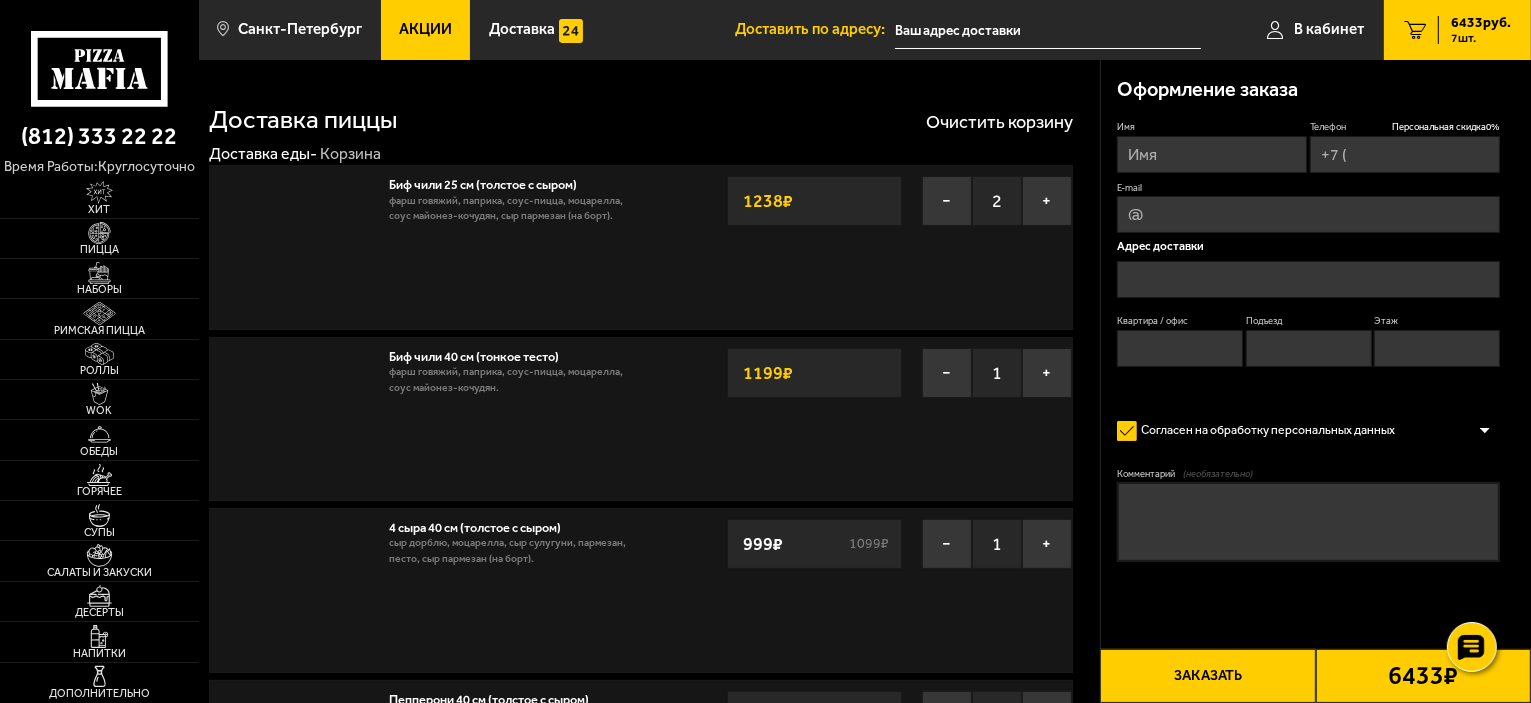 type on "+7 ([PHONE]) -  -" 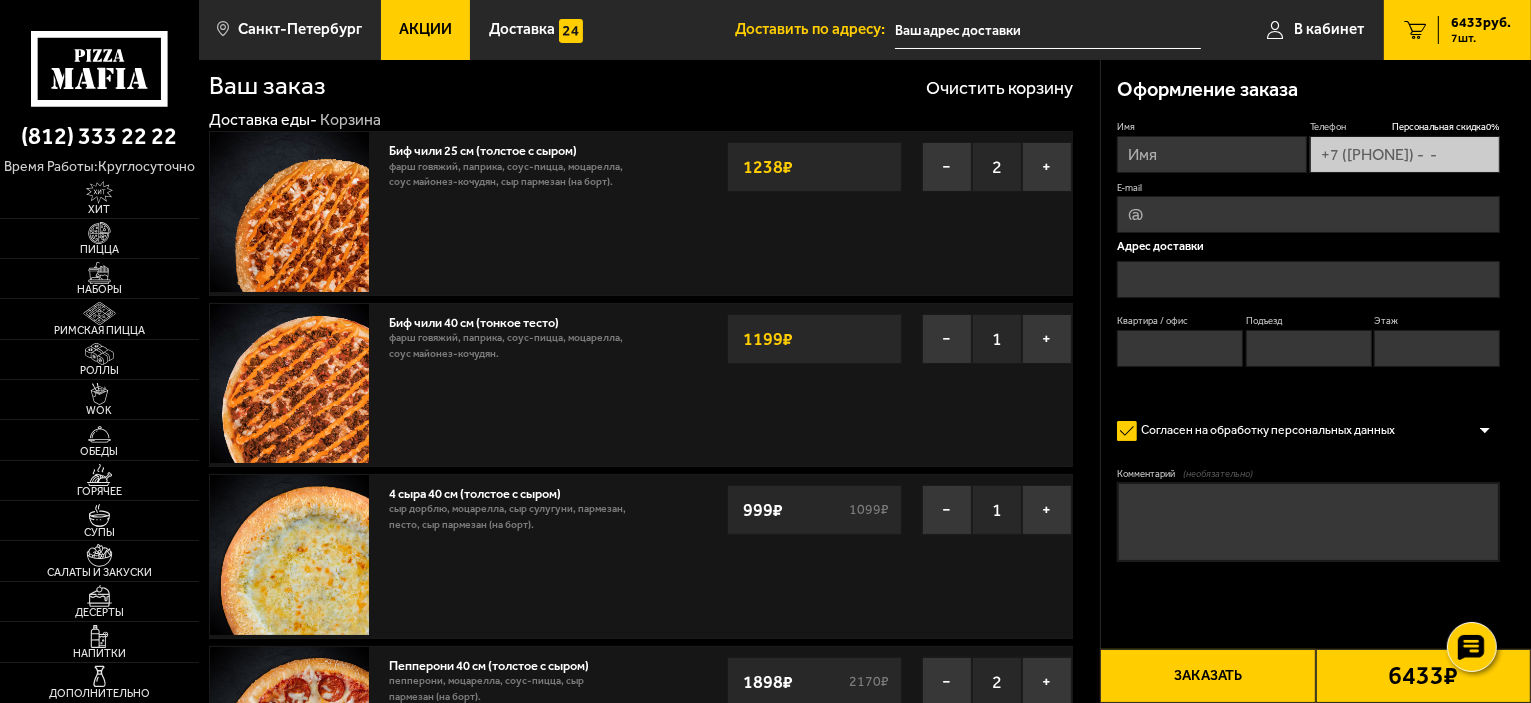 scroll, scrollTop: 0, scrollLeft: 0, axis: both 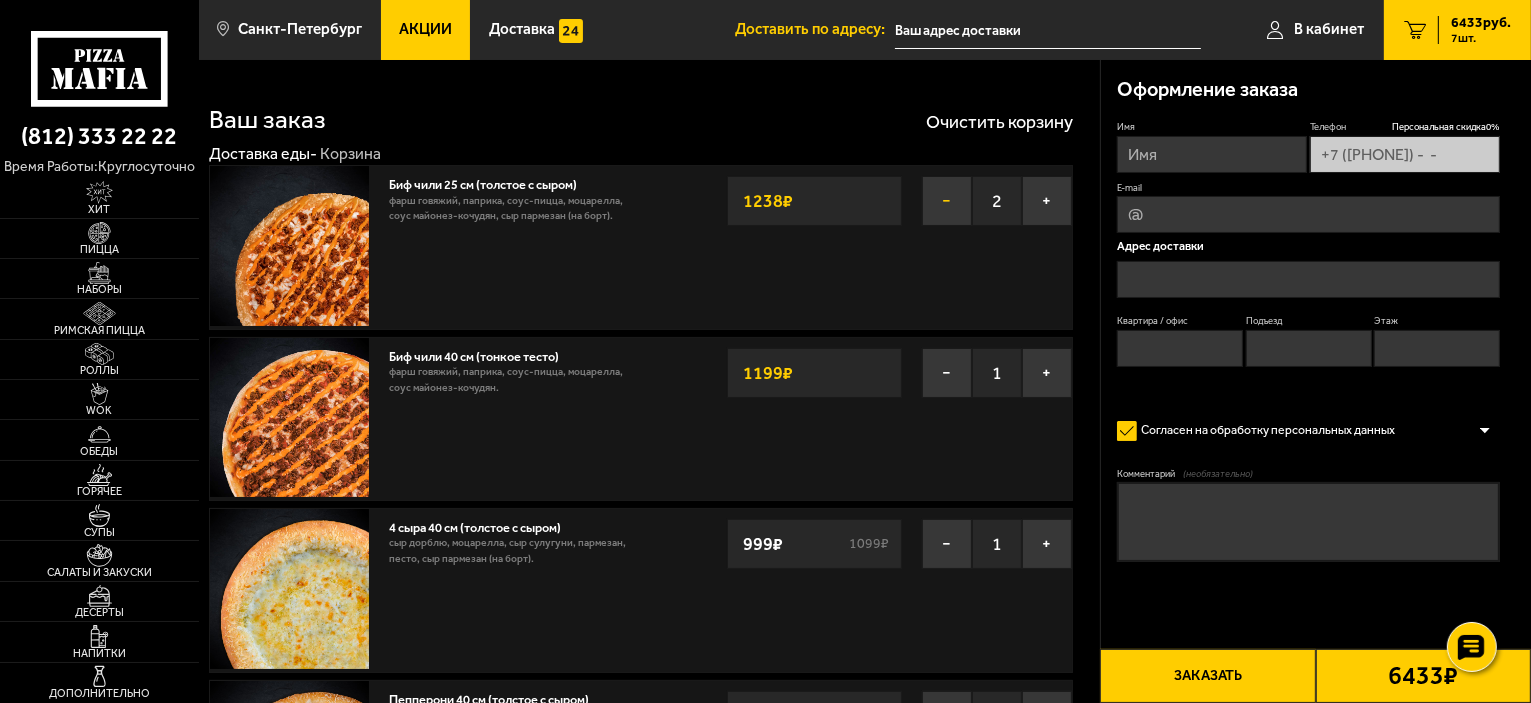 click on "−" at bounding box center (947, 201) 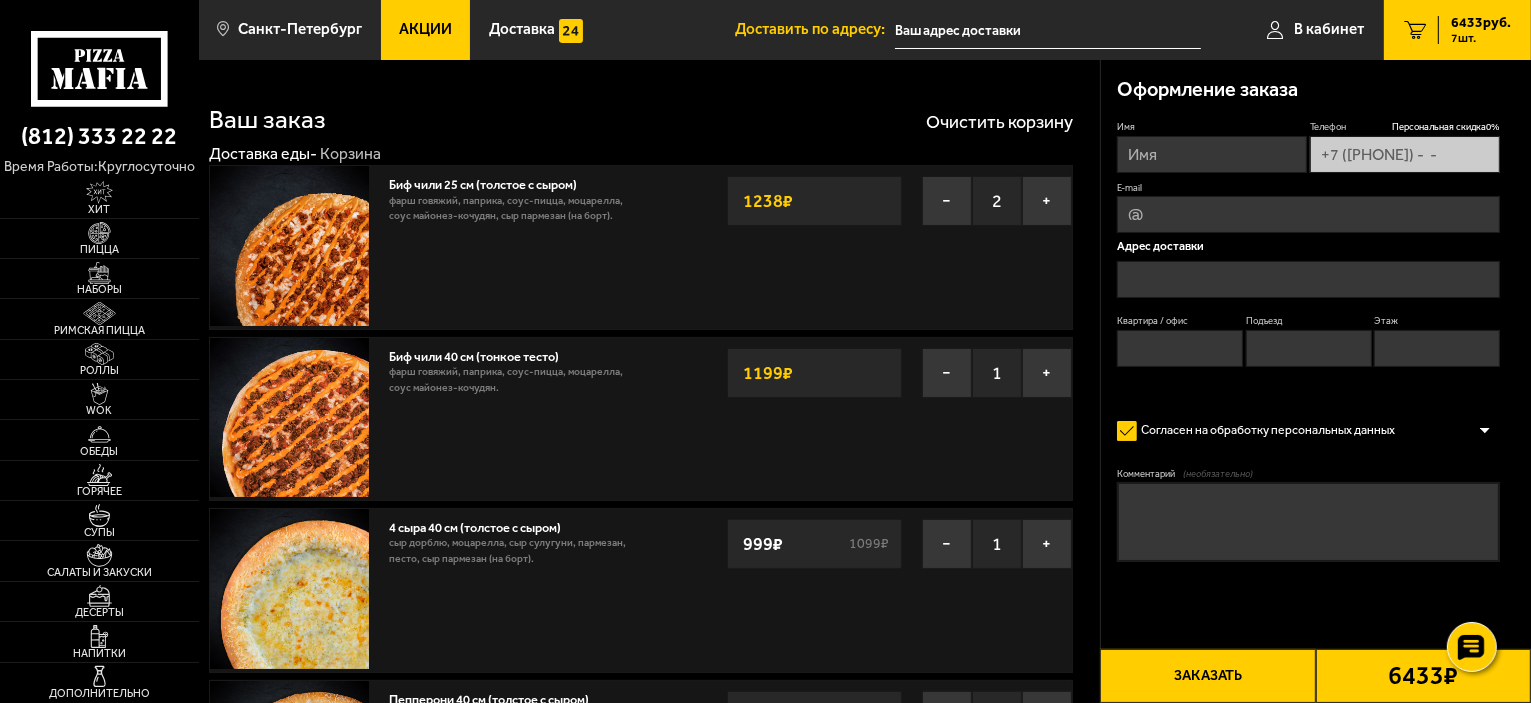 click on "−" at bounding box center [947, 201] 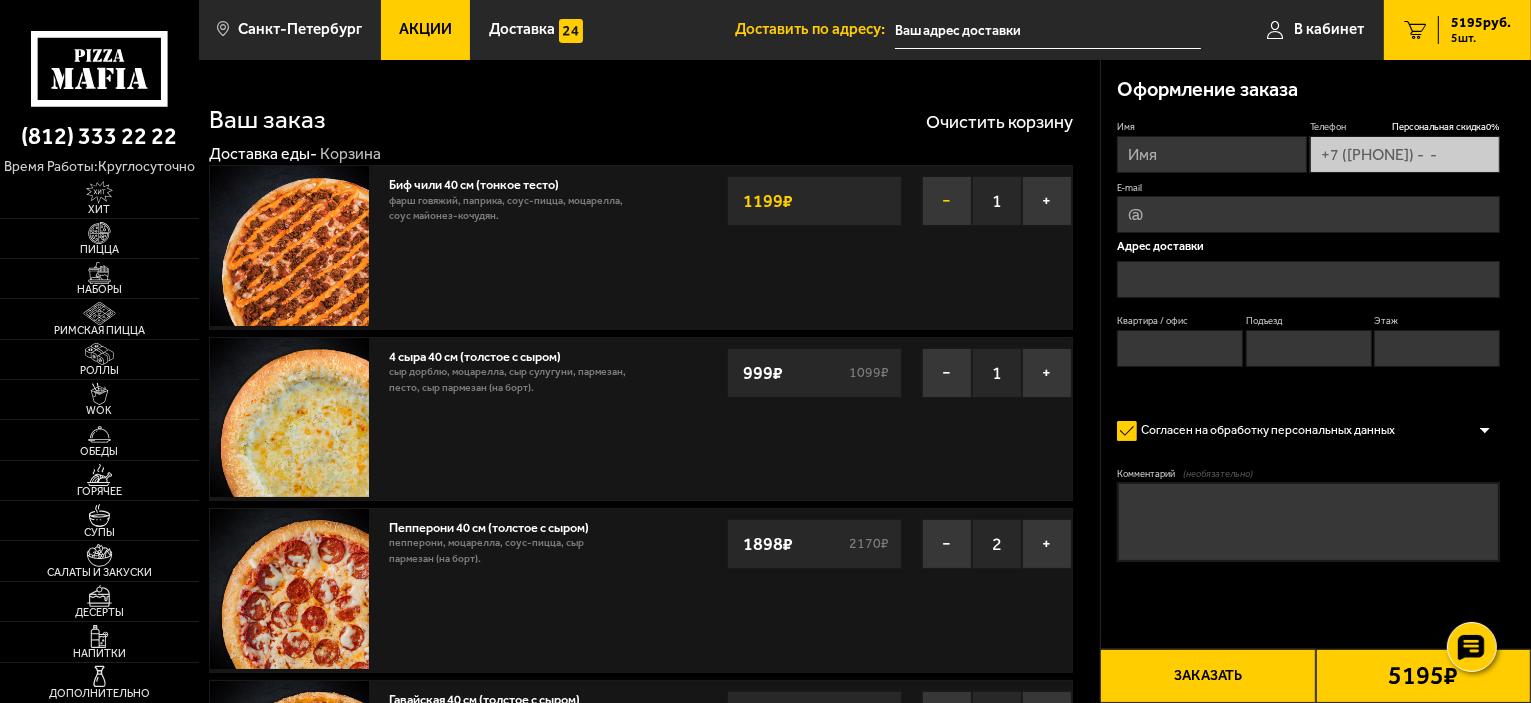 click on "−" at bounding box center [947, 201] 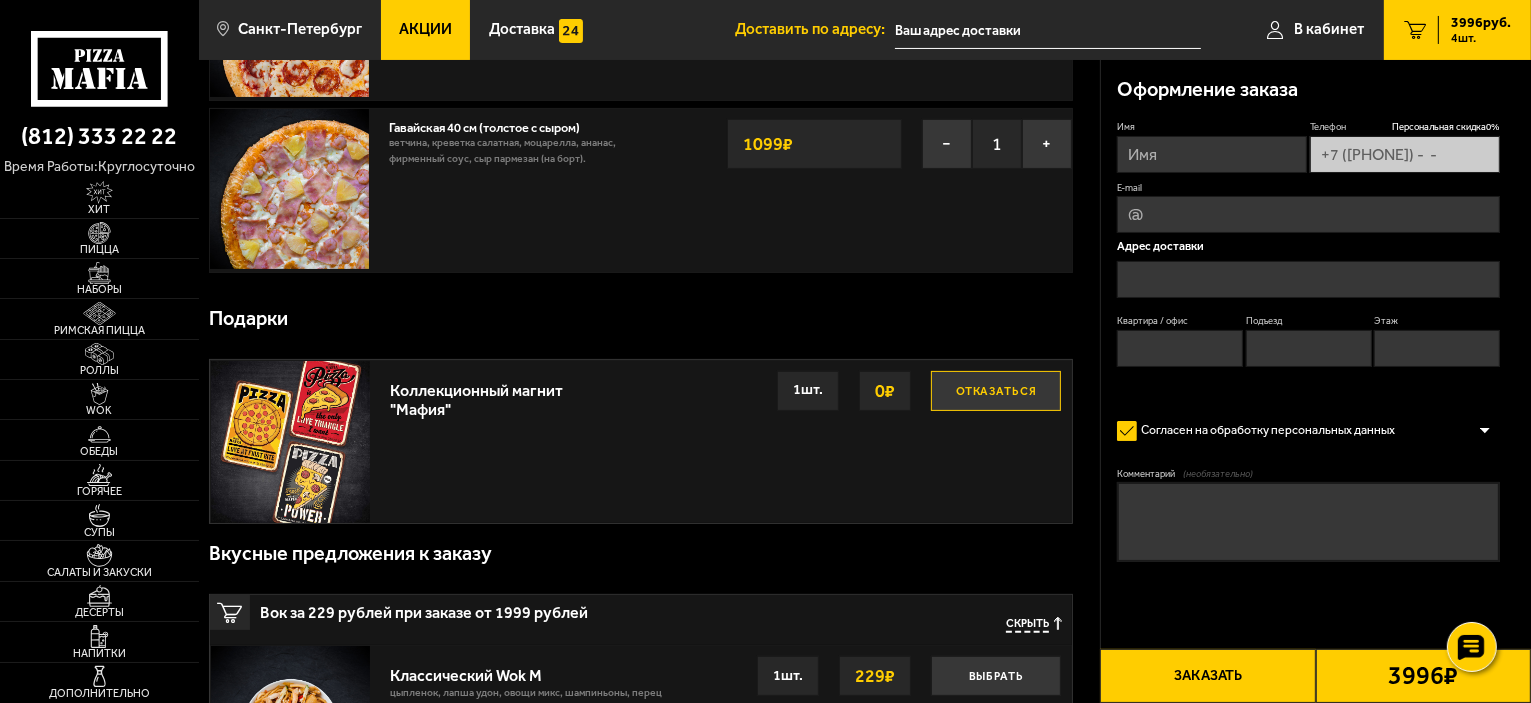 scroll, scrollTop: 0, scrollLeft: 0, axis: both 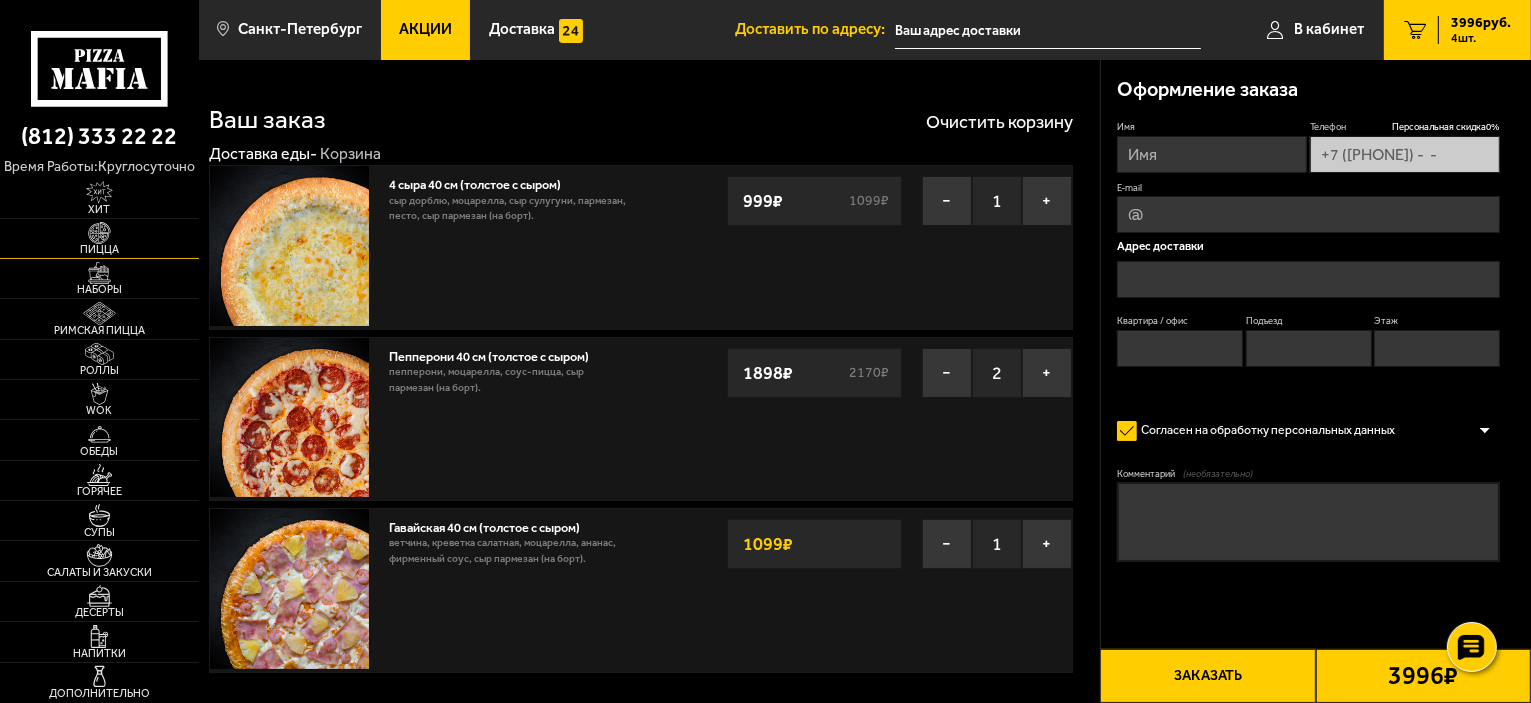 click at bounding box center [99, 233] 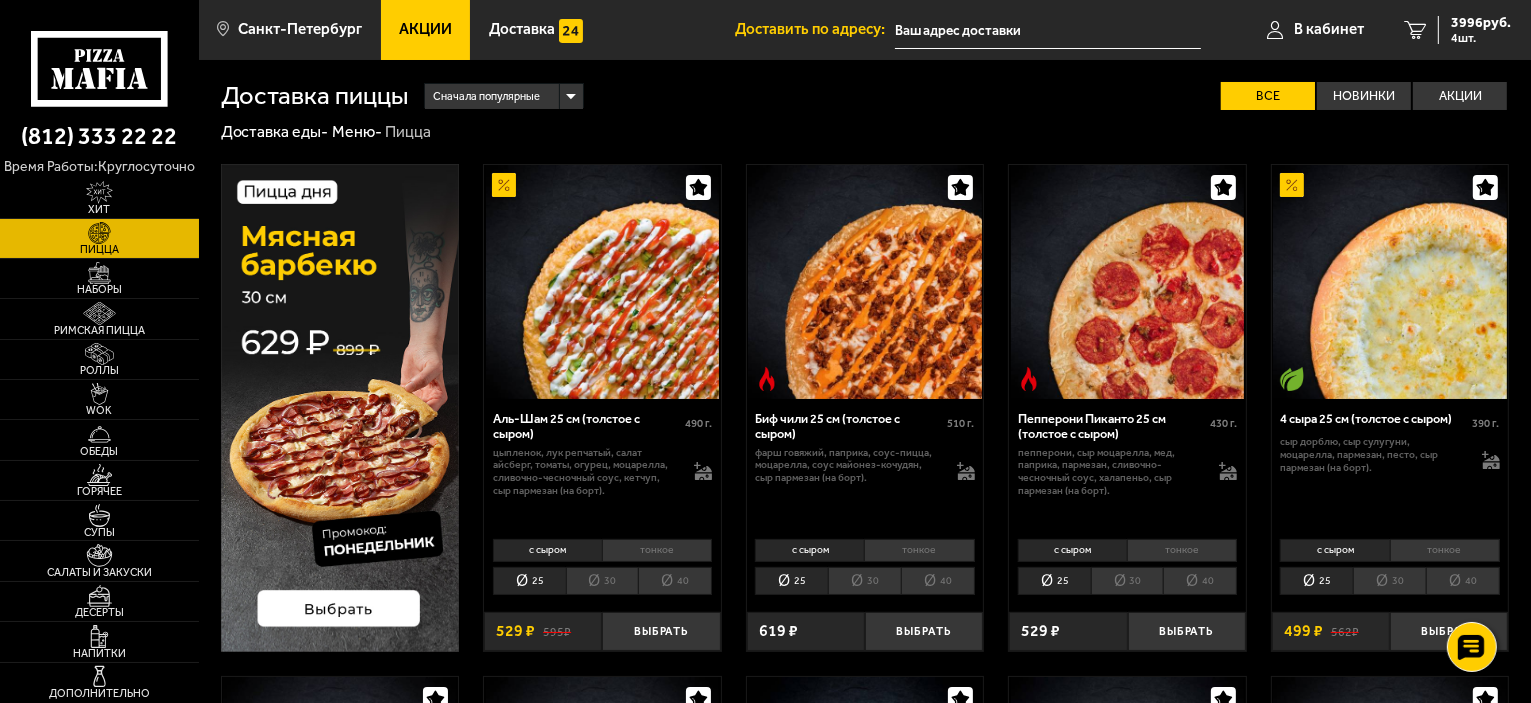 click on "40" at bounding box center [938, 581] 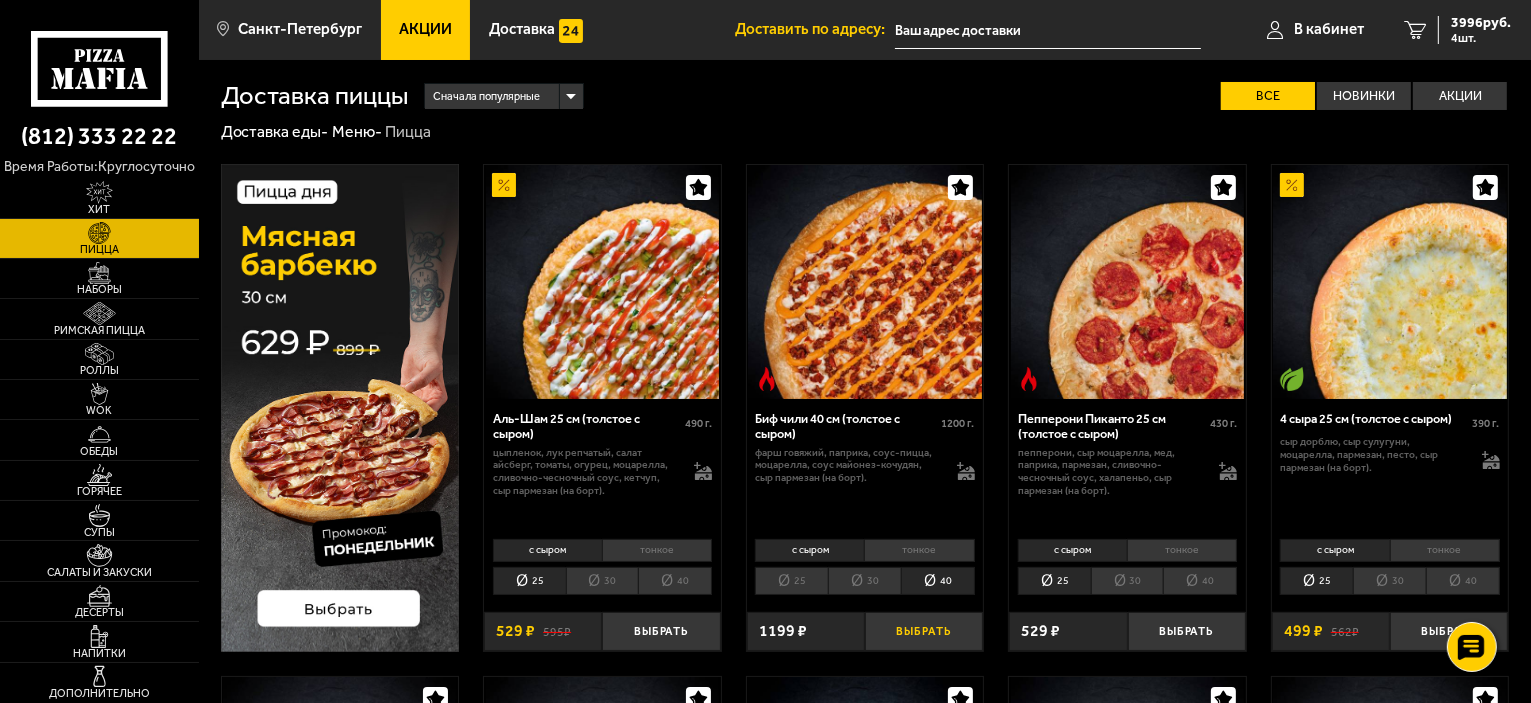 click on "Выбрать" at bounding box center (924, 631) 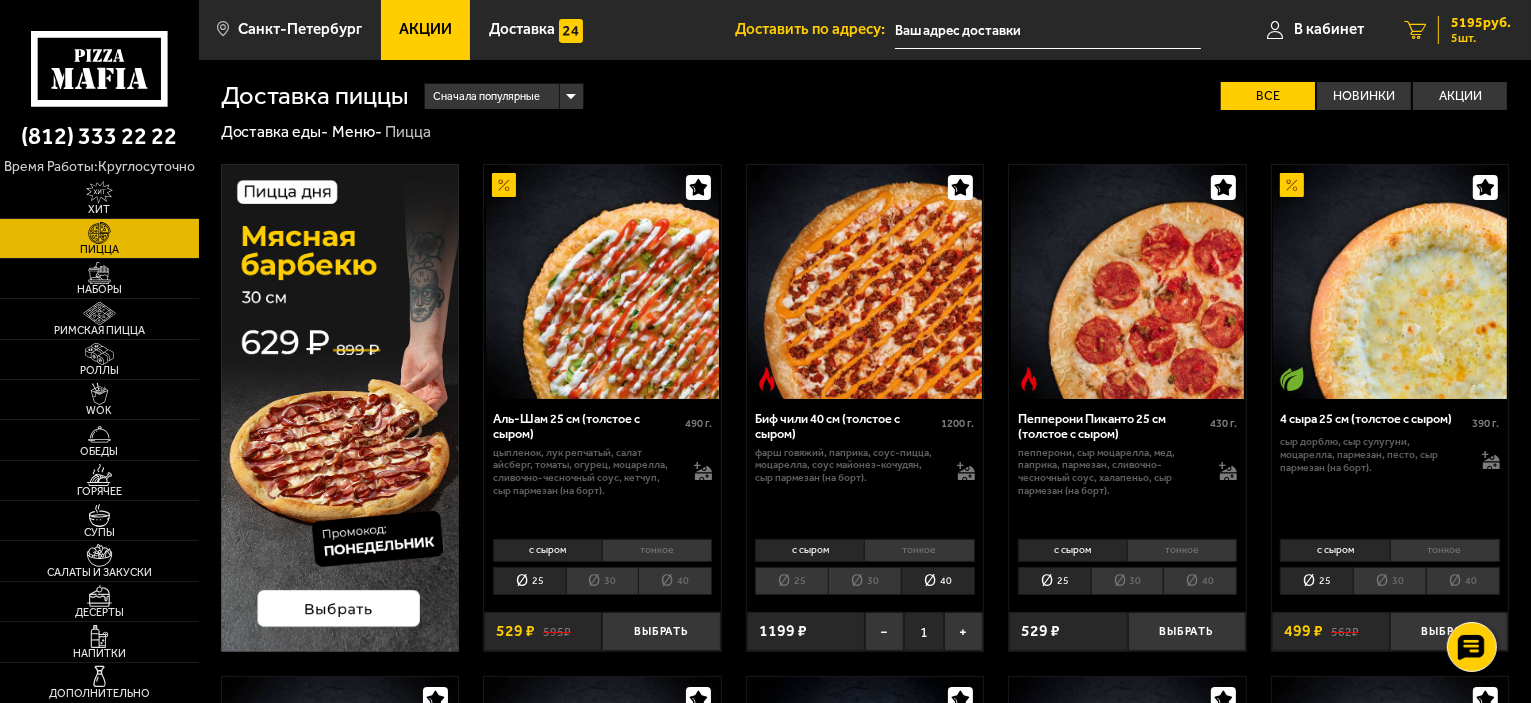 click on "5 5195  руб. 5  шт." at bounding box center [1457, 30] 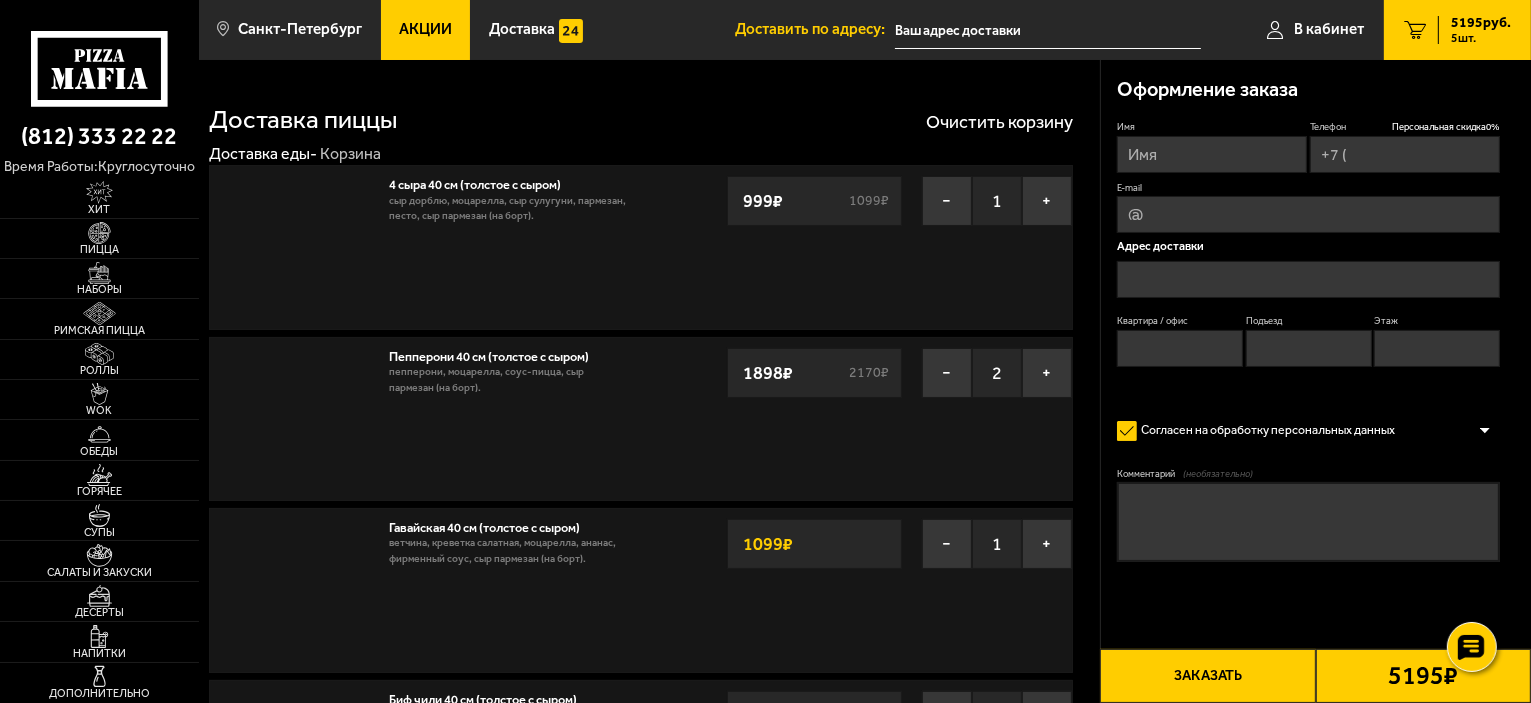type on "+7 ([PHONE]) -  -" 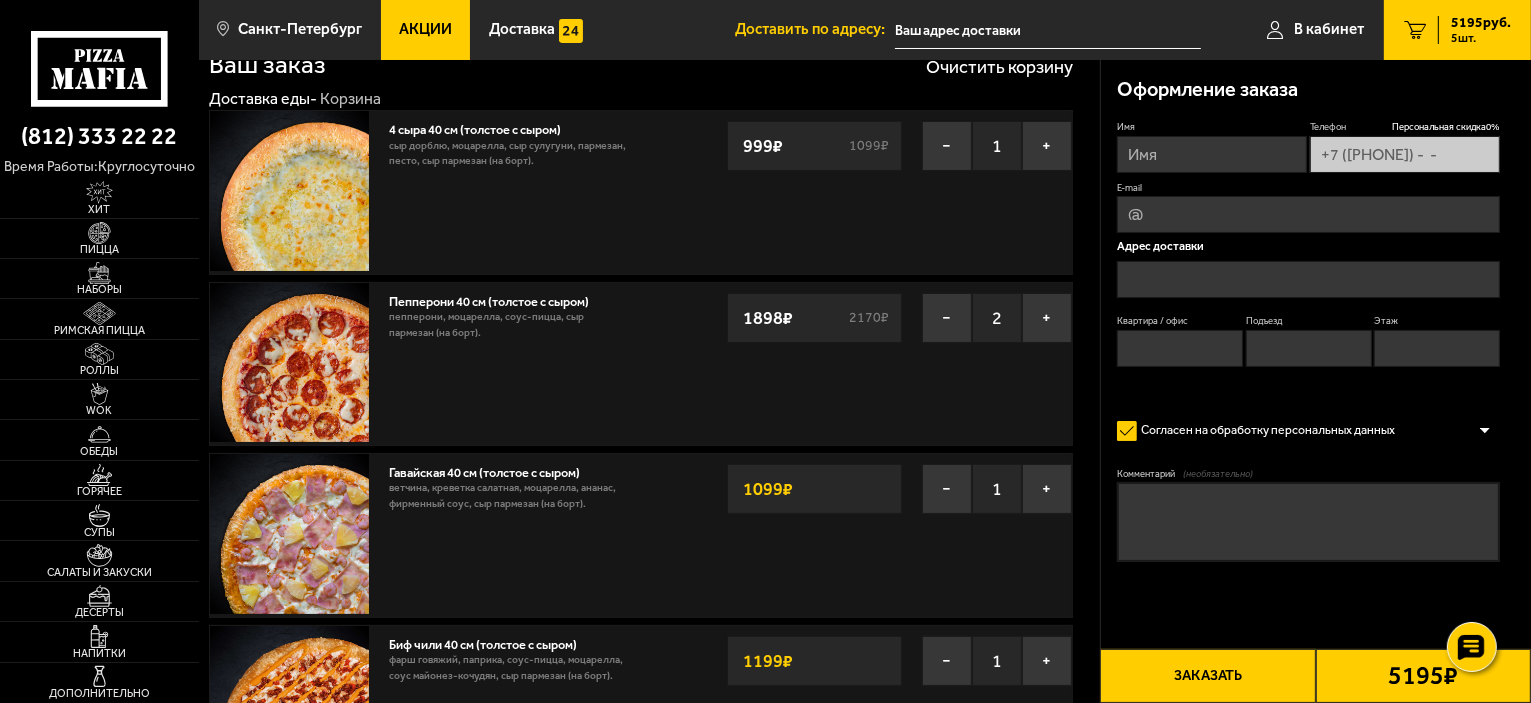 scroll, scrollTop: 100, scrollLeft: 0, axis: vertical 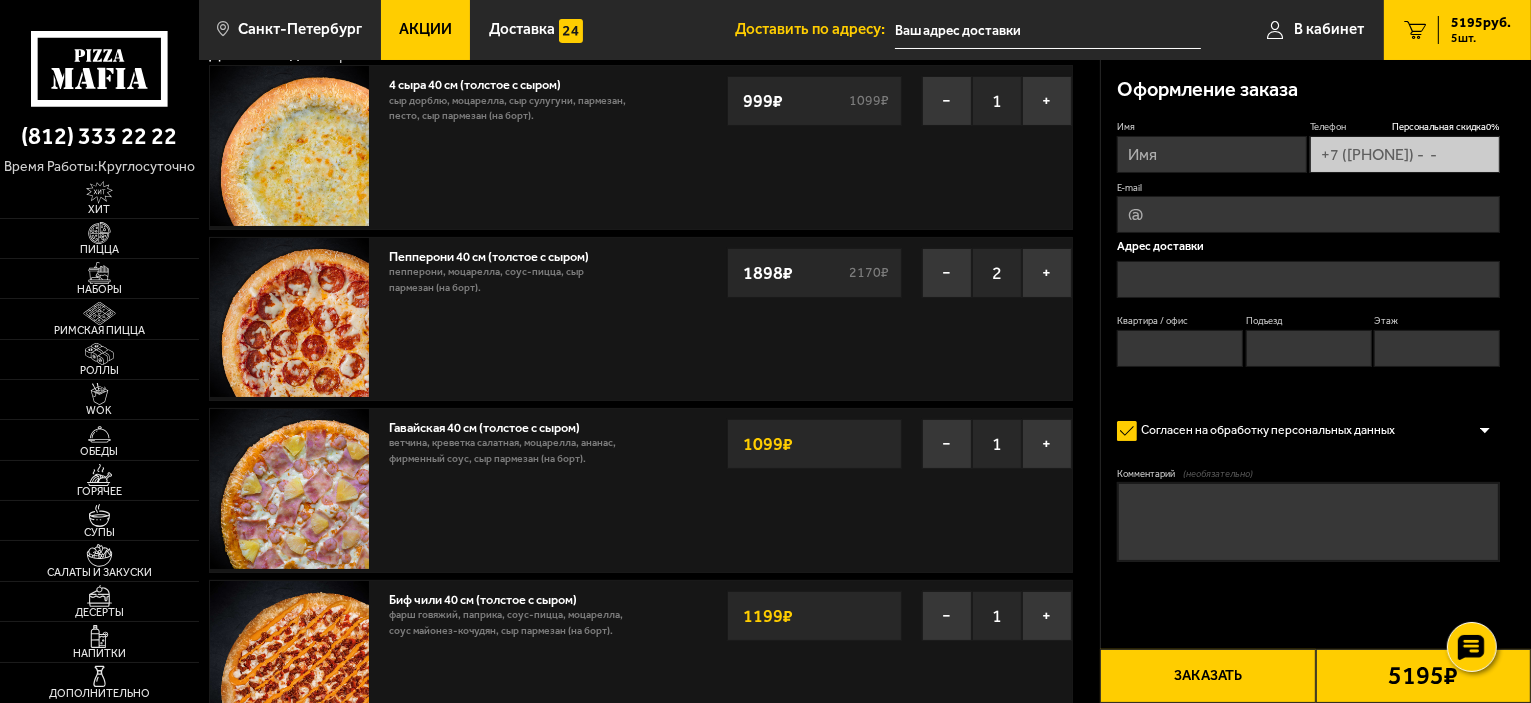 click on "Пепперони 40 см (толстое с сыром)" at bounding box center [497, 254] 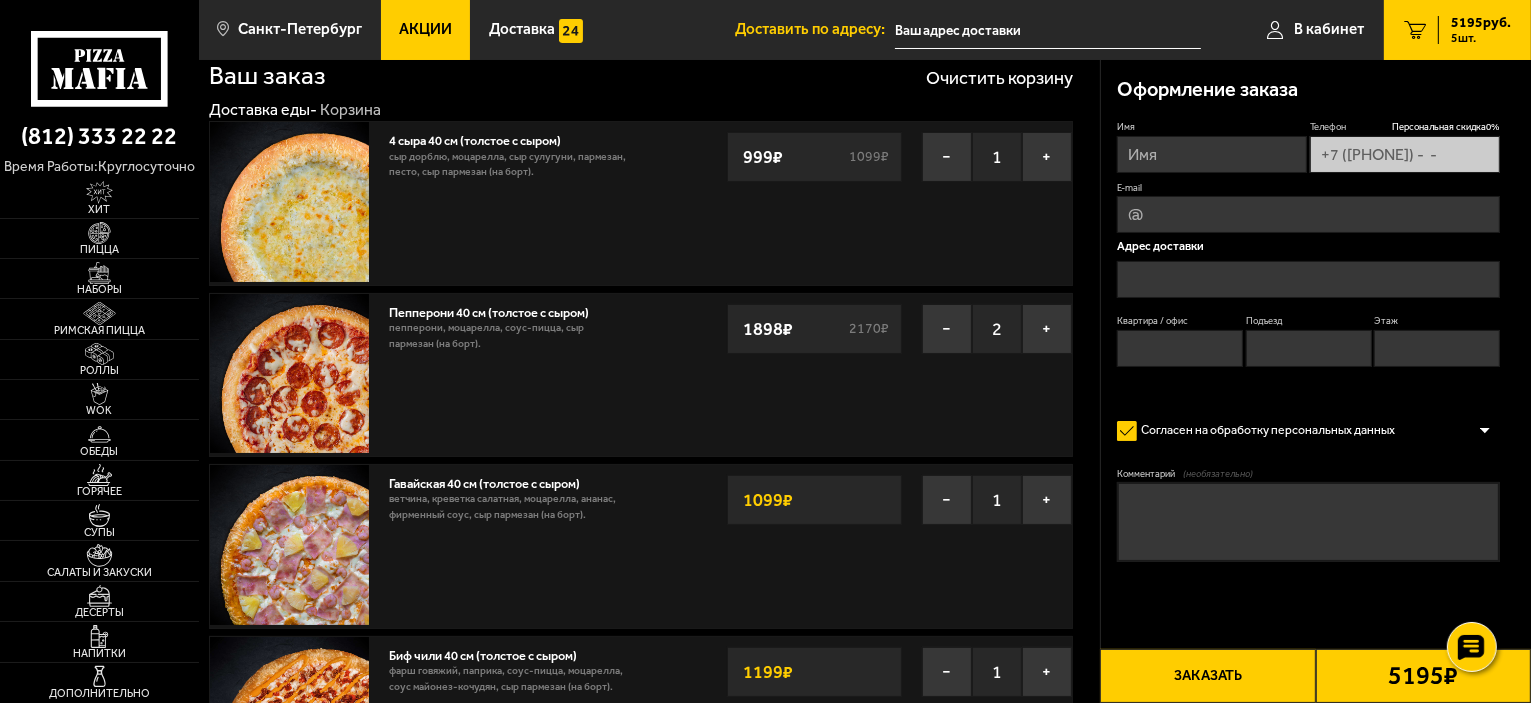 scroll, scrollTop: 0, scrollLeft: 0, axis: both 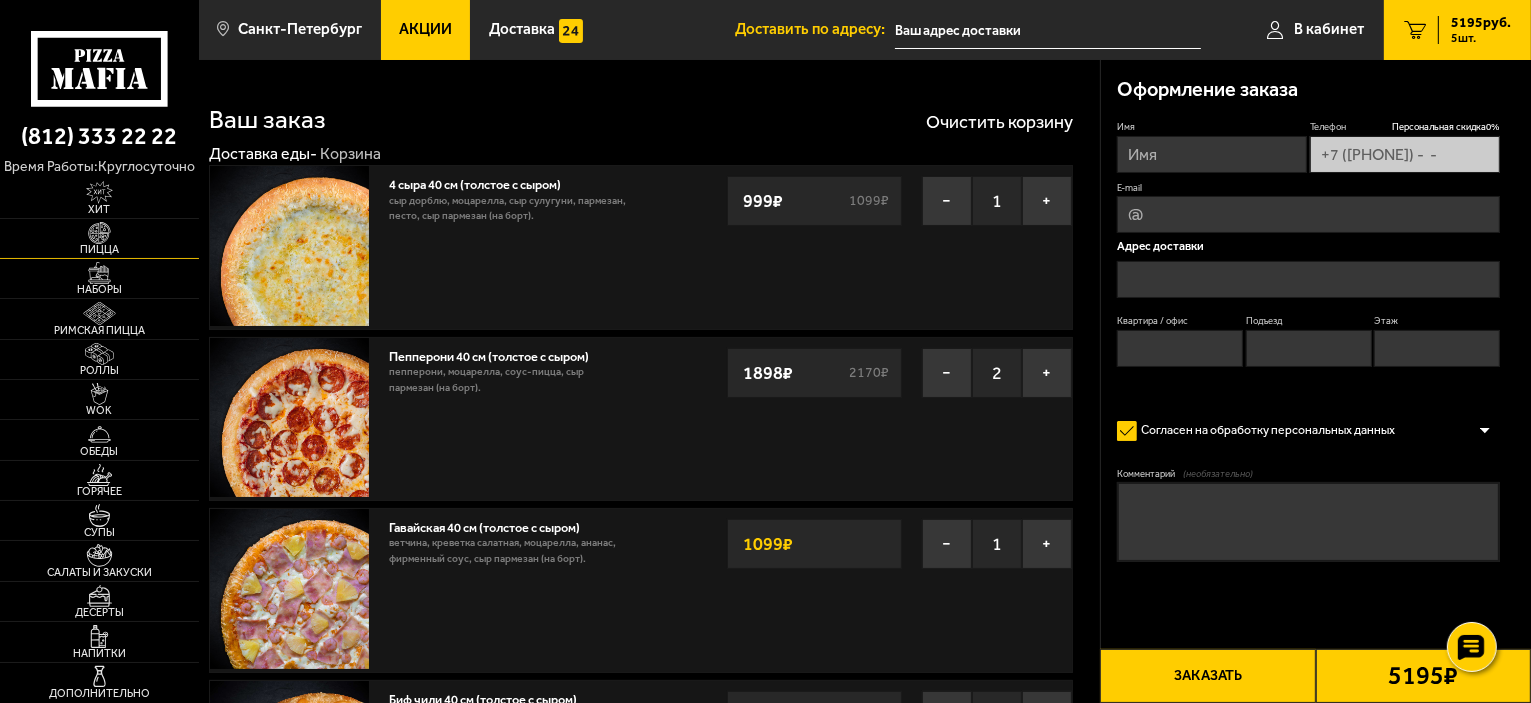 click at bounding box center (99, 233) 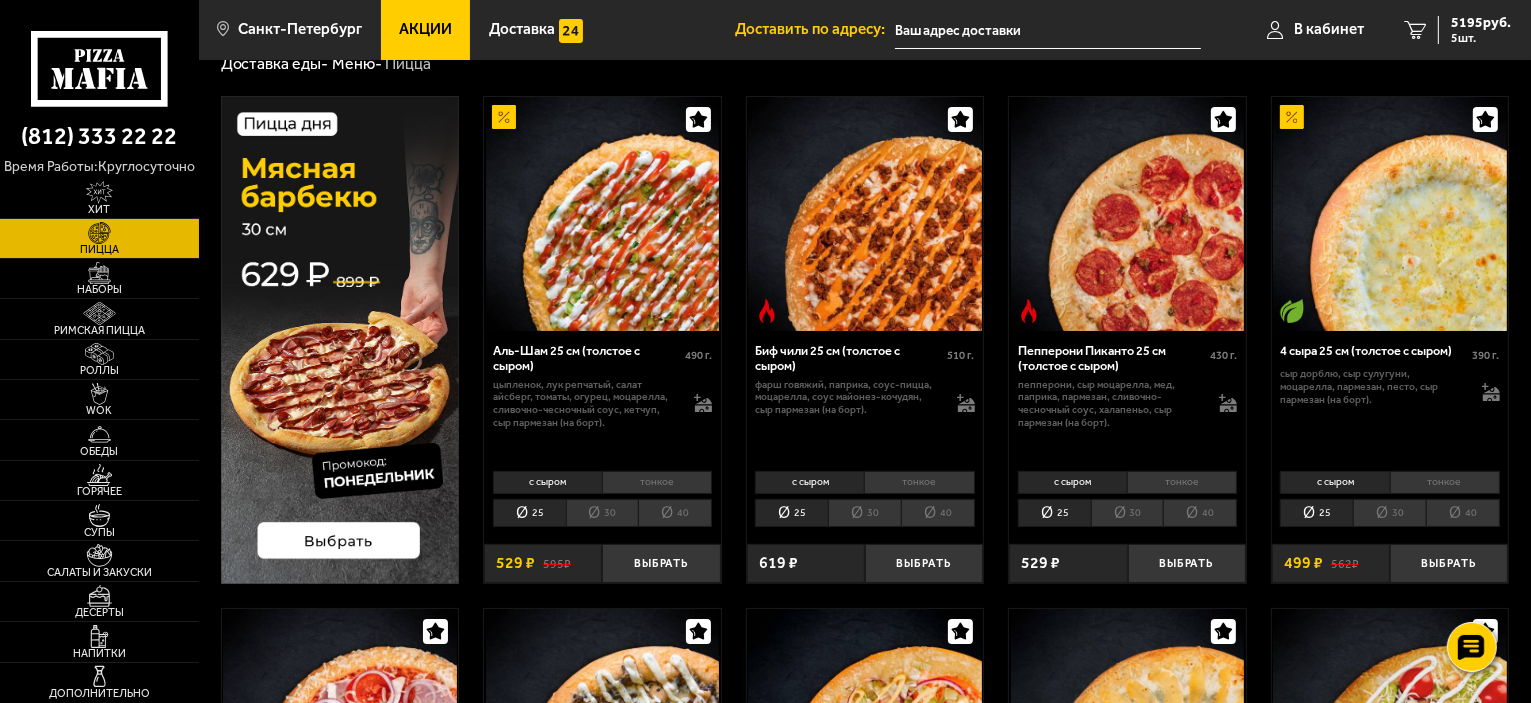 scroll, scrollTop: 0, scrollLeft: 0, axis: both 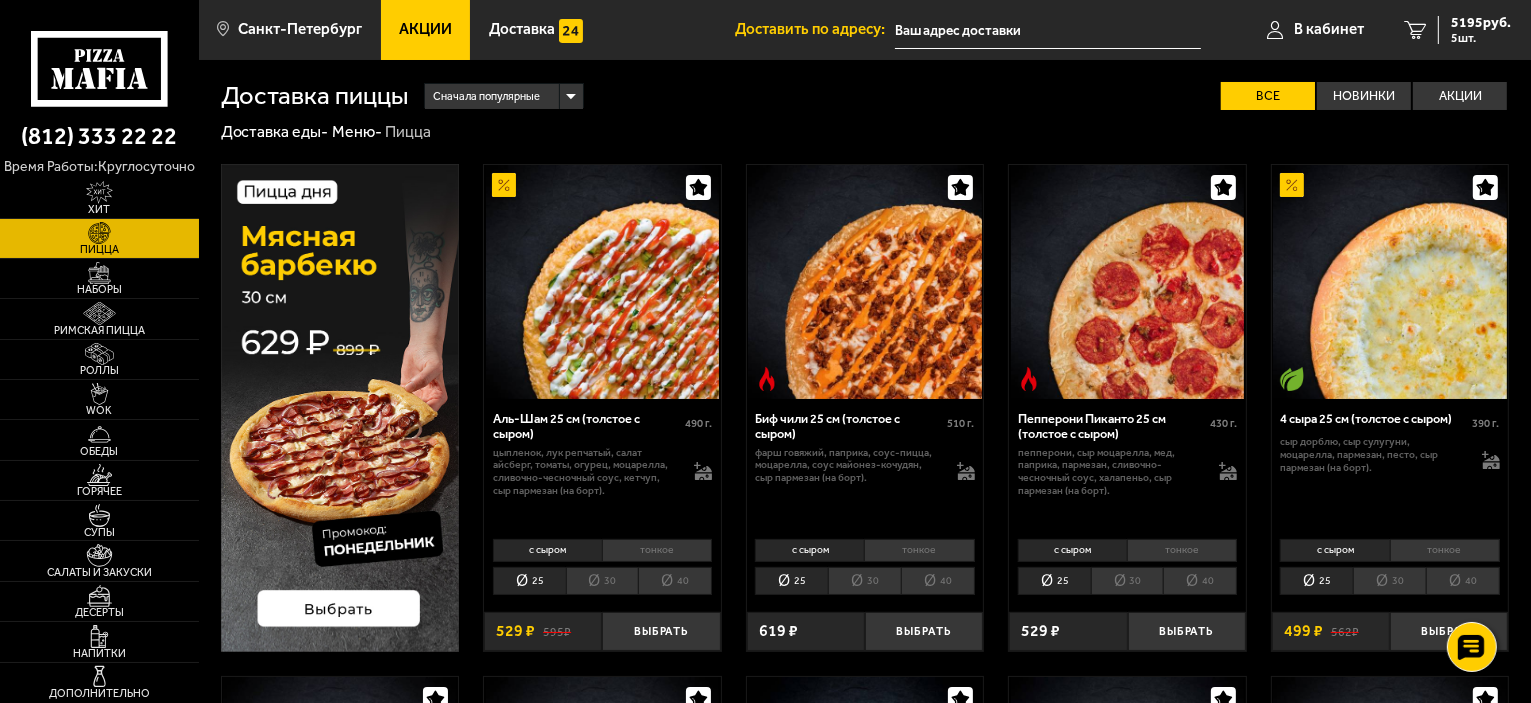 click on "40" at bounding box center (938, 581) 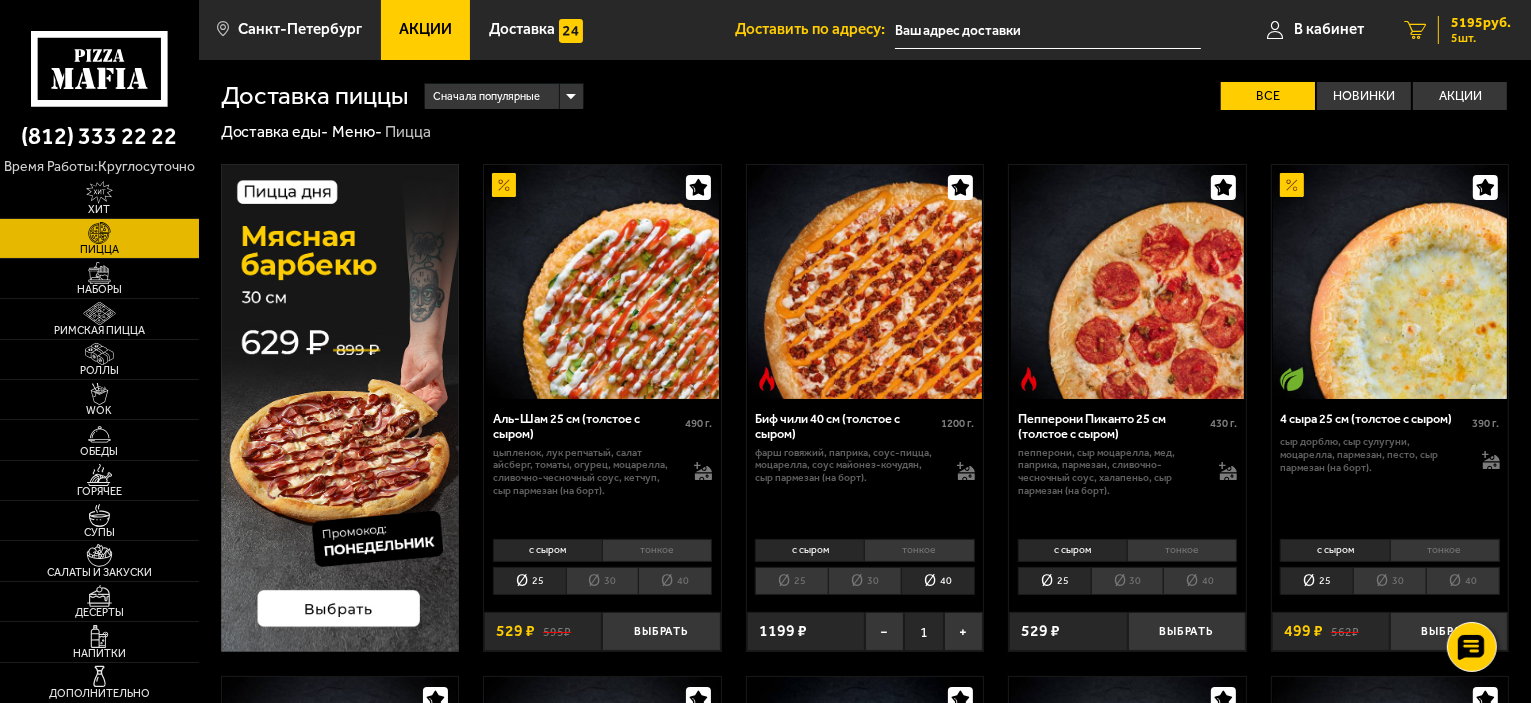 click on "5  шт." at bounding box center (1481, 38) 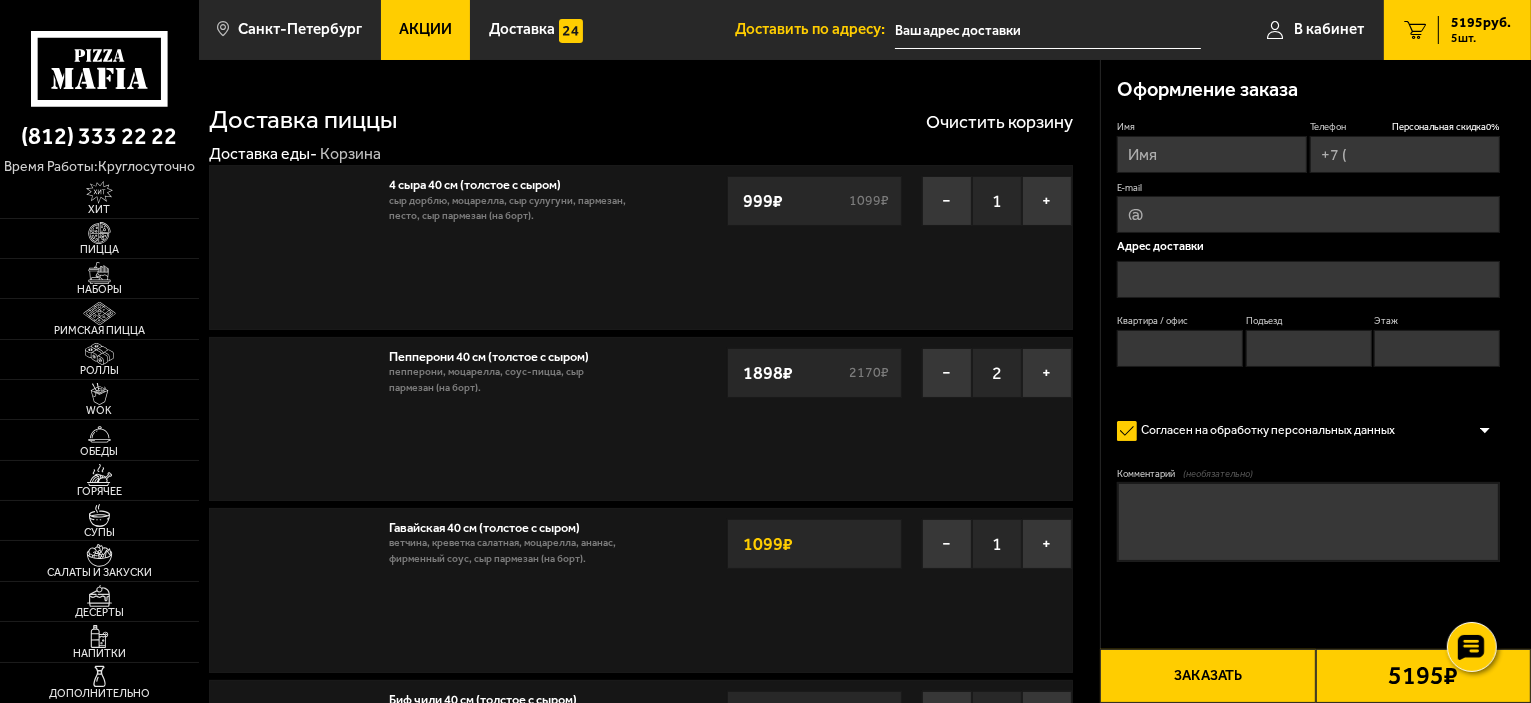 type on "+7 ([PHONE]) -  -" 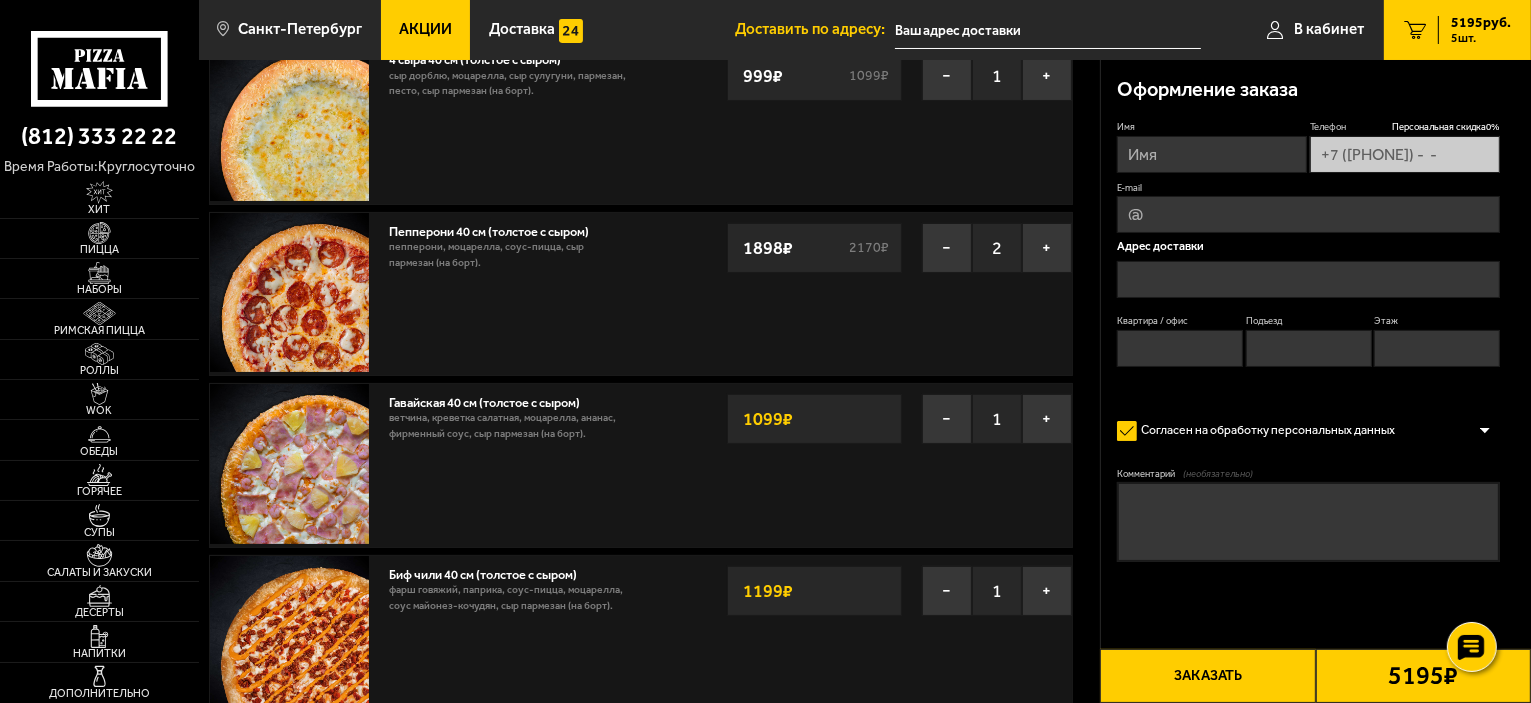 scroll, scrollTop: 400, scrollLeft: 0, axis: vertical 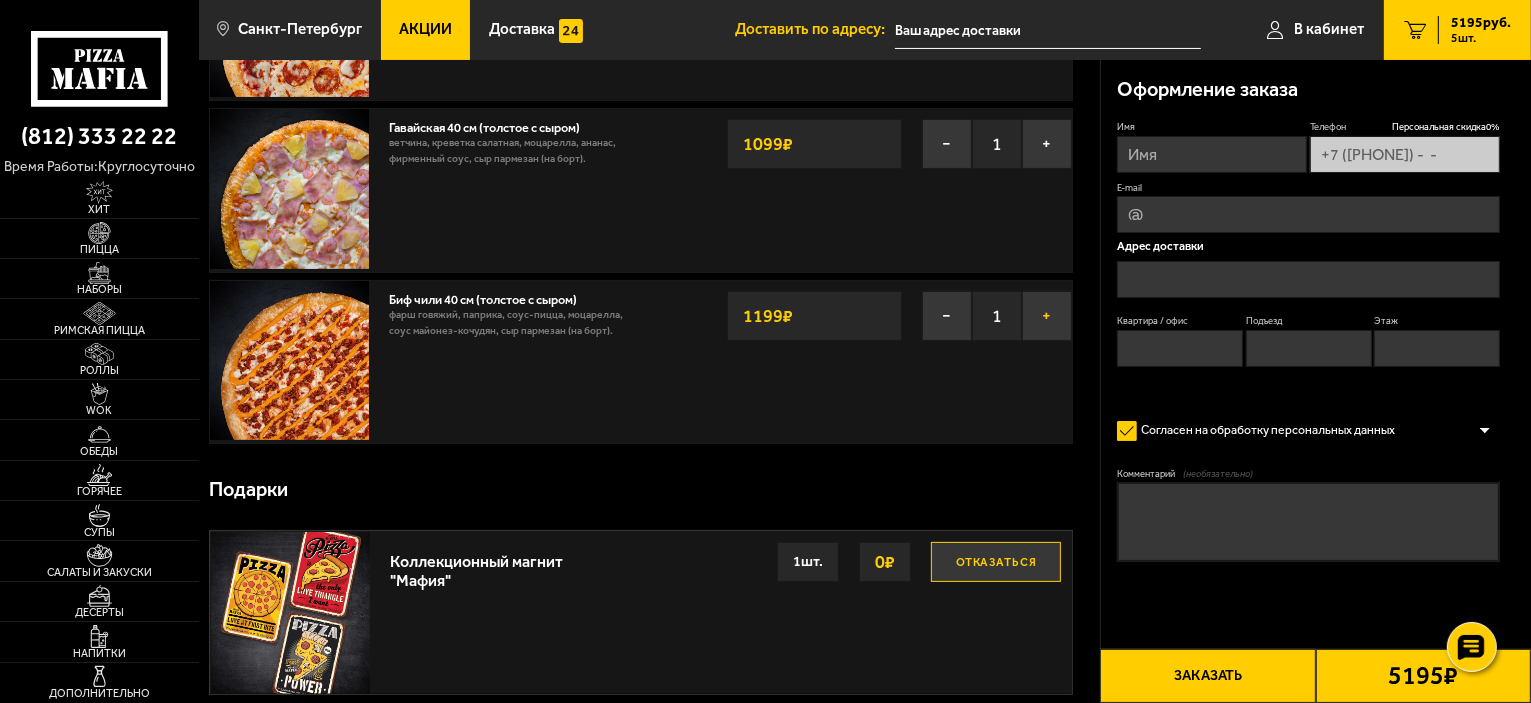 click on "+" at bounding box center [1047, 316] 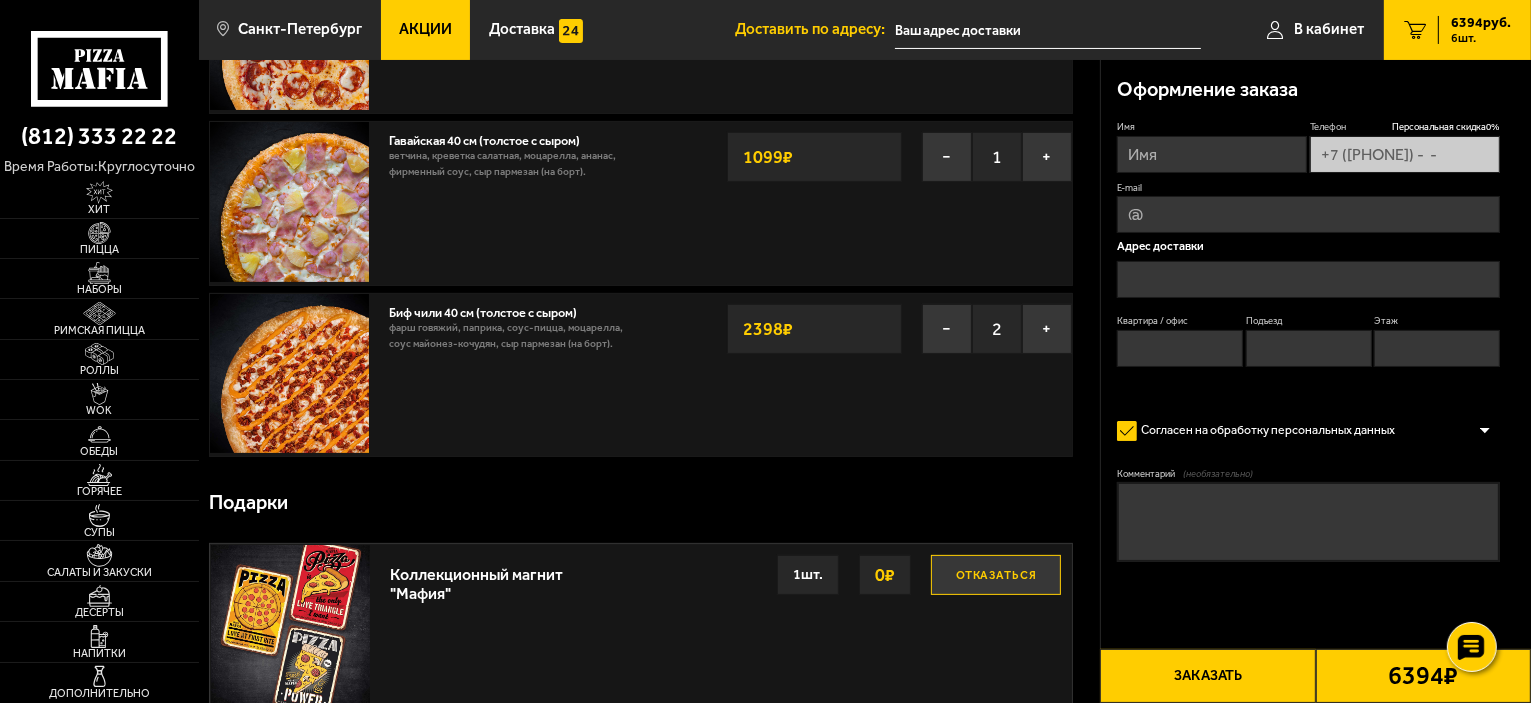 scroll, scrollTop: 600, scrollLeft: 0, axis: vertical 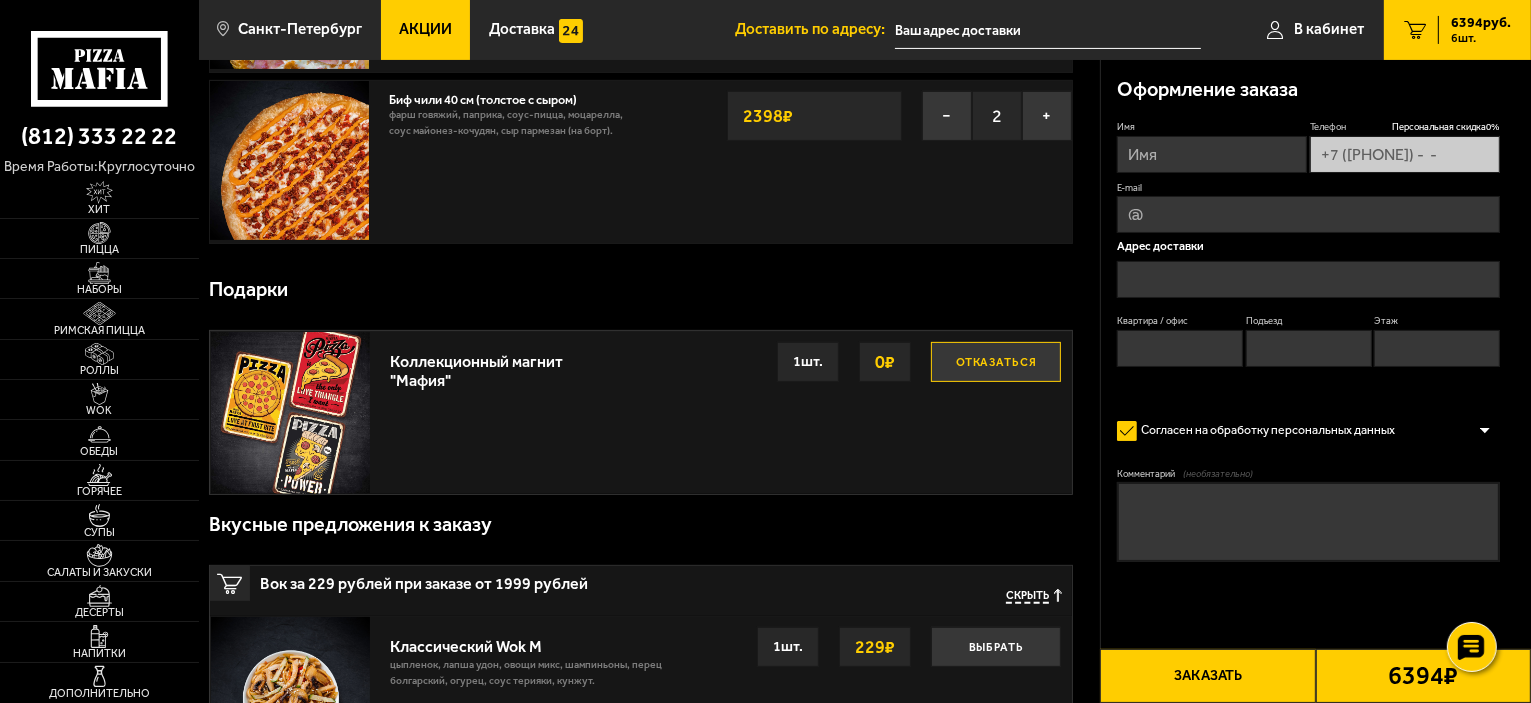 click on "1  шт." at bounding box center (808, 362) 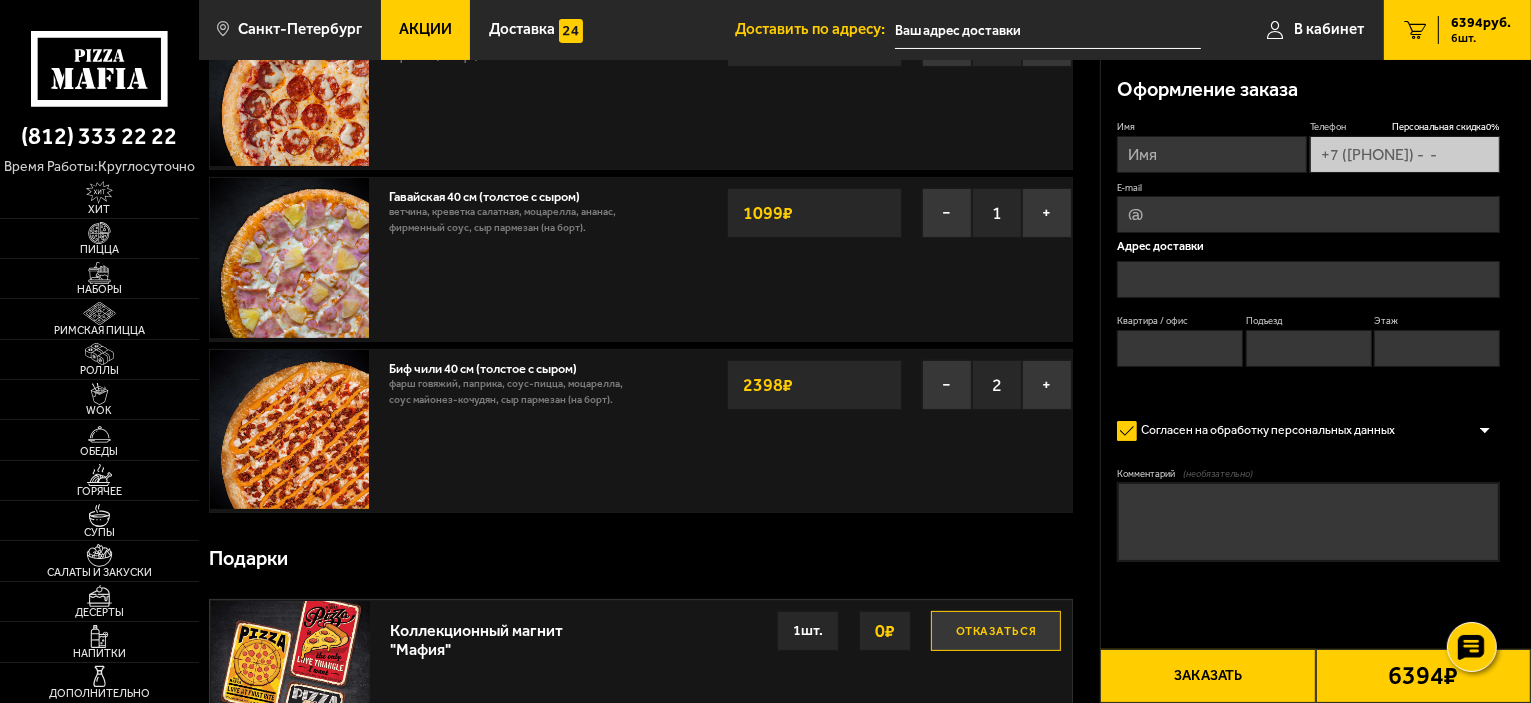 scroll, scrollTop: 500, scrollLeft: 0, axis: vertical 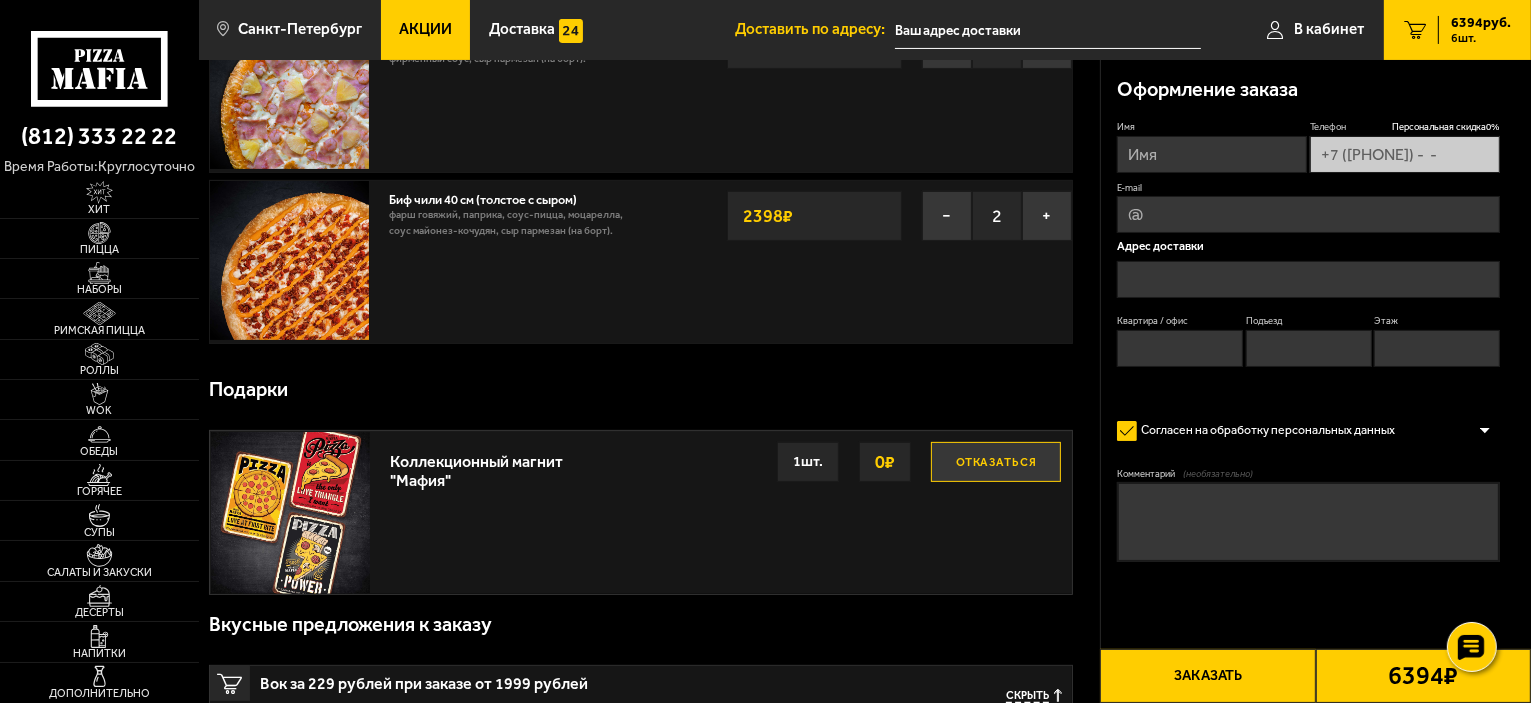click on "1  шт." at bounding box center [808, 462] 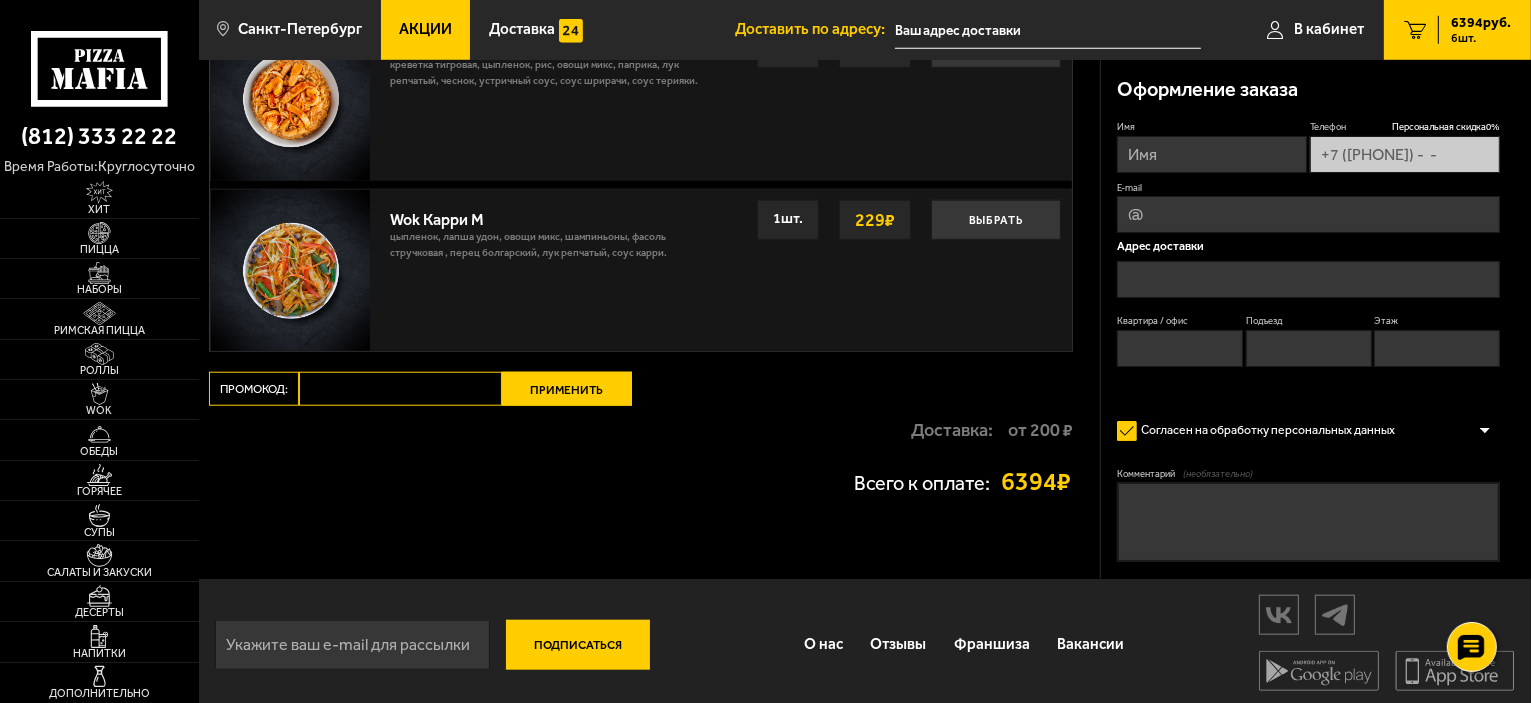scroll, scrollTop: 1889, scrollLeft: 0, axis: vertical 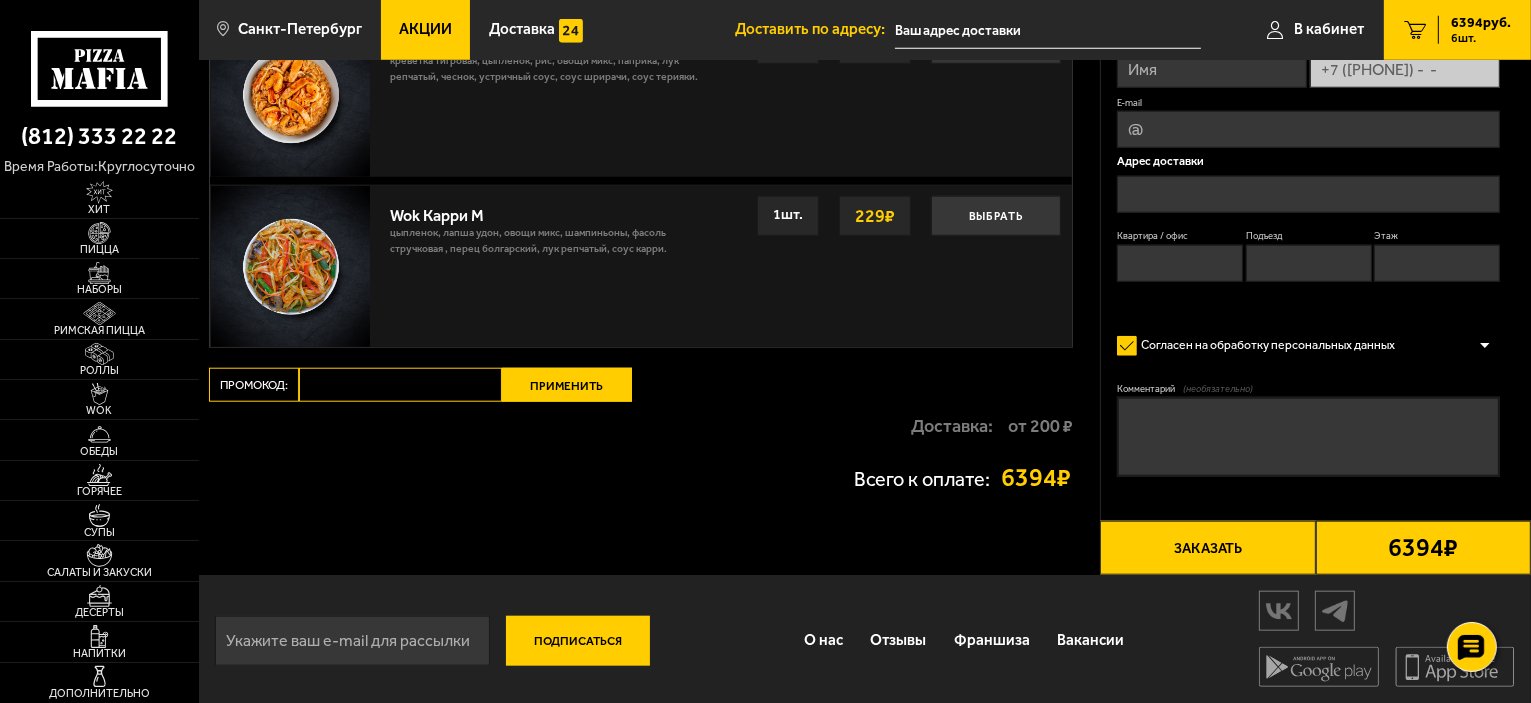 click on "Промокод:" at bounding box center (400, 385) 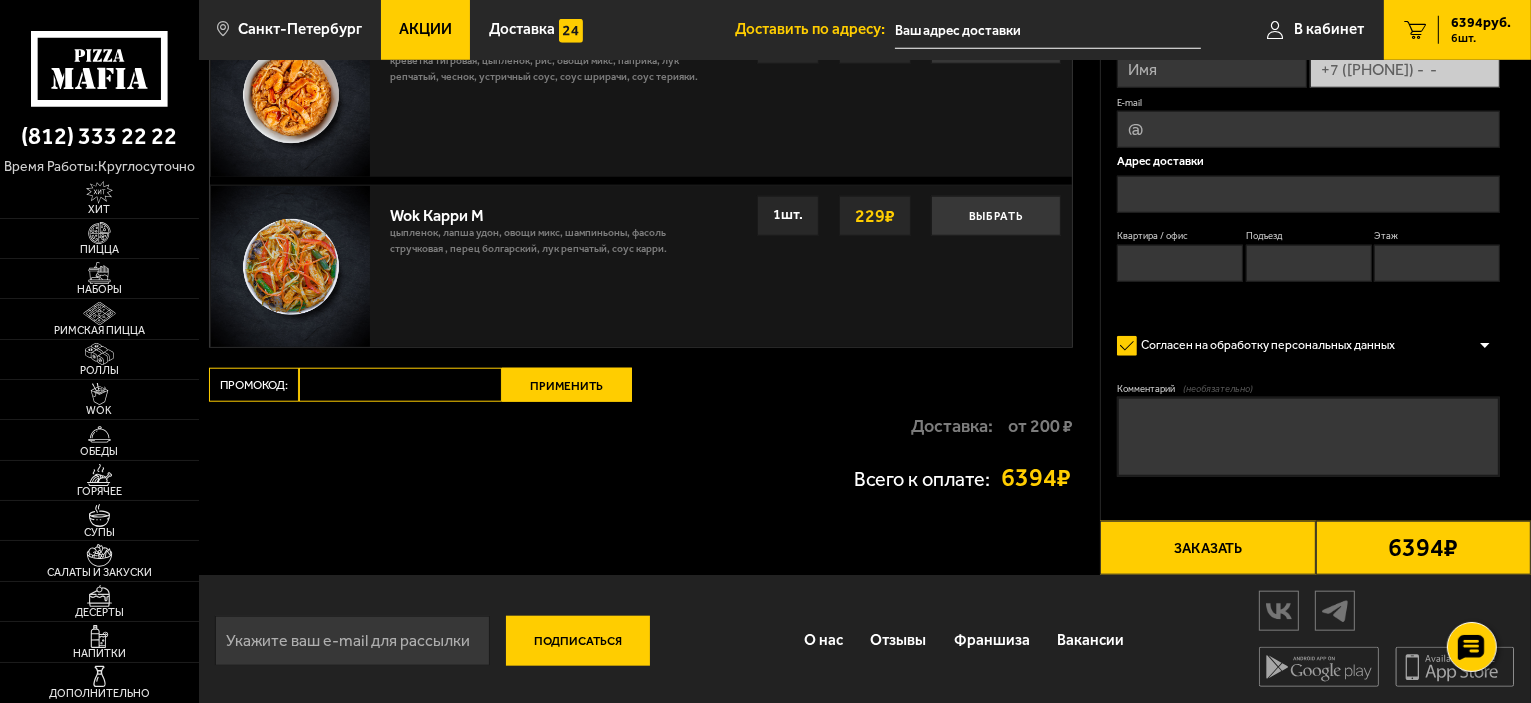 click on "Комментарий   (необязательно)" at bounding box center (1308, 437) 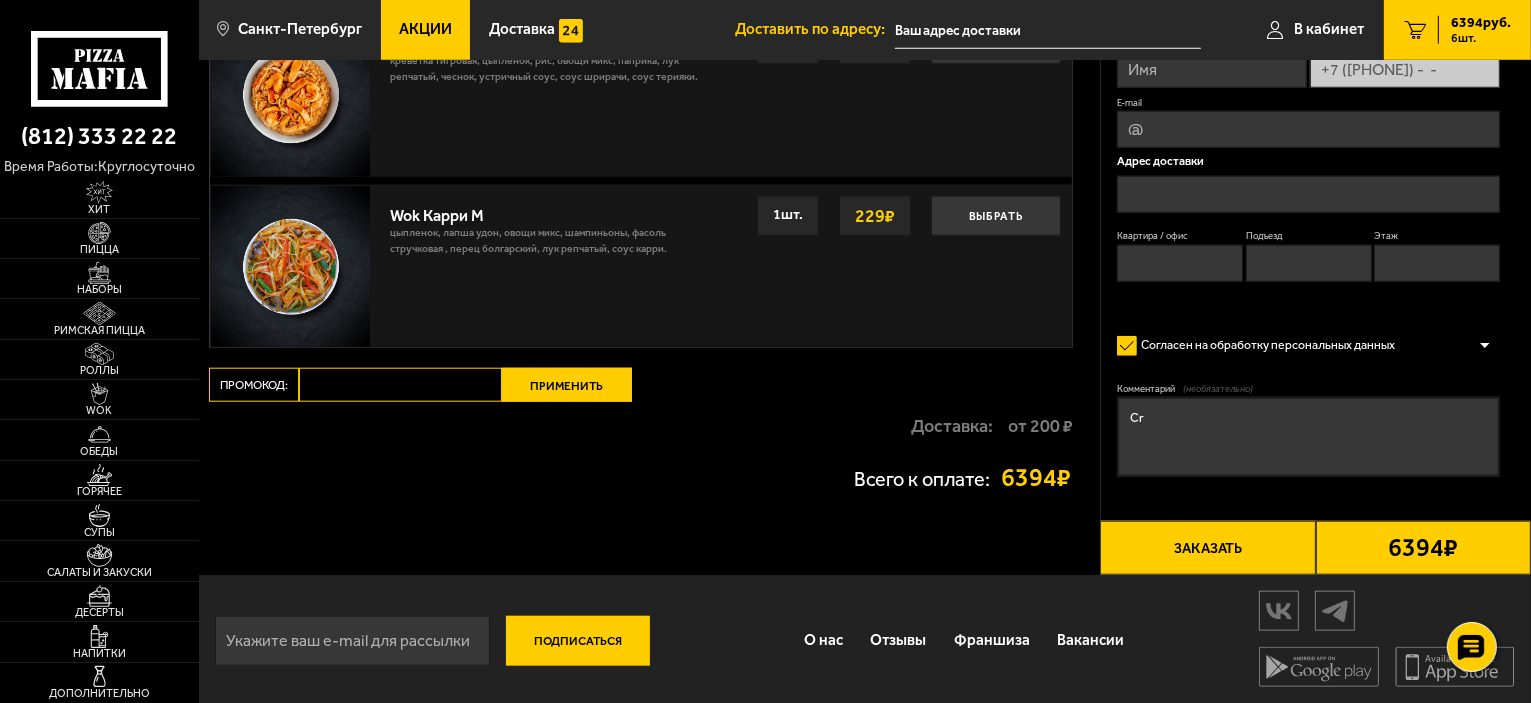 type on "C" 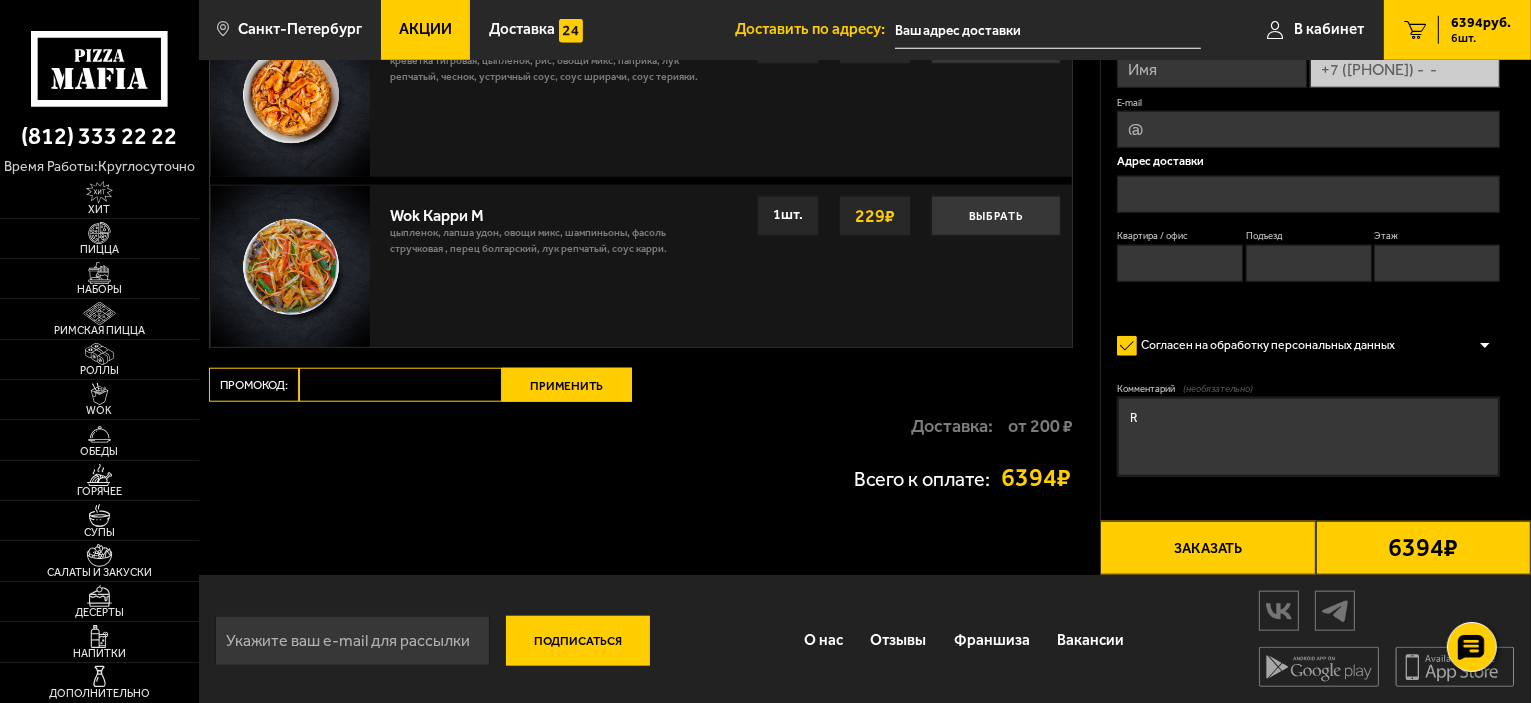 type on "R" 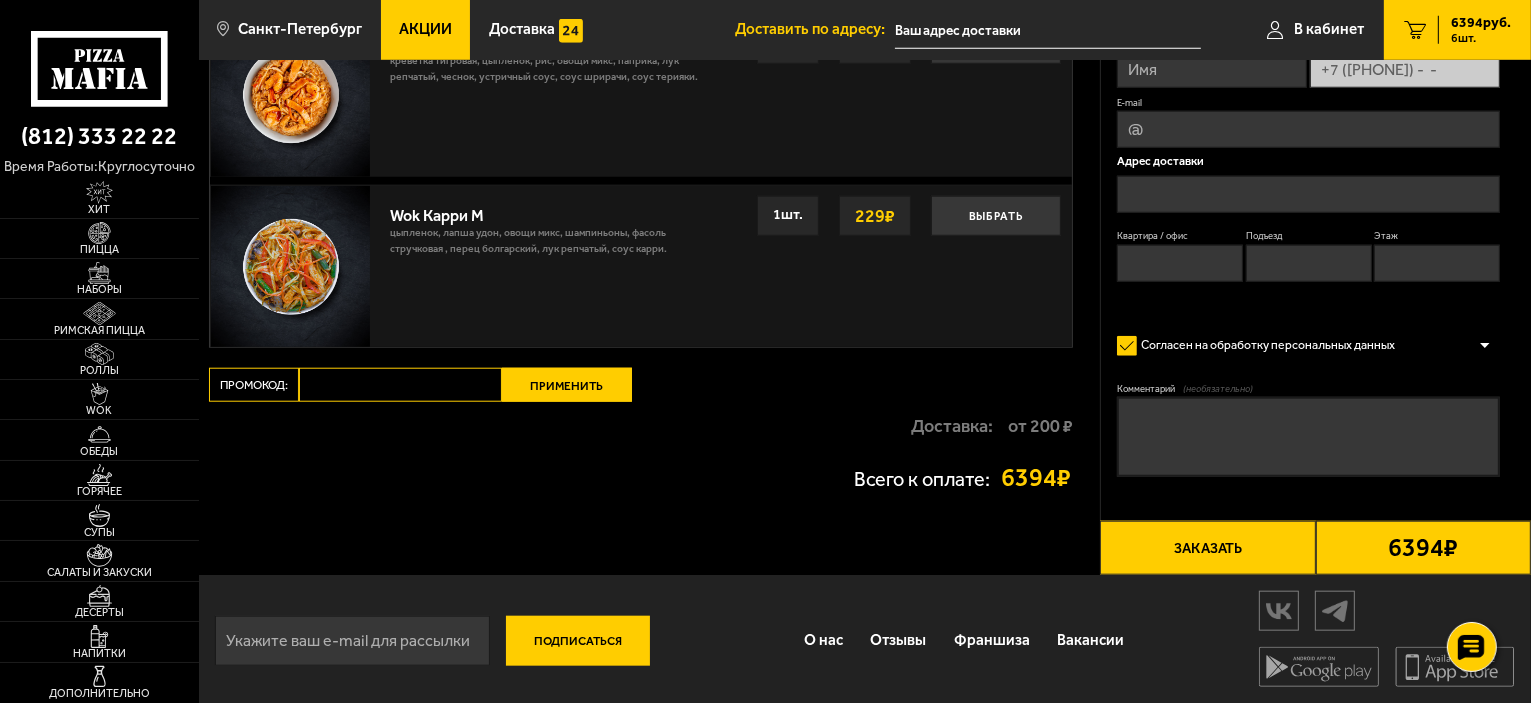 type on "К" 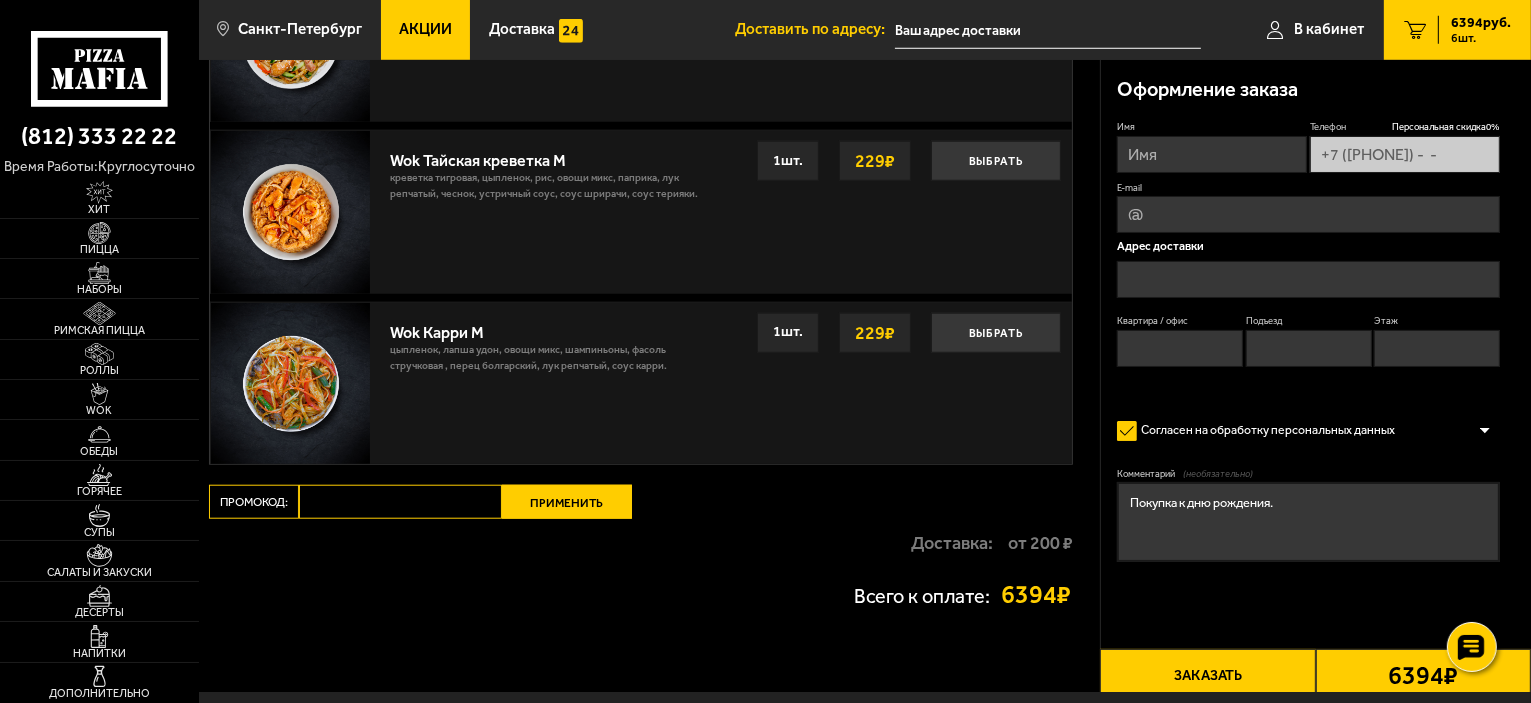 scroll, scrollTop: 1589, scrollLeft: 0, axis: vertical 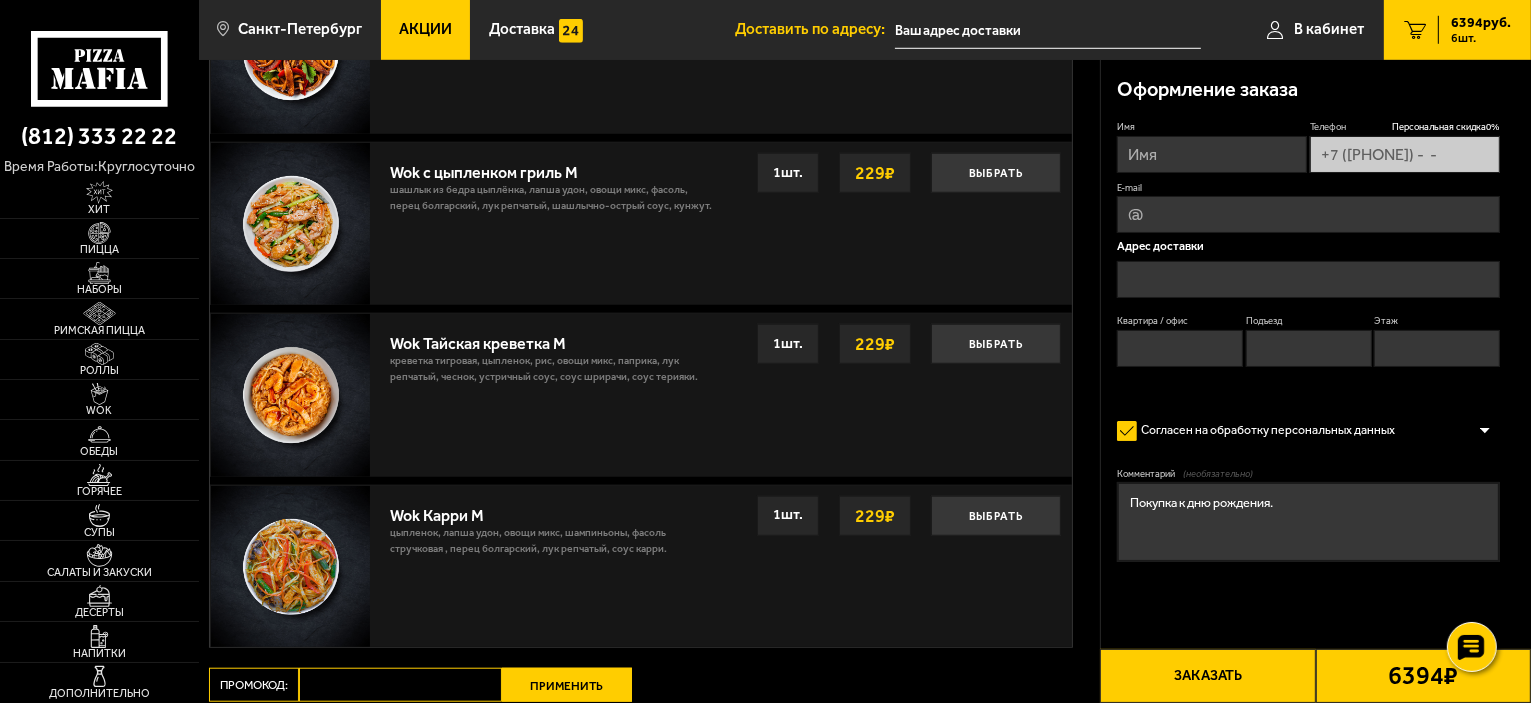 type on "Покупка к дню рождения." 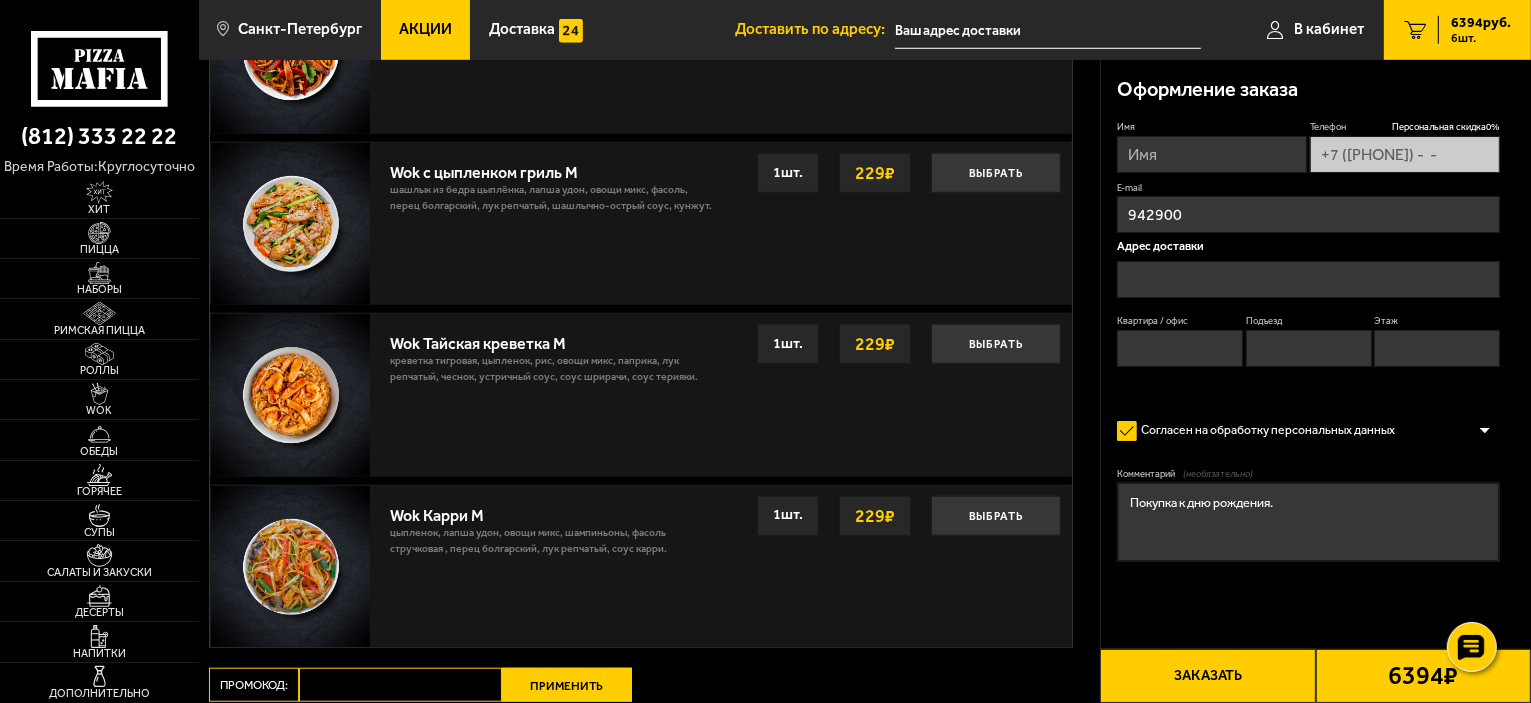 type on "9429008@[DOMAIN].ru" 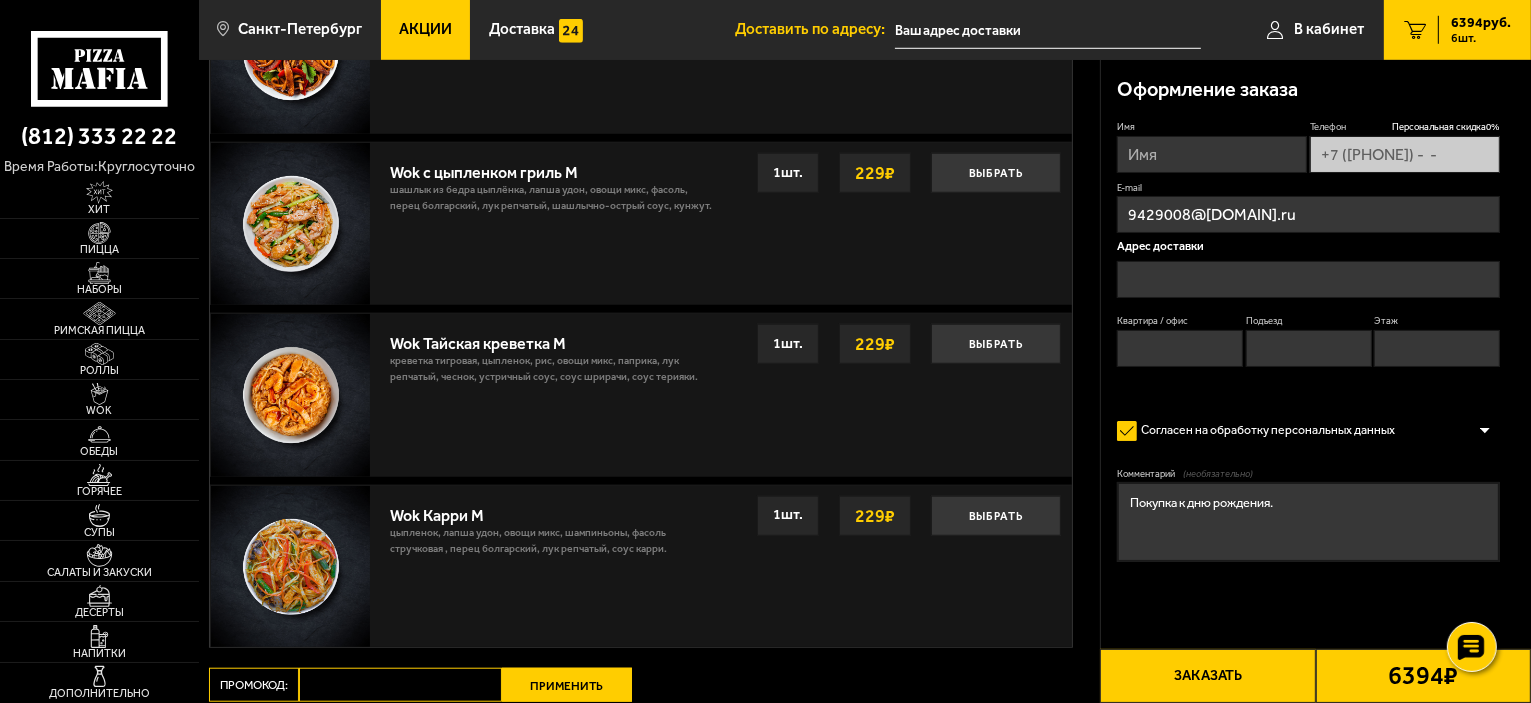 click at bounding box center [1308, 279] 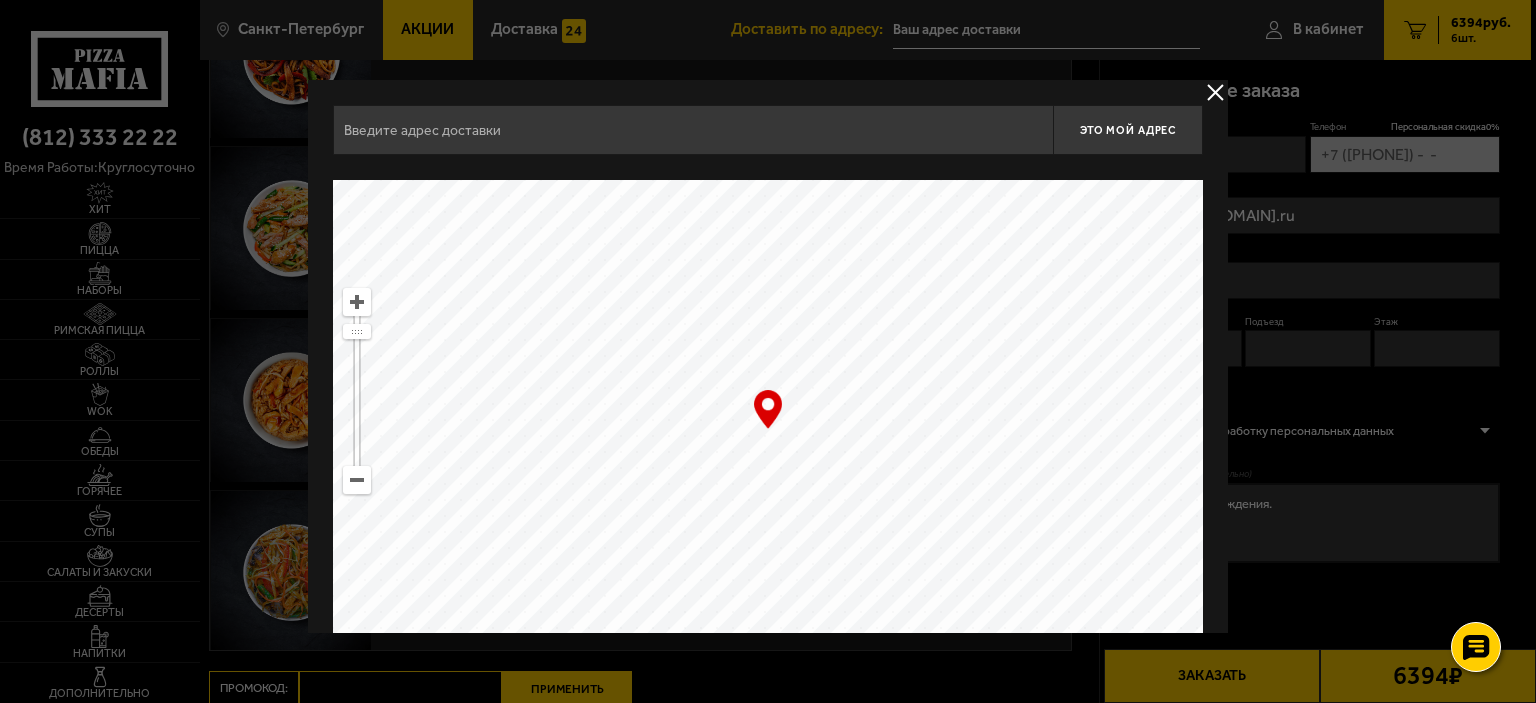 click at bounding box center [693, 130] 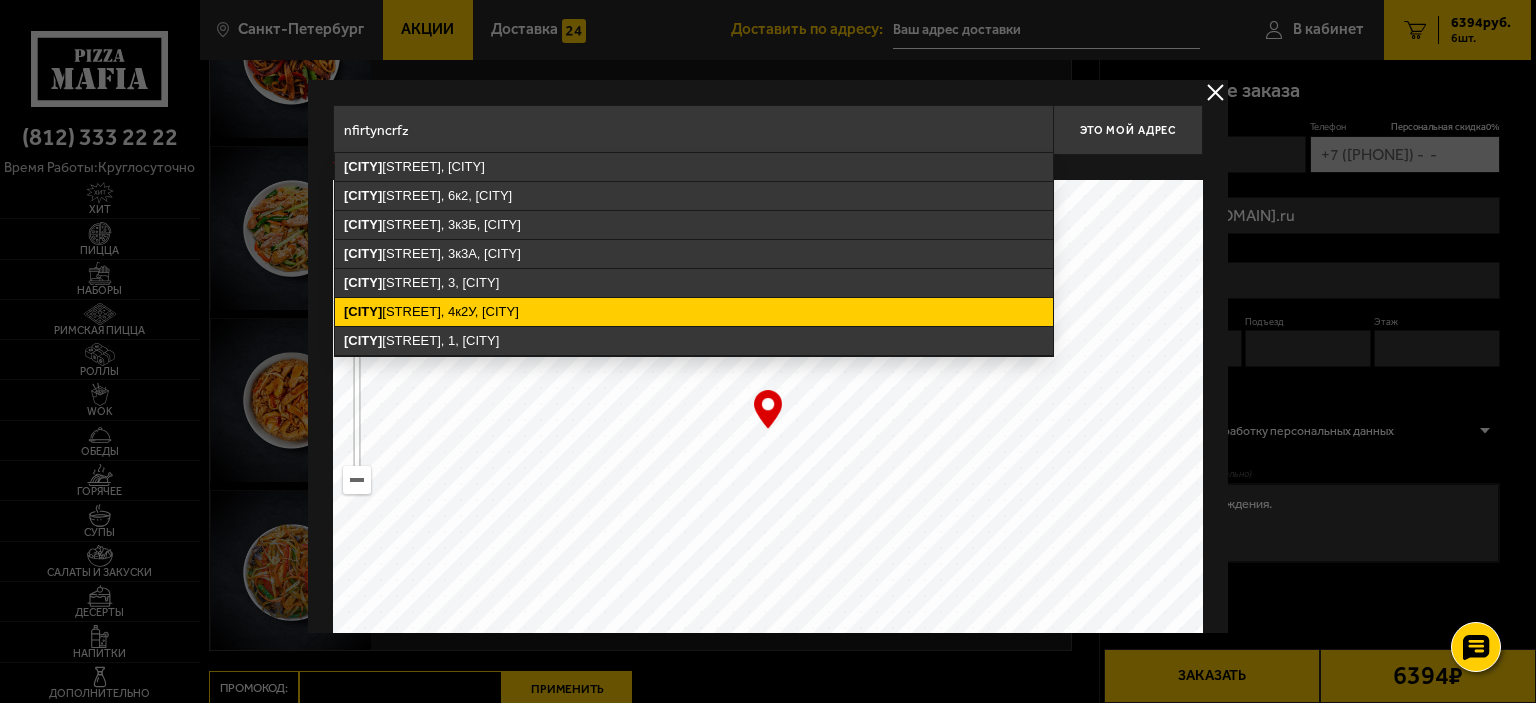 click on "[CITY] [STREET], 4к2У, [CITY]" at bounding box center [694, 312] 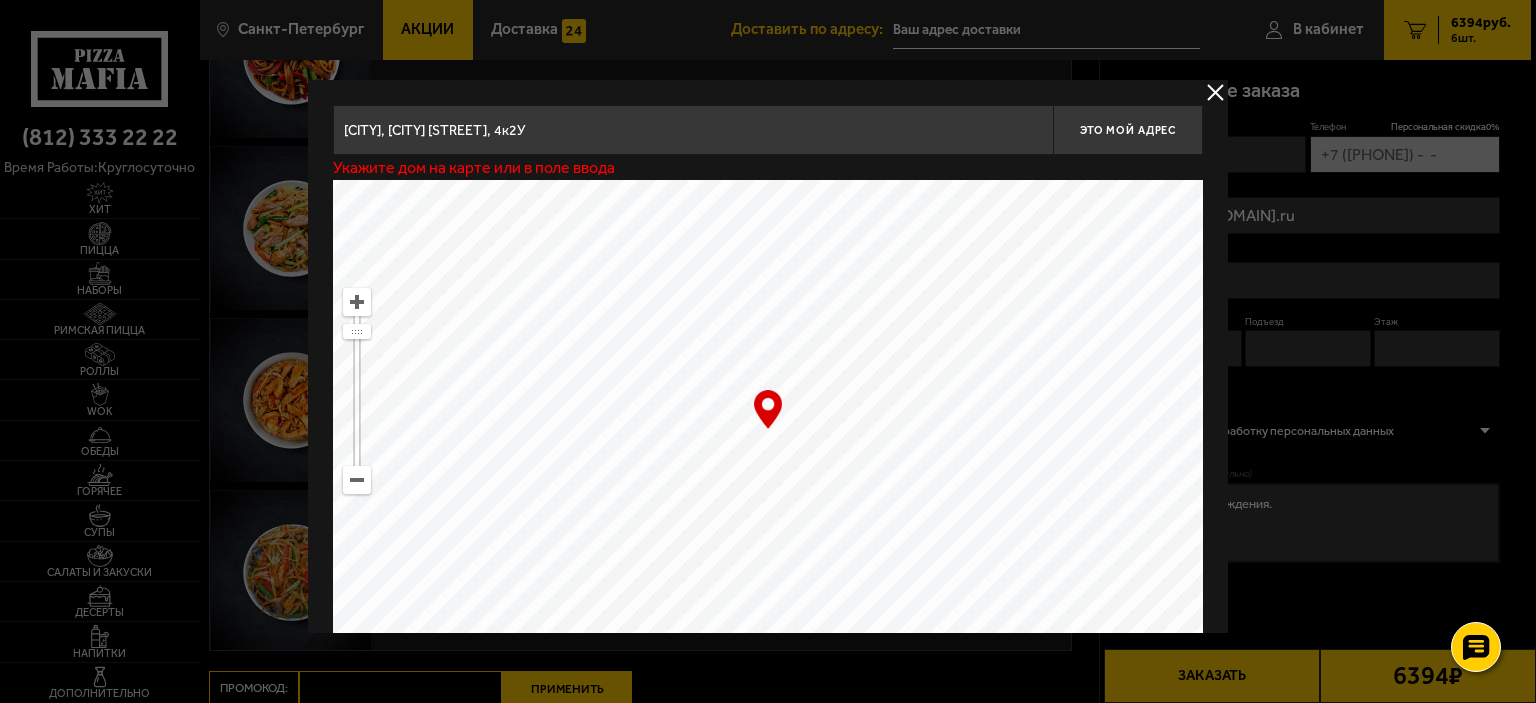type on "[CITY] [STREET], 4к2У" 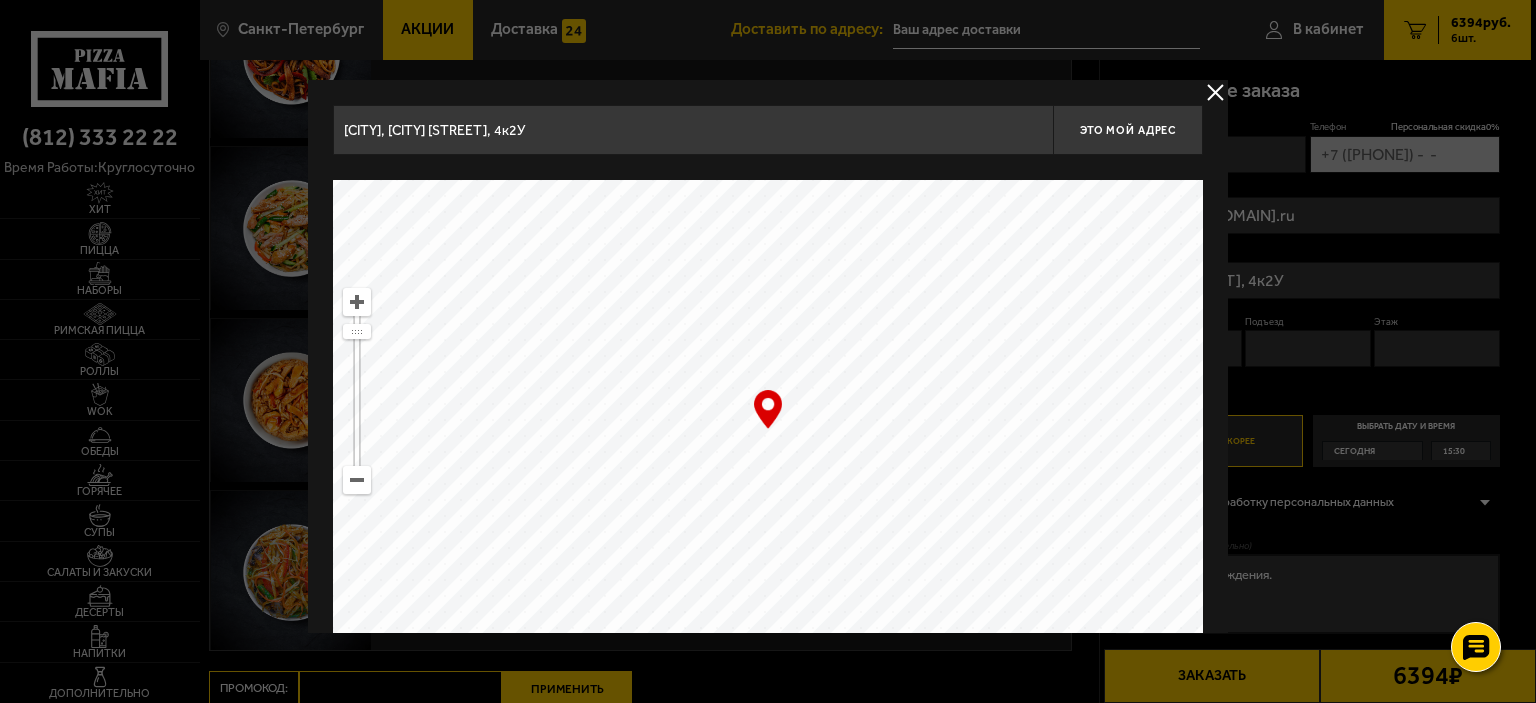 drag, startPoint x: 767, startPoint y: 407, endPoint x: 765, endPoint y: 377, distance: 30.066593 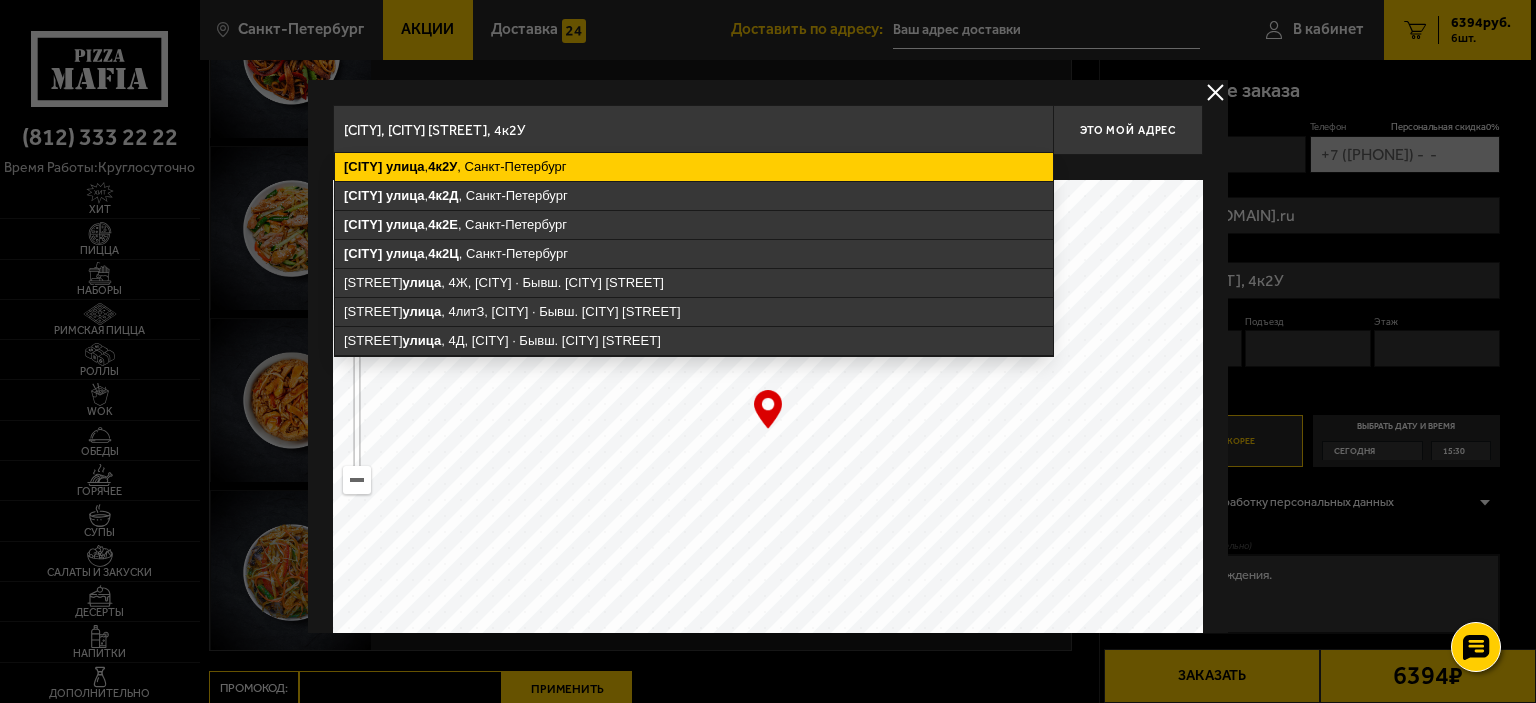 click on "[CITY]   [STREET] ,  4к2У , [CITY]" at bounding box center [694, 167] 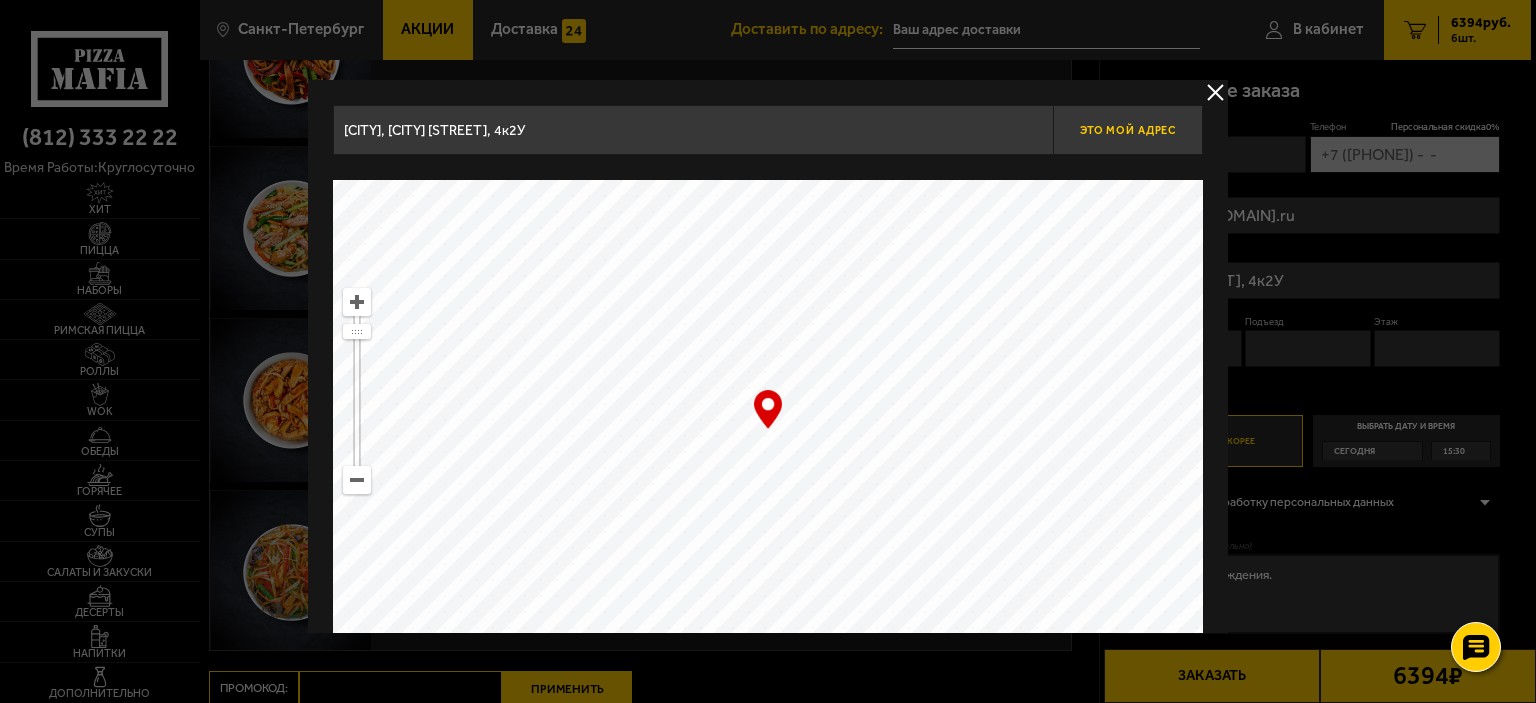 click on "Это мой адрес" at bounding box center [1128, 130] 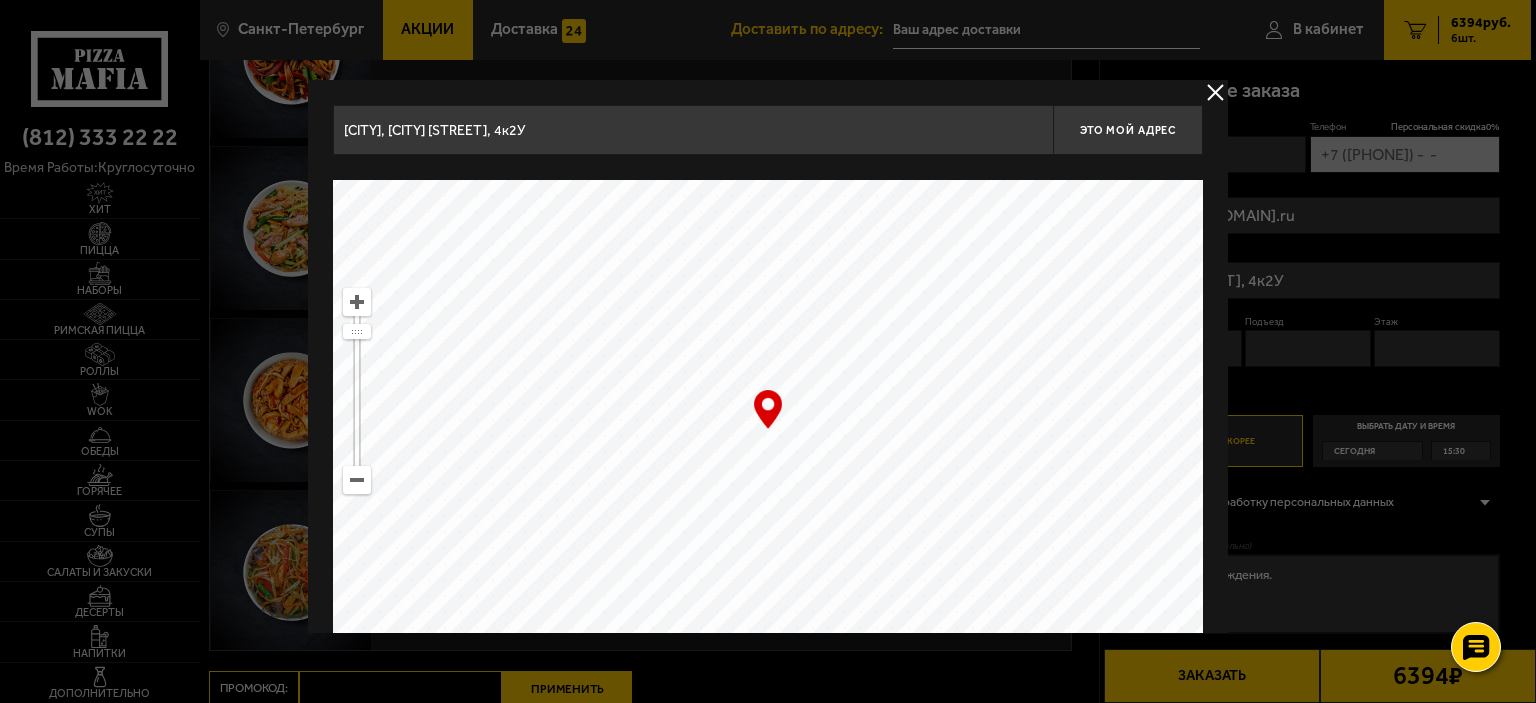 type on "[CITY] [STREET], 4к2У" 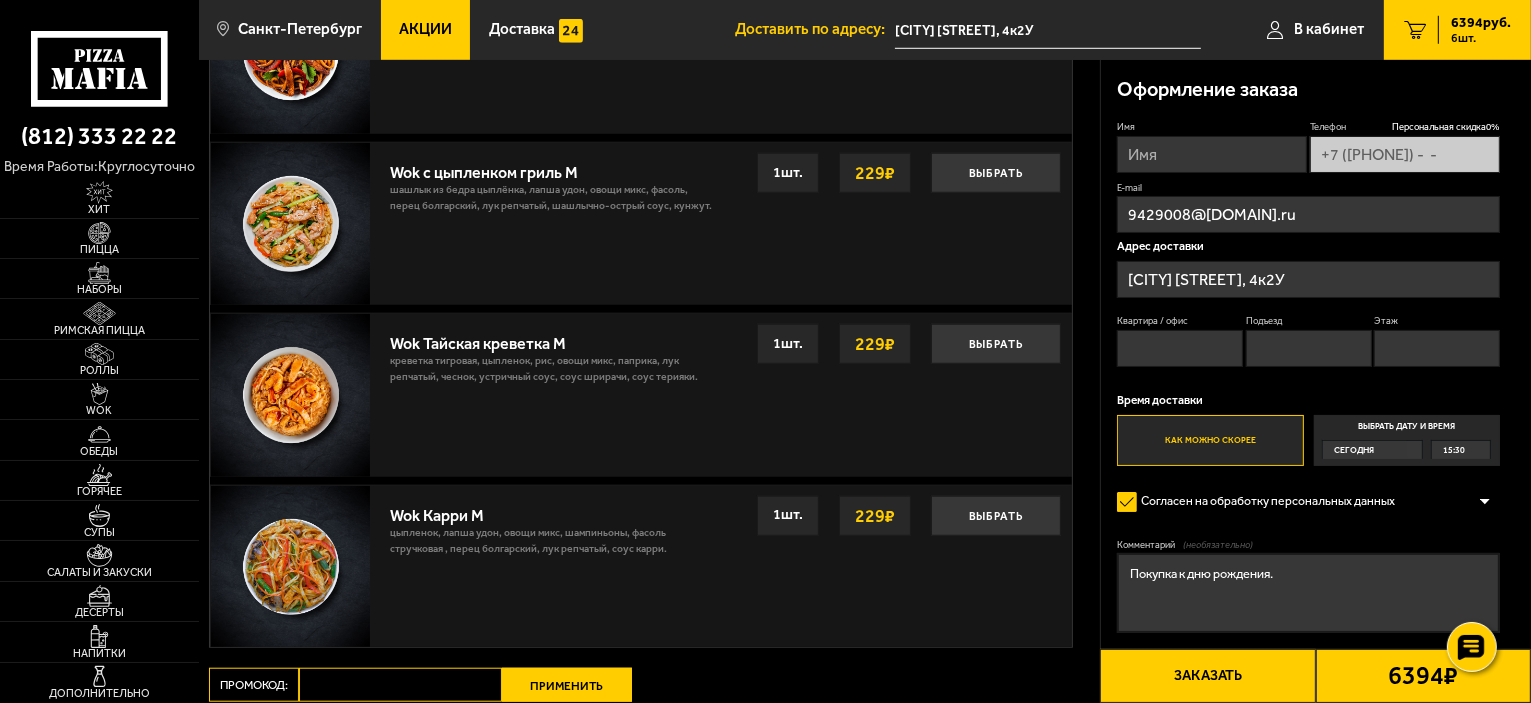 click on "Квартира / офис" at bounding box center (1180, 348) 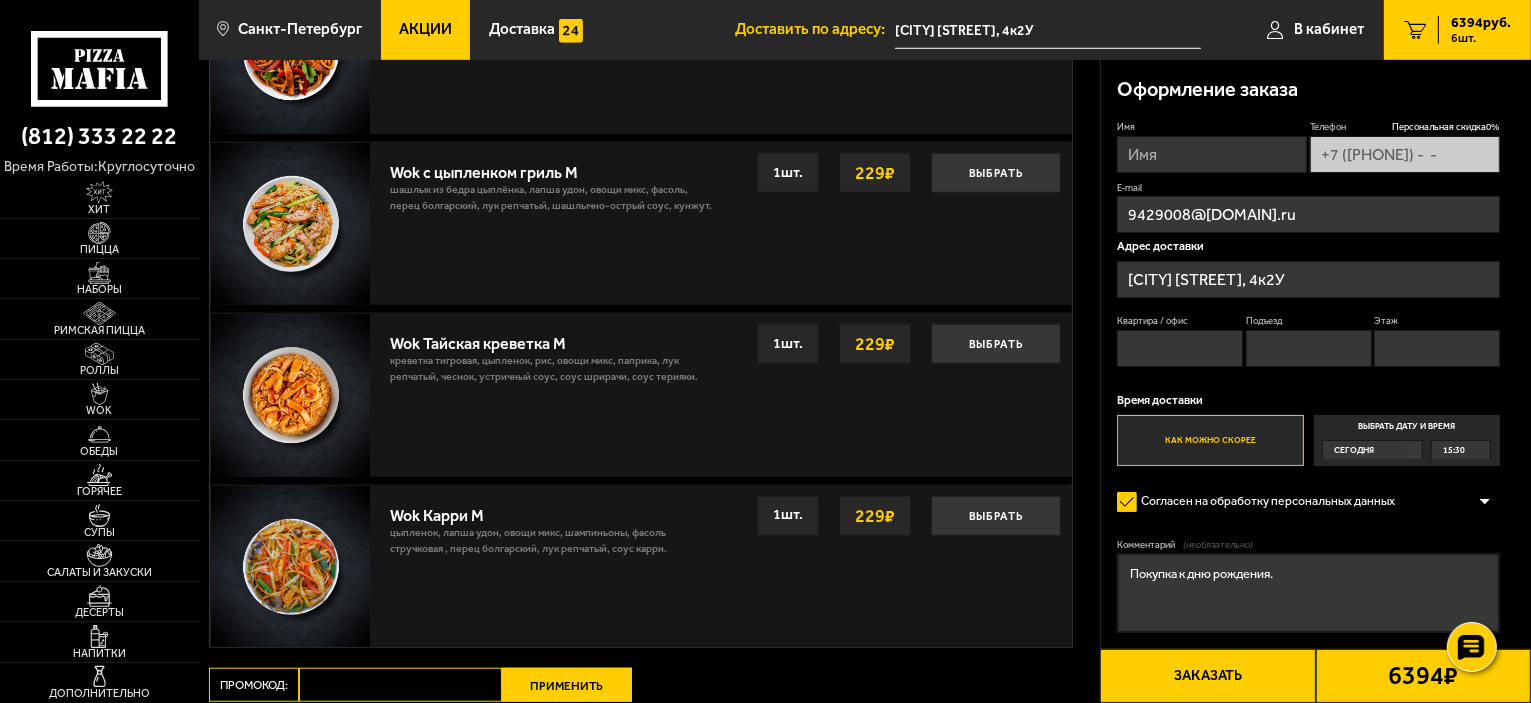 type 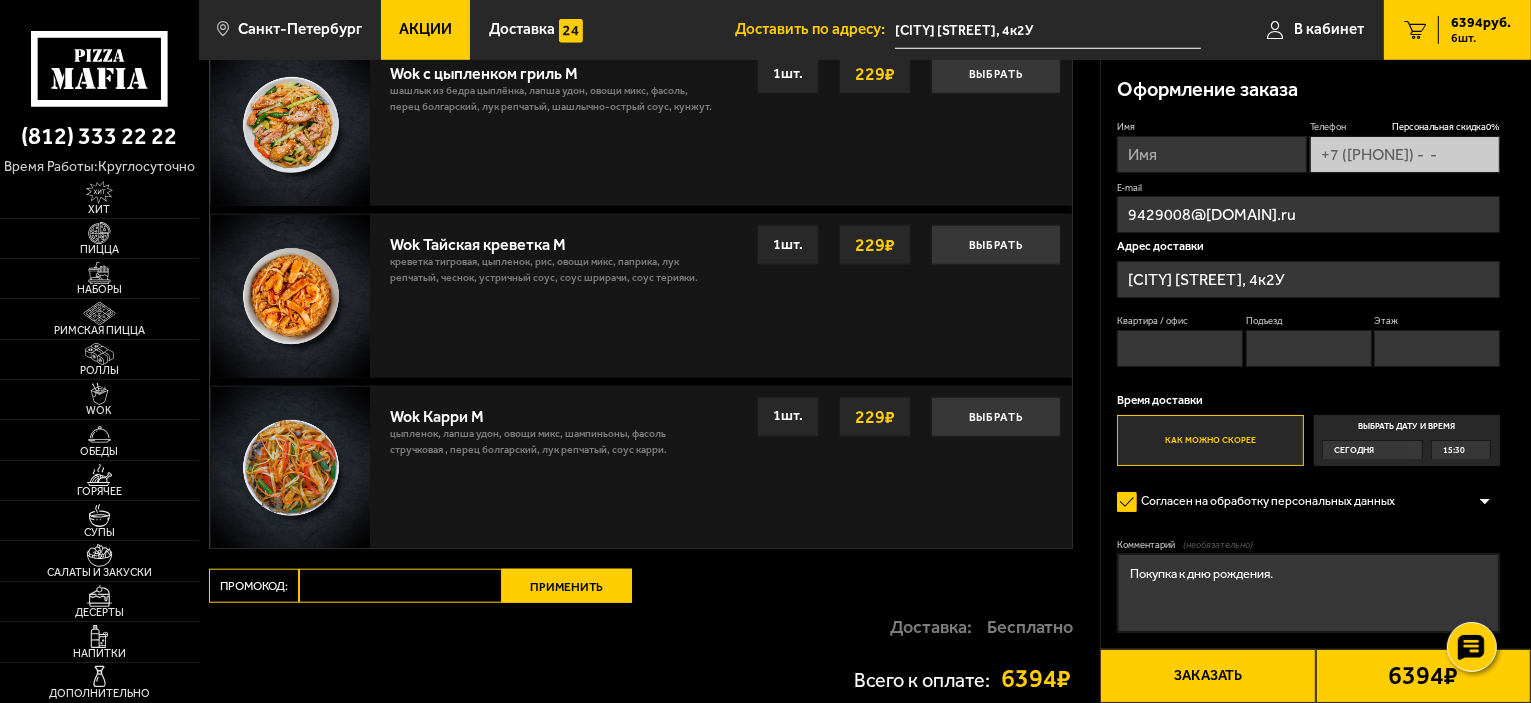 scroll, scrollTop: 1689, scrollLeft: 0, axis: vertical 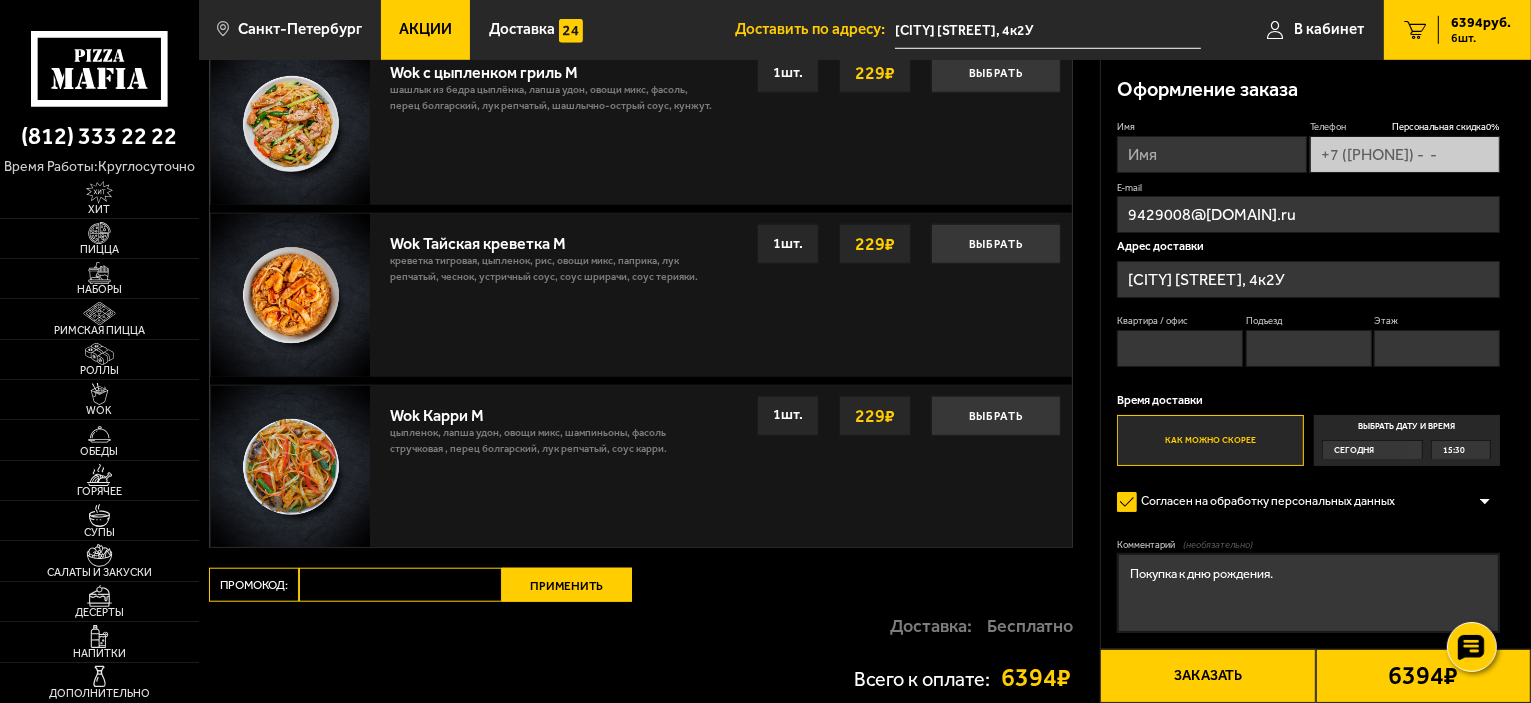 click on "Выбрать дату и время Сегодня 15:30" at bounding box center [1407, 440] 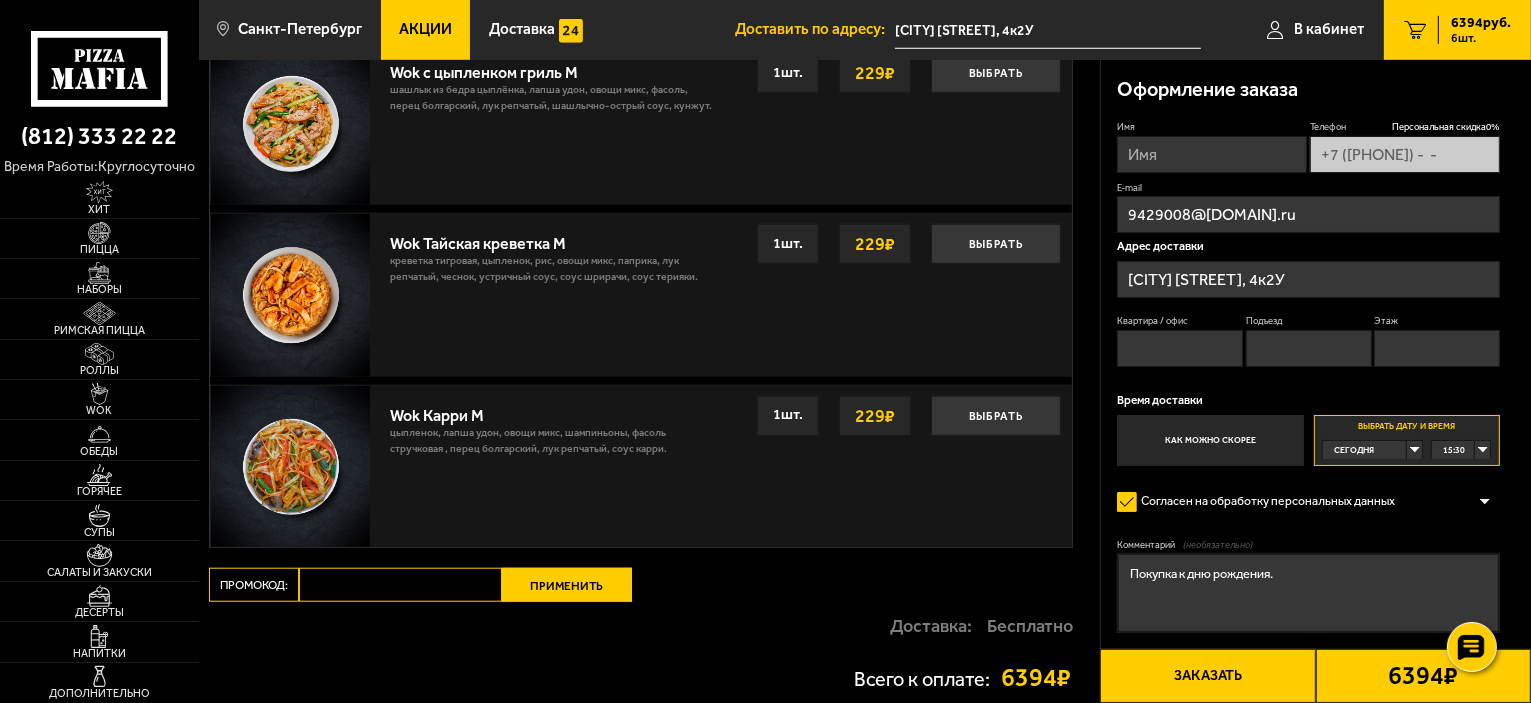 click on "Сегодня" at bounding box center [1365, 450] 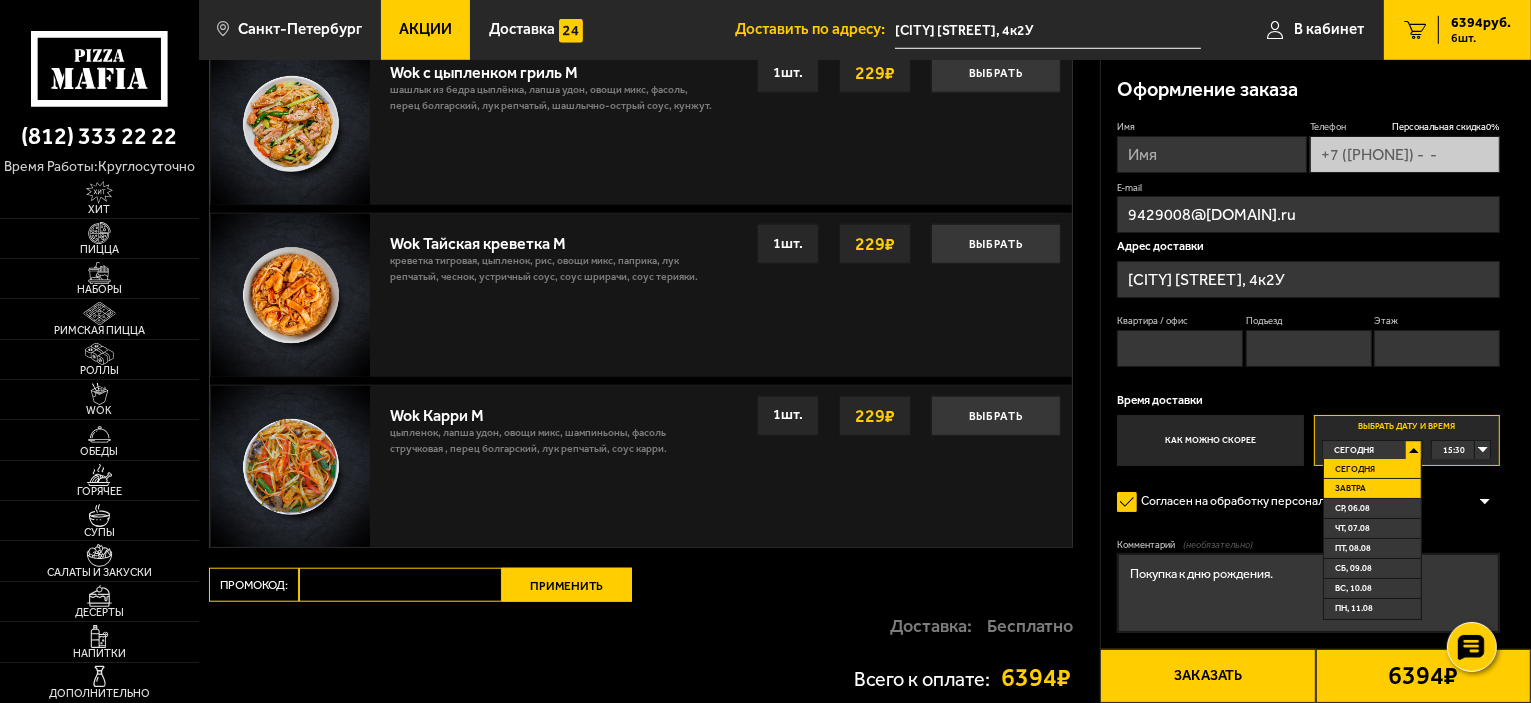 click on "Завтра" at bounding box center [1350, 488] 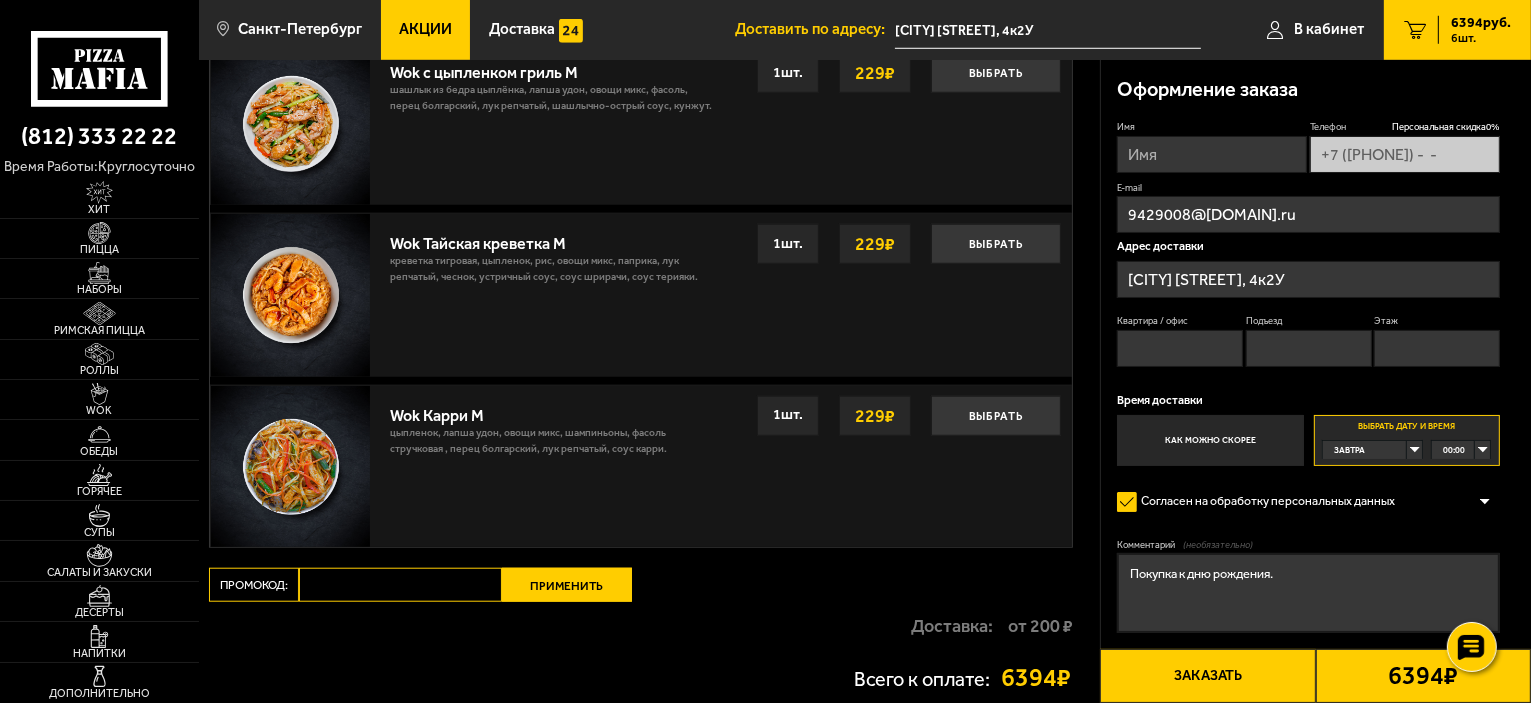 click on "00:00" at bounding box center (1461, 450) 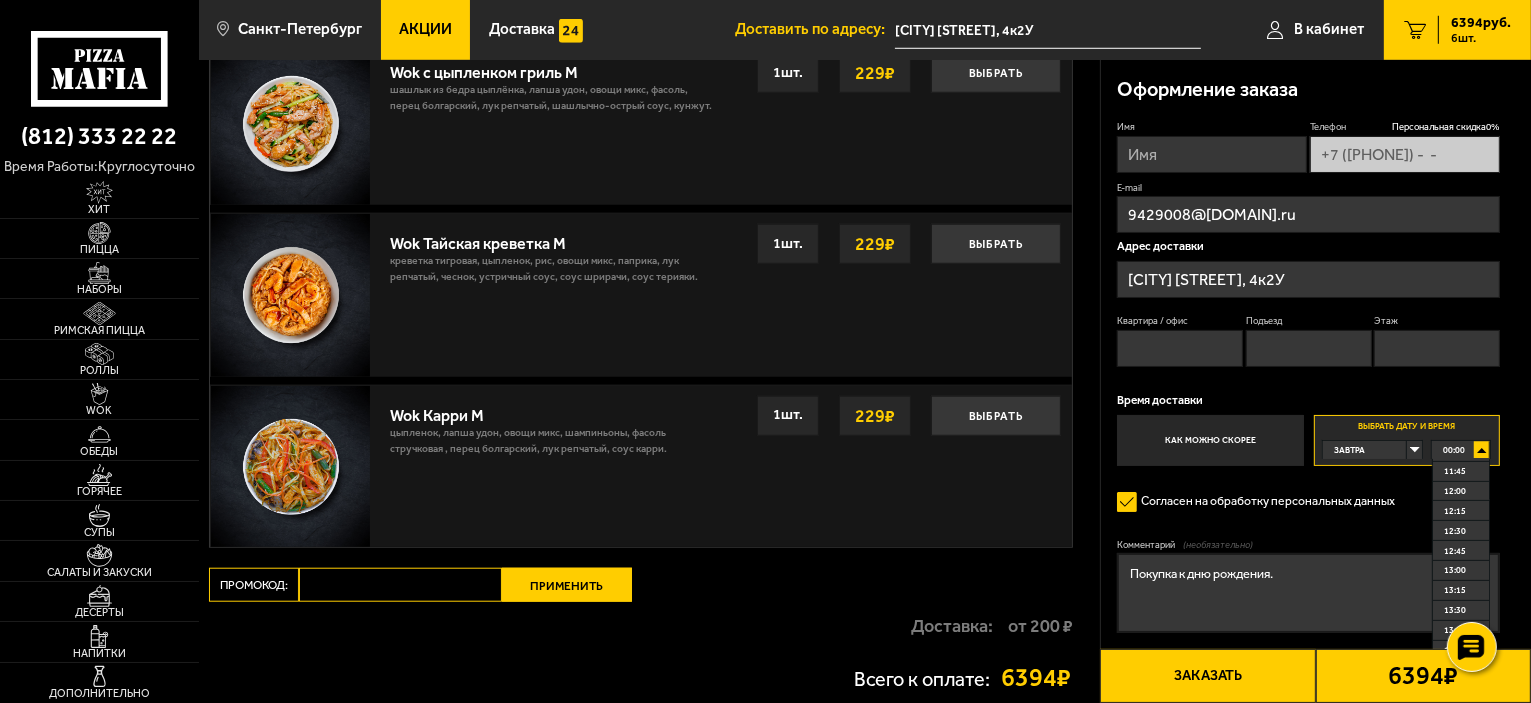 scroll, scrollTop: 900, scrollLeft: 0, axis: vertical 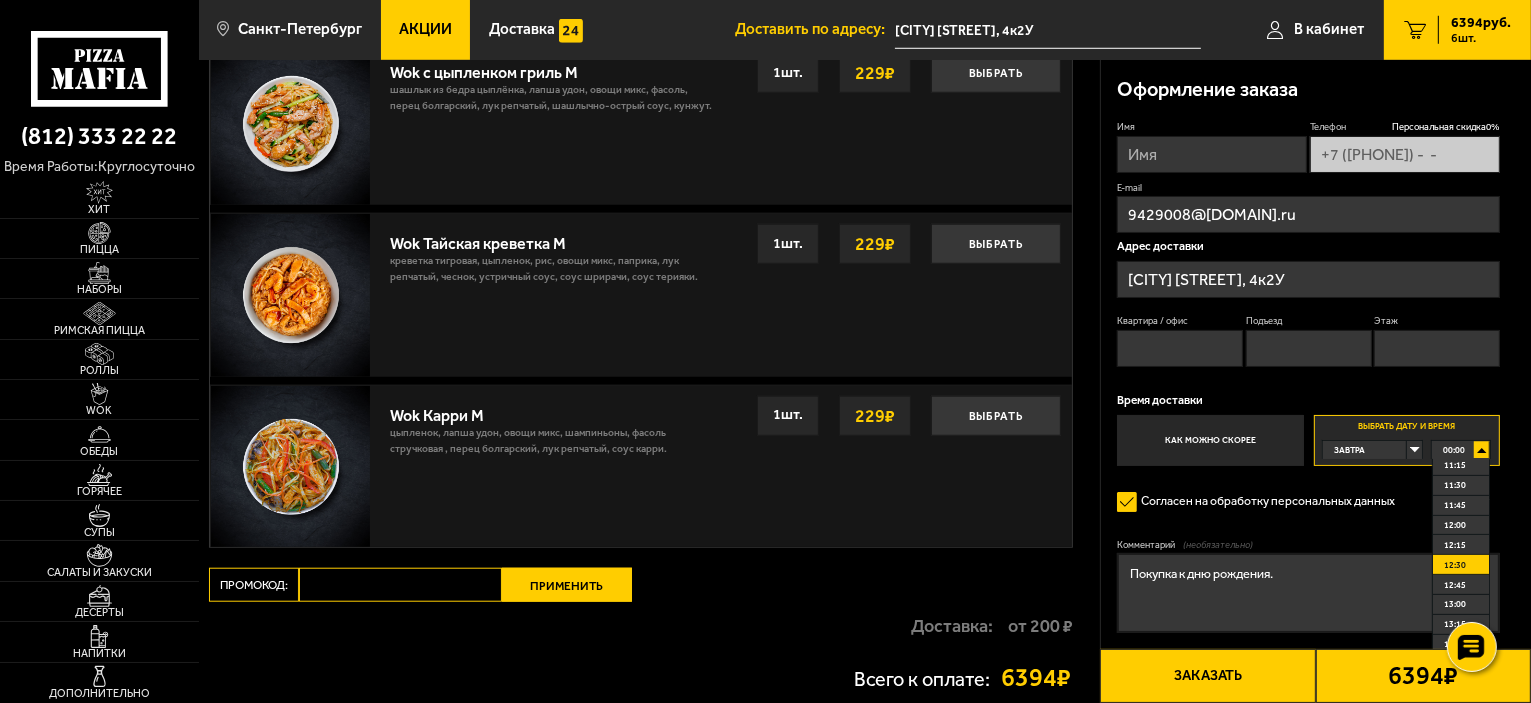 click on "12:30" at bounding box center [1455, 565] 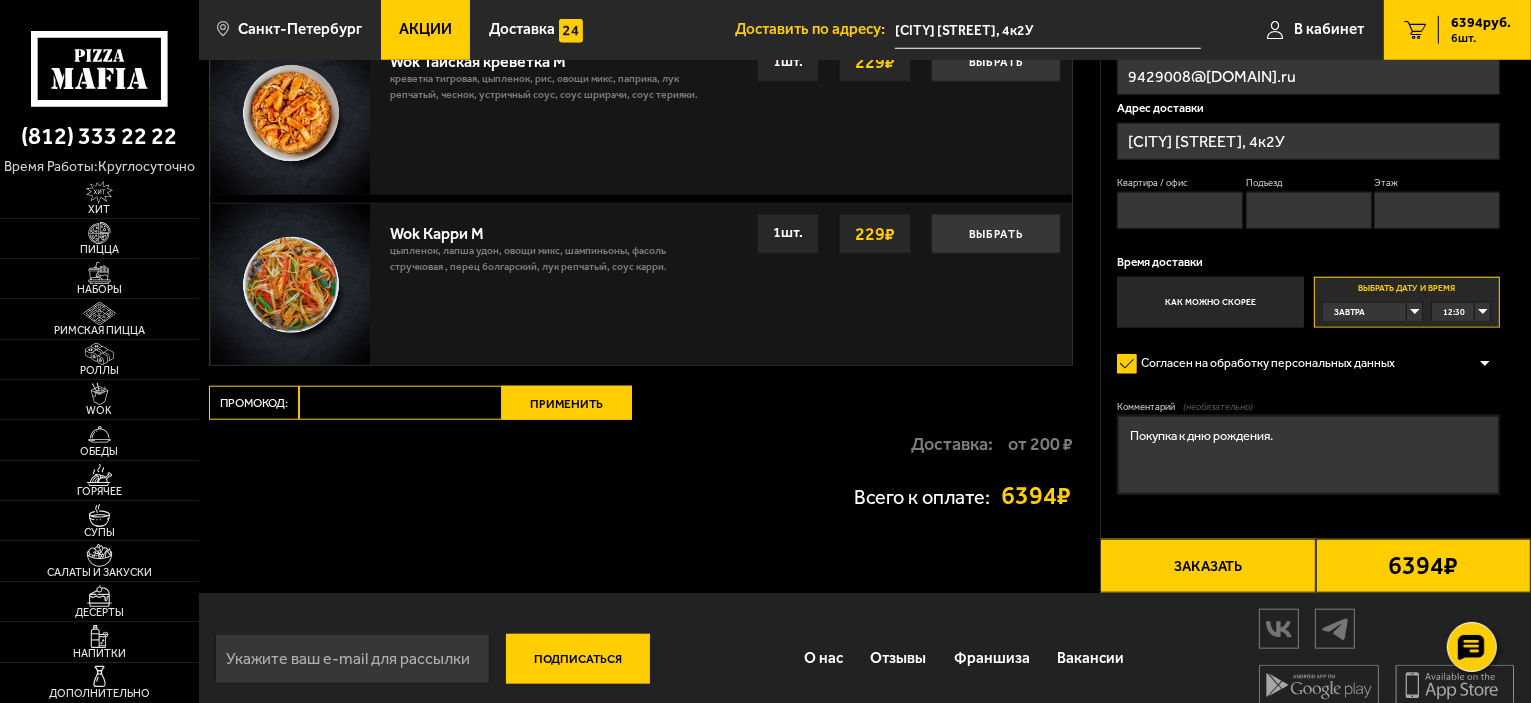 scroll, scrollTop: 1889, scrollLeft: 0, axis: vertical 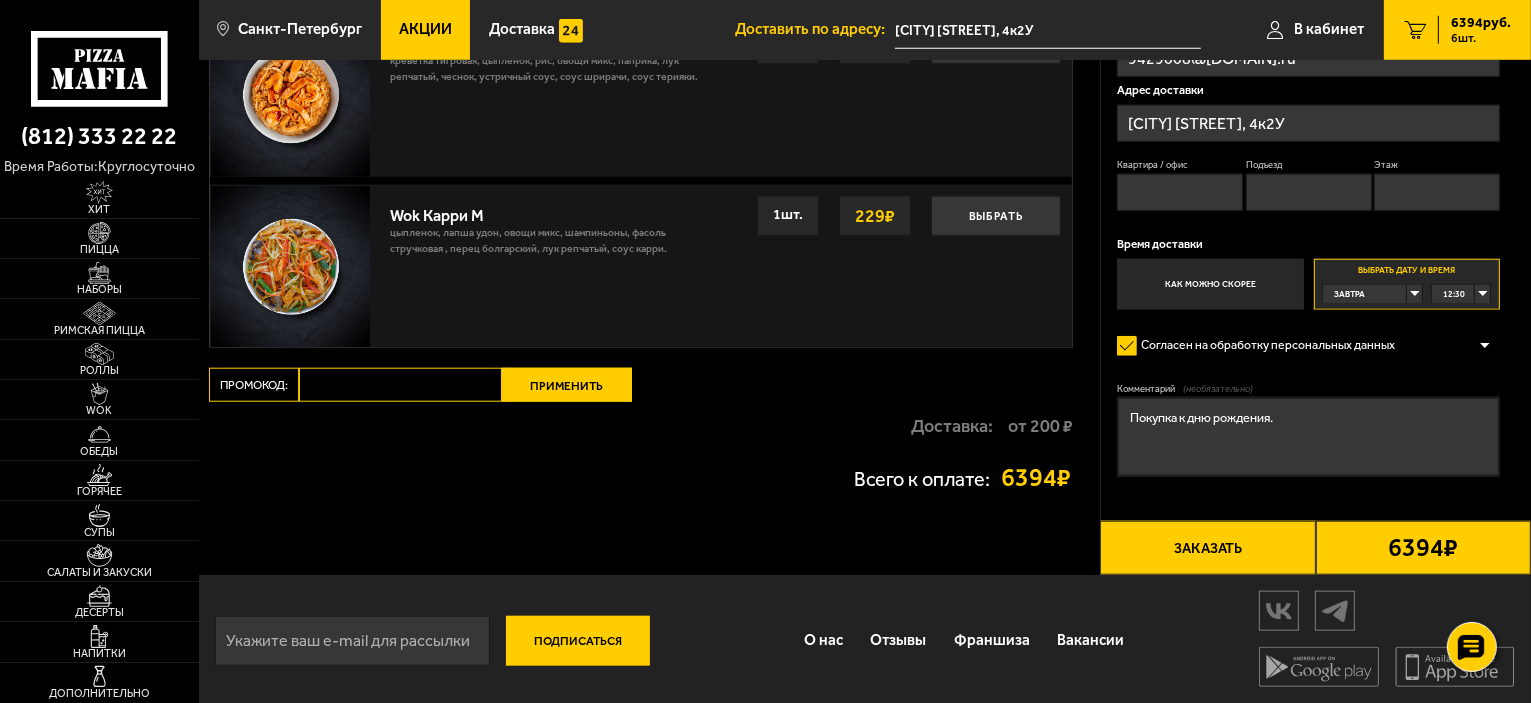click on "Покупка к дню рождения." at bounding box center (1308, 437) 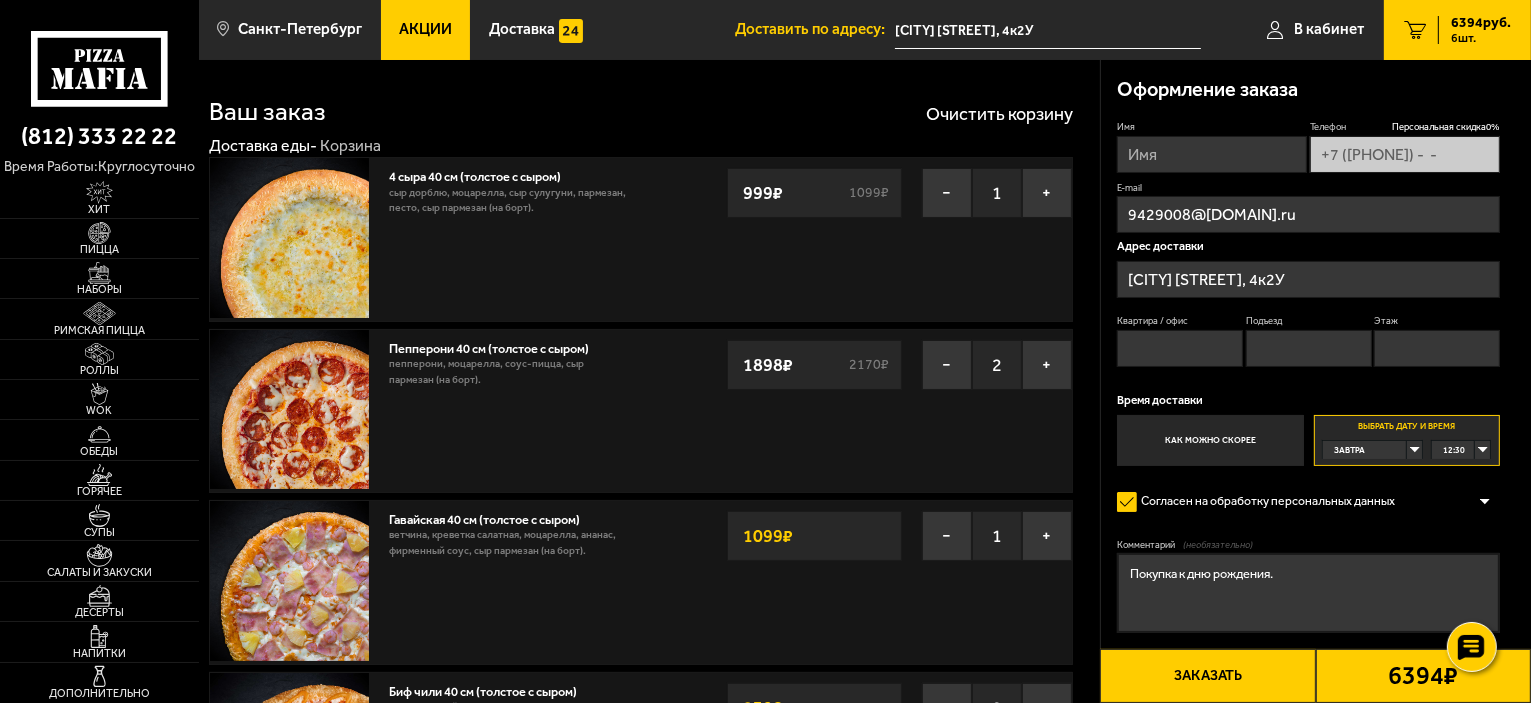 scroll, scrollTop: 0, scrollLeft: 0, axis: both 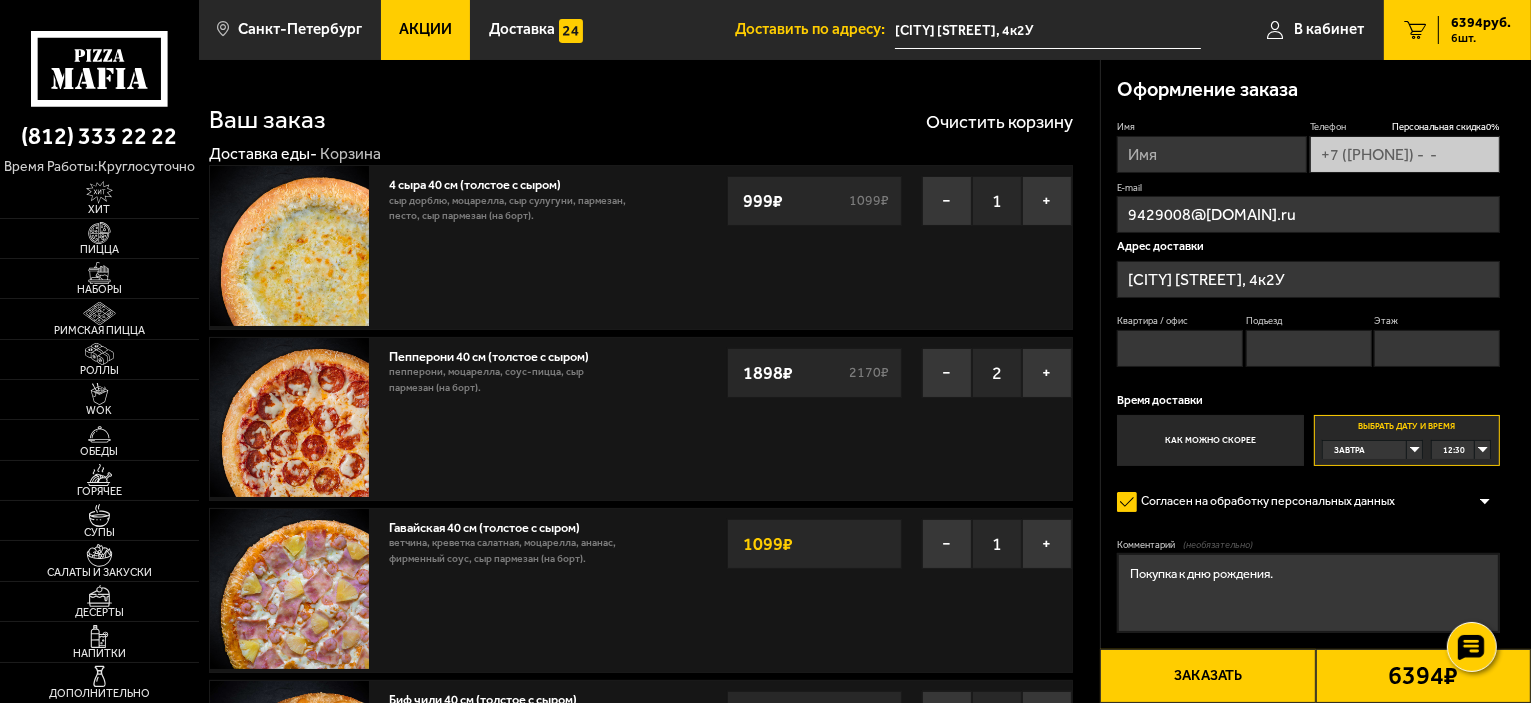 click on "Имя" at bounding box center (1212, 154) 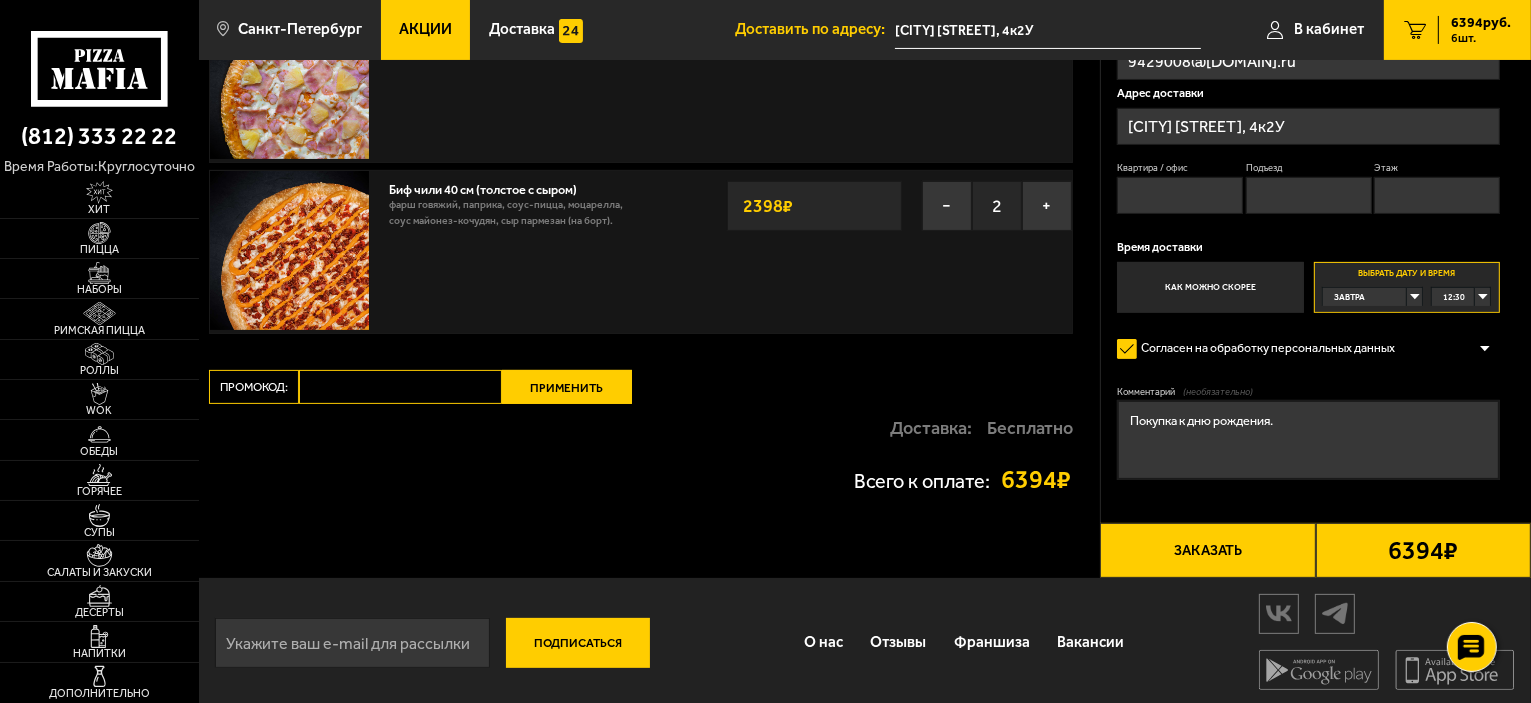 scroll, scrollTop: 513, scrollLeft: 0, axis: vertical 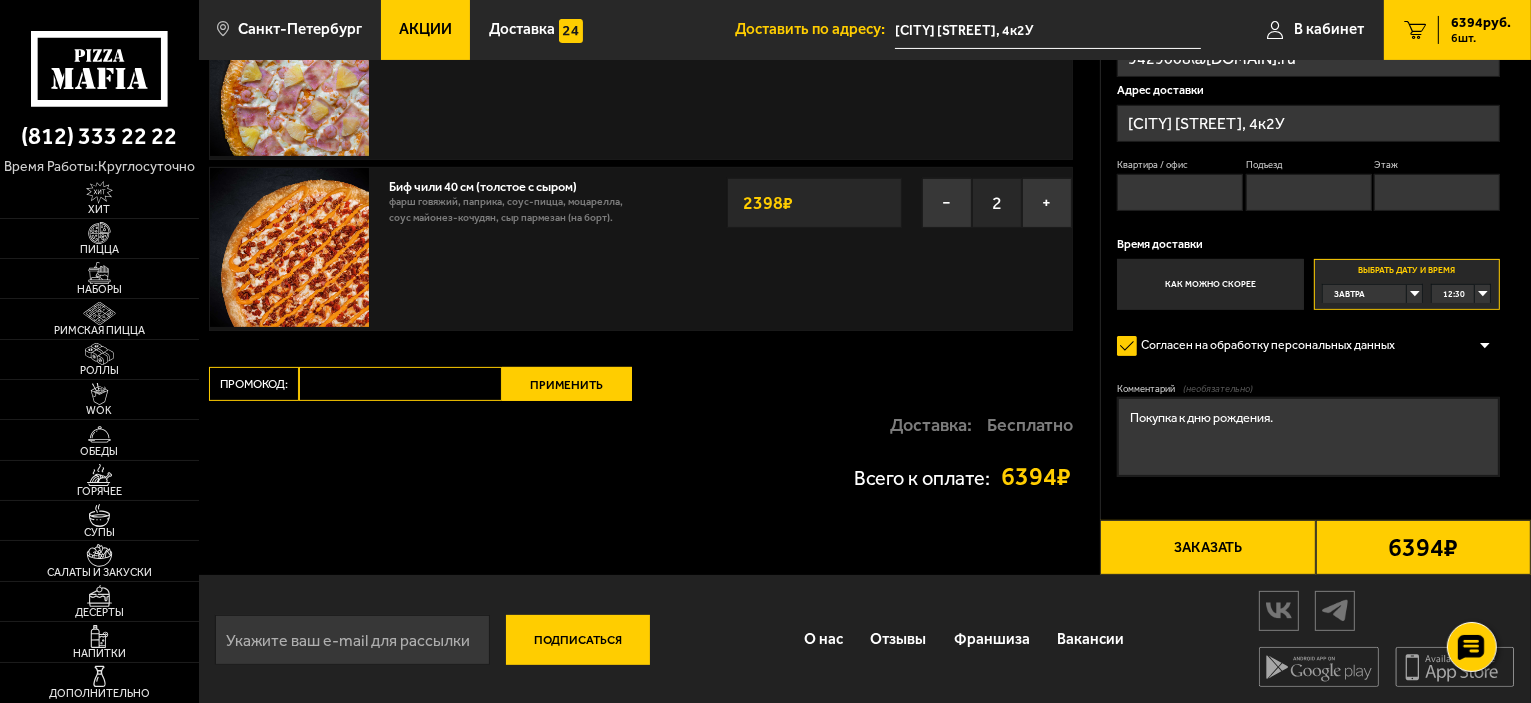 type on "[FIRST]" 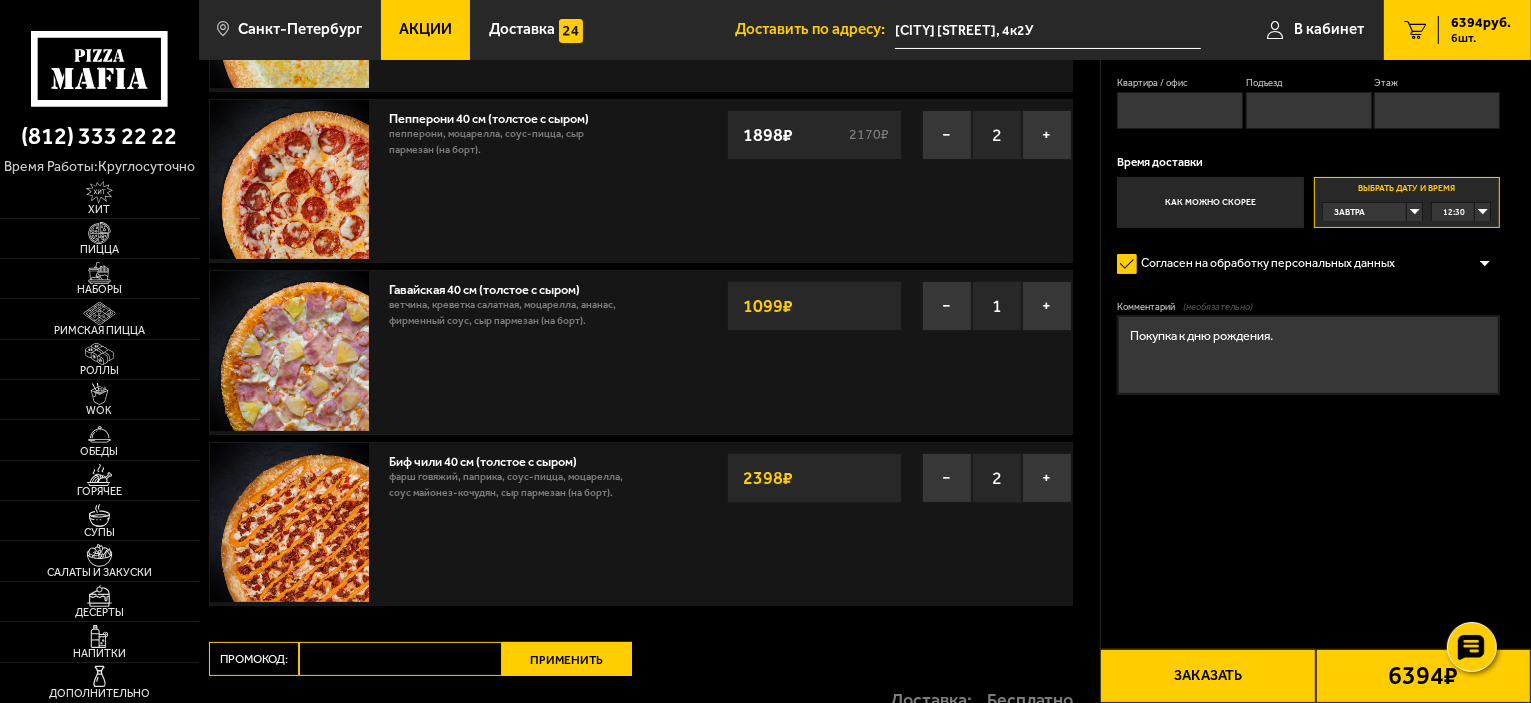 scroll, scrollTop: 400, scrollLeft: 0, axis: vertical 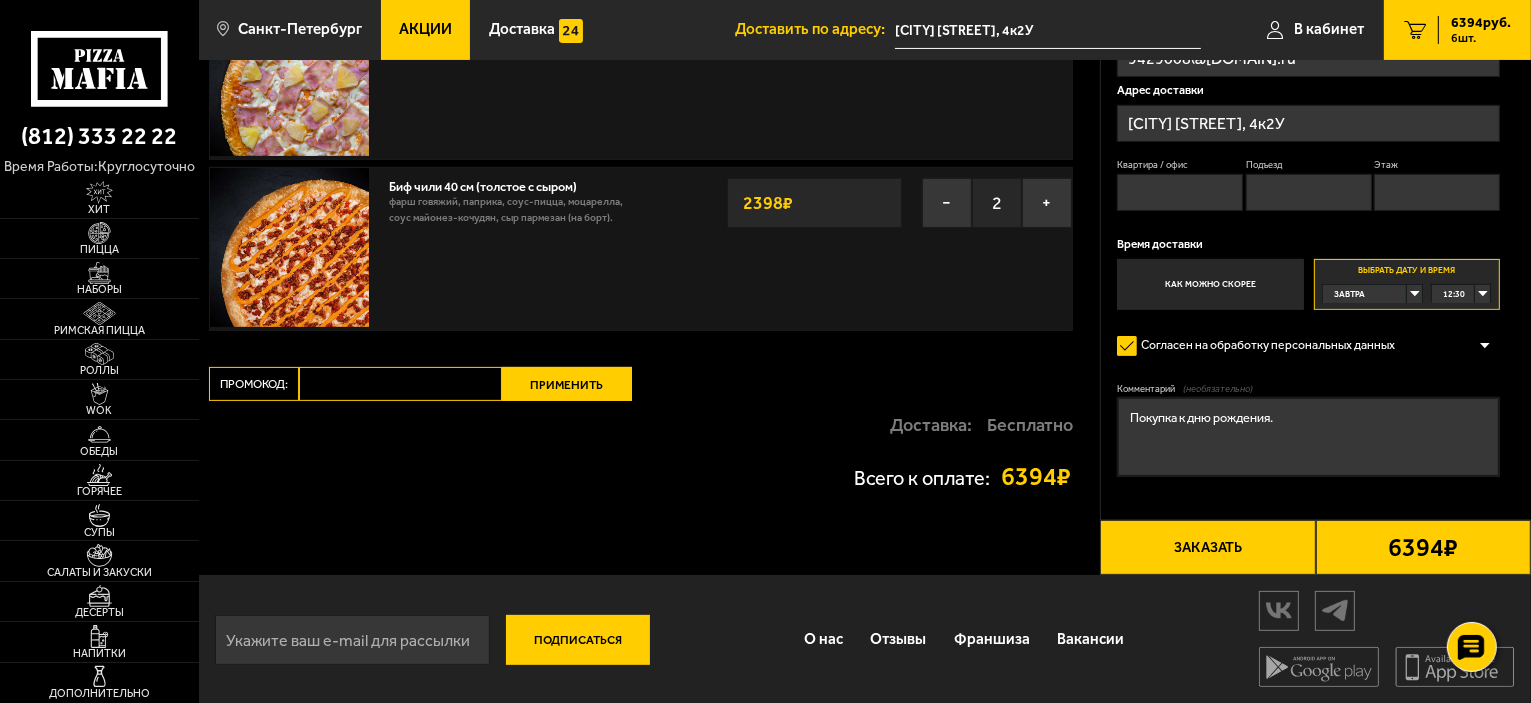 click on "Заказать" at bounding box center (1207, 547) 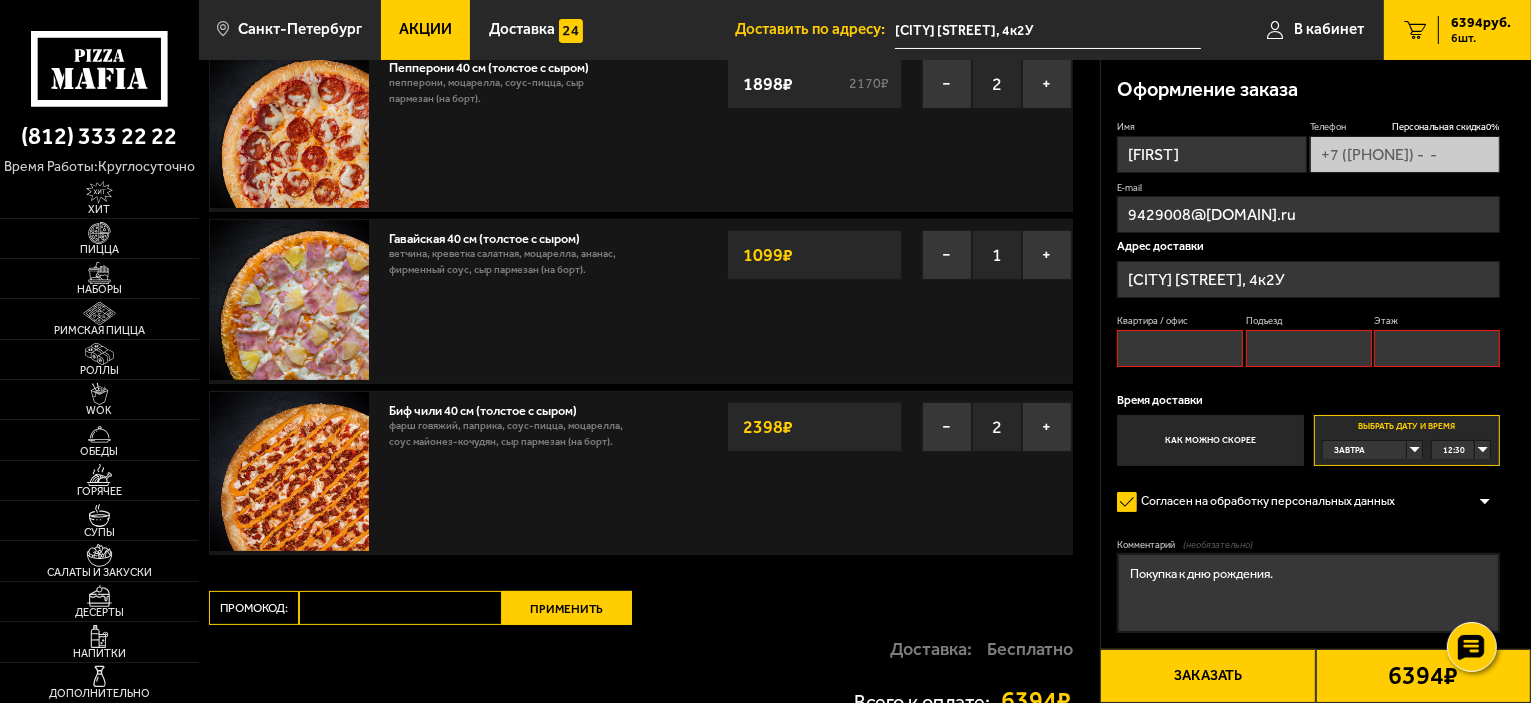 scroll, scrollTop: 169, scrollLeft: 0, axis: vertical 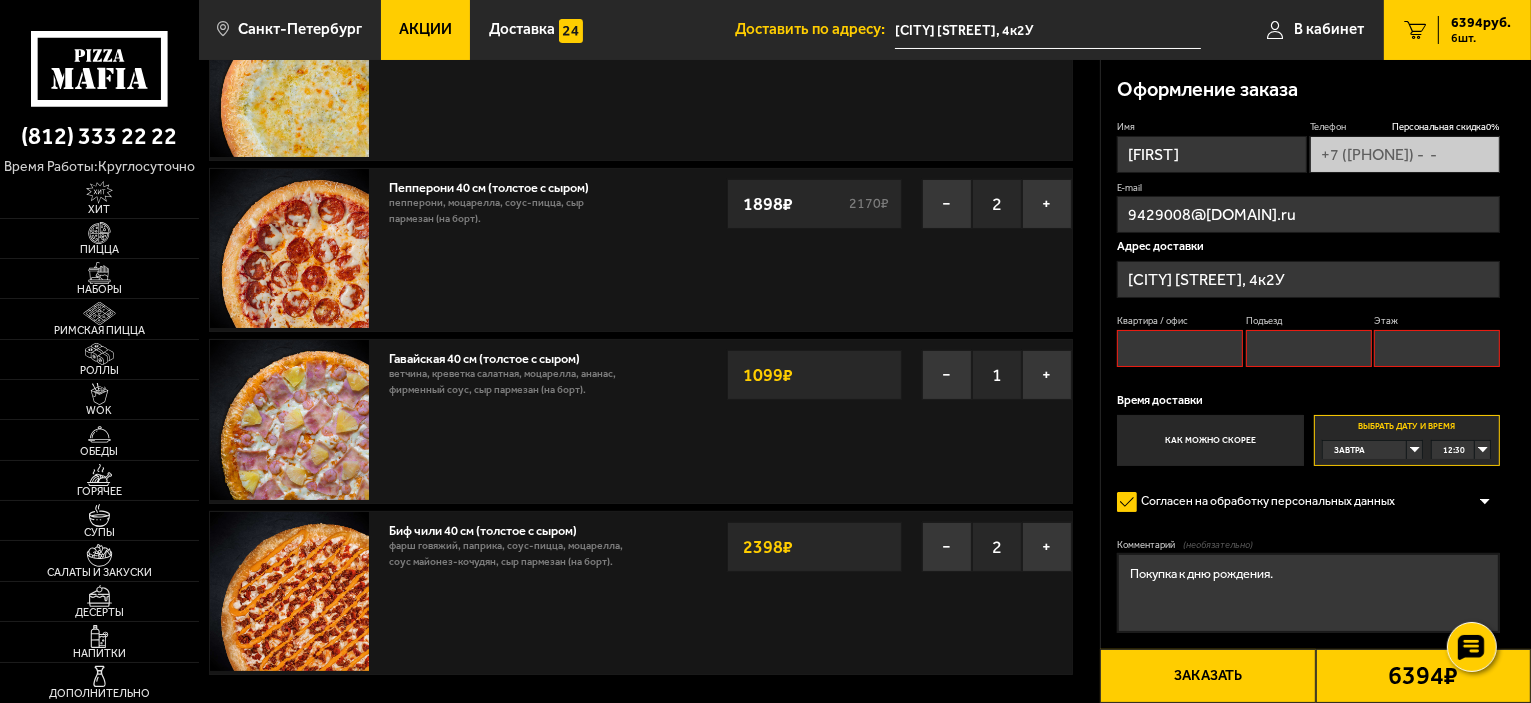 click on "Квартира / офис" at bounding box center (1180, 348) 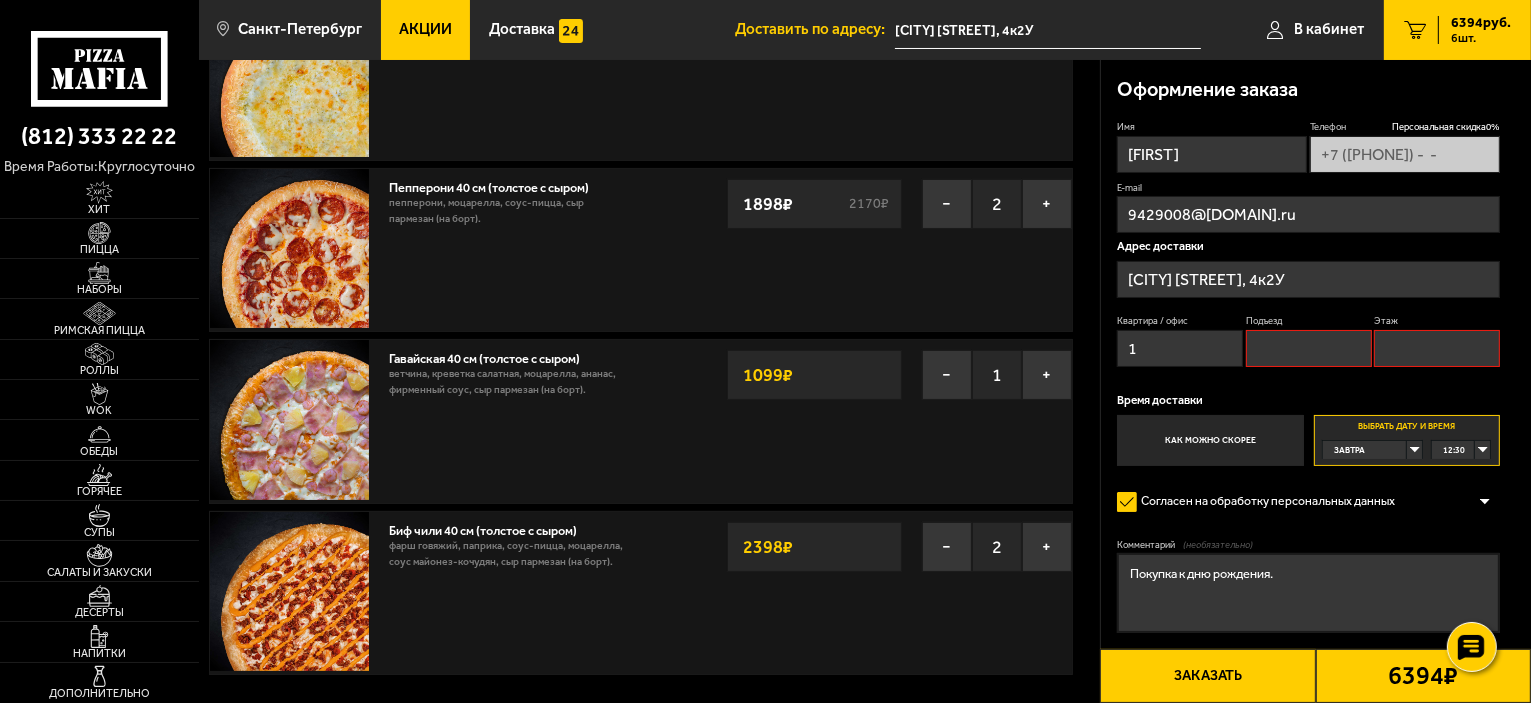 type on "1" 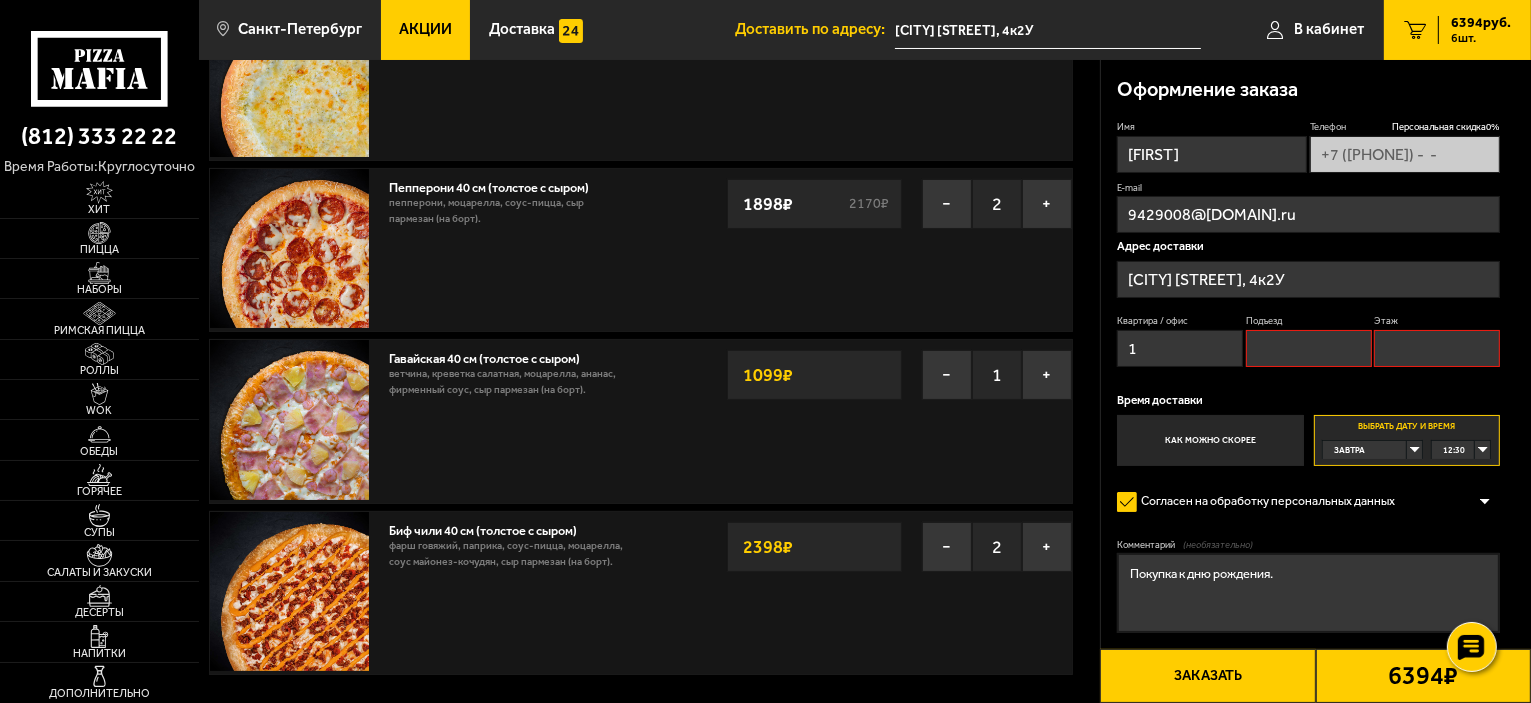 type 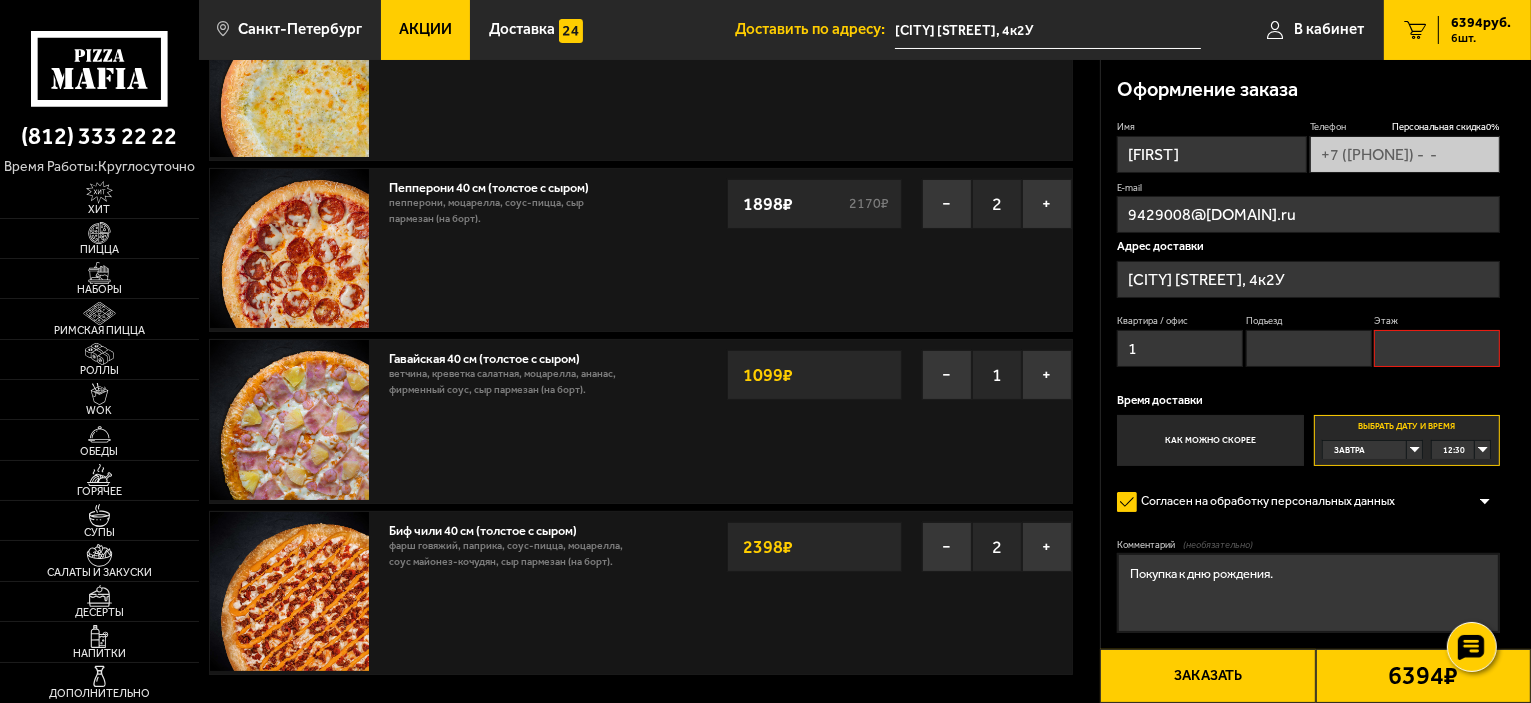 drag, startPoint x: 1403, startPoint y: 347, endPoint x: 1421, endPoint y: 347, distance: 18 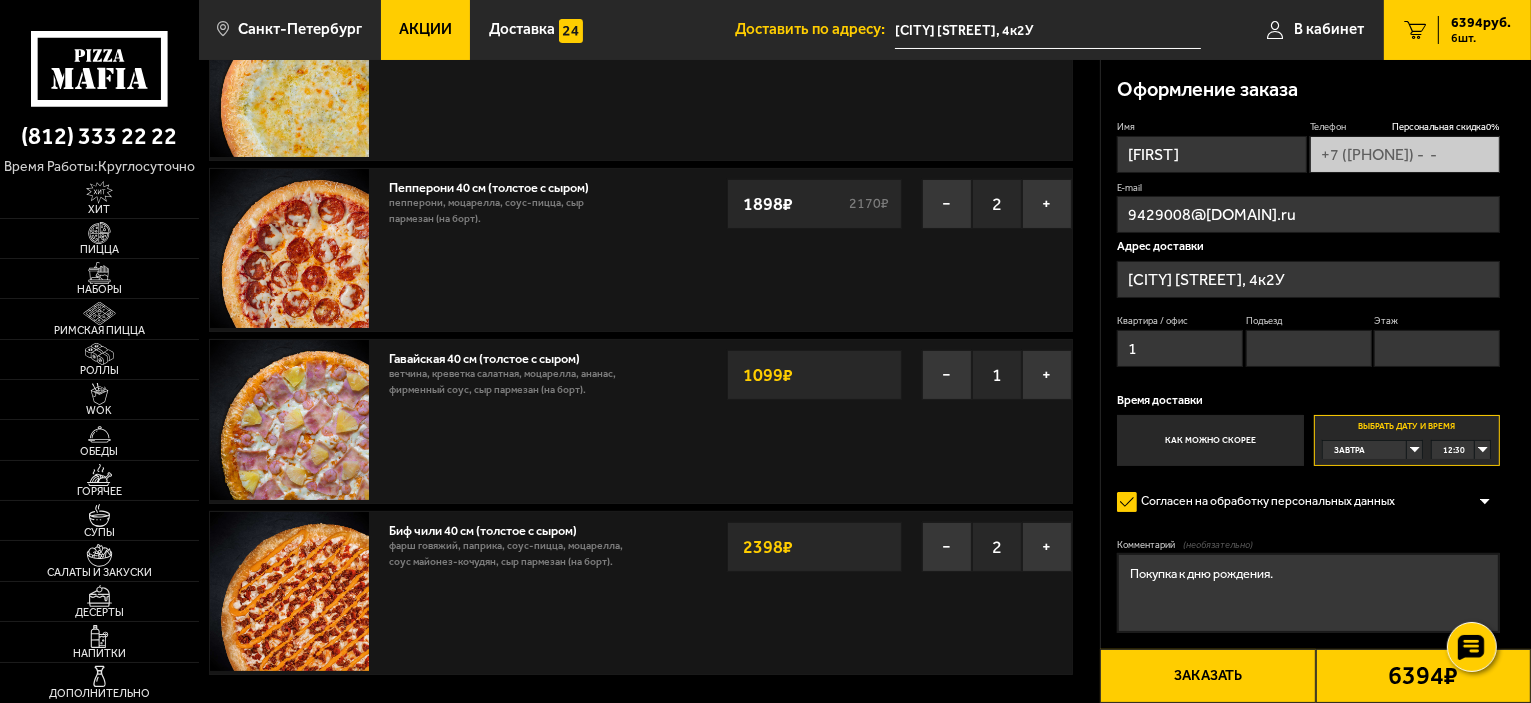 click on "[CITY] [STREET], 4к2У" at bounding box center [1308, 279] 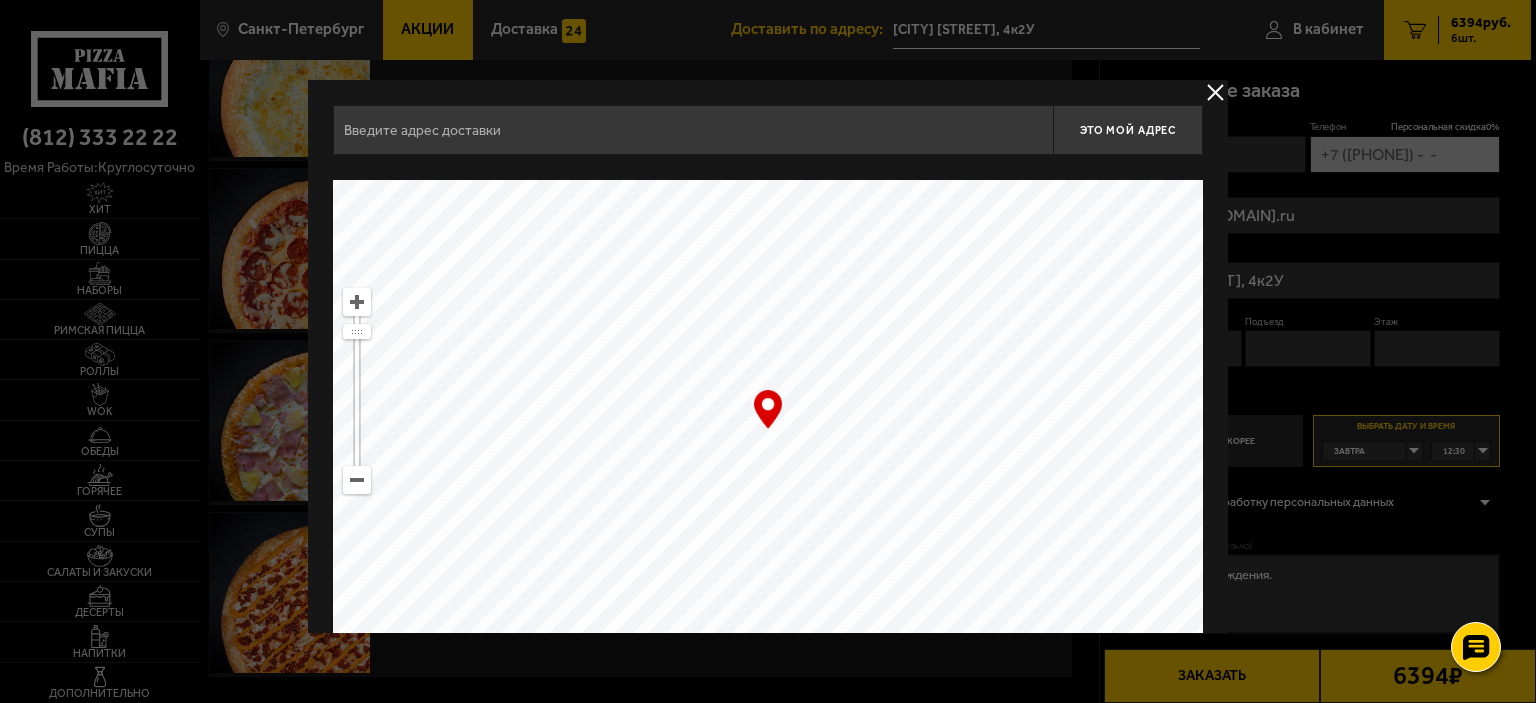 type on "[CITY] [STREET], 4к2У" 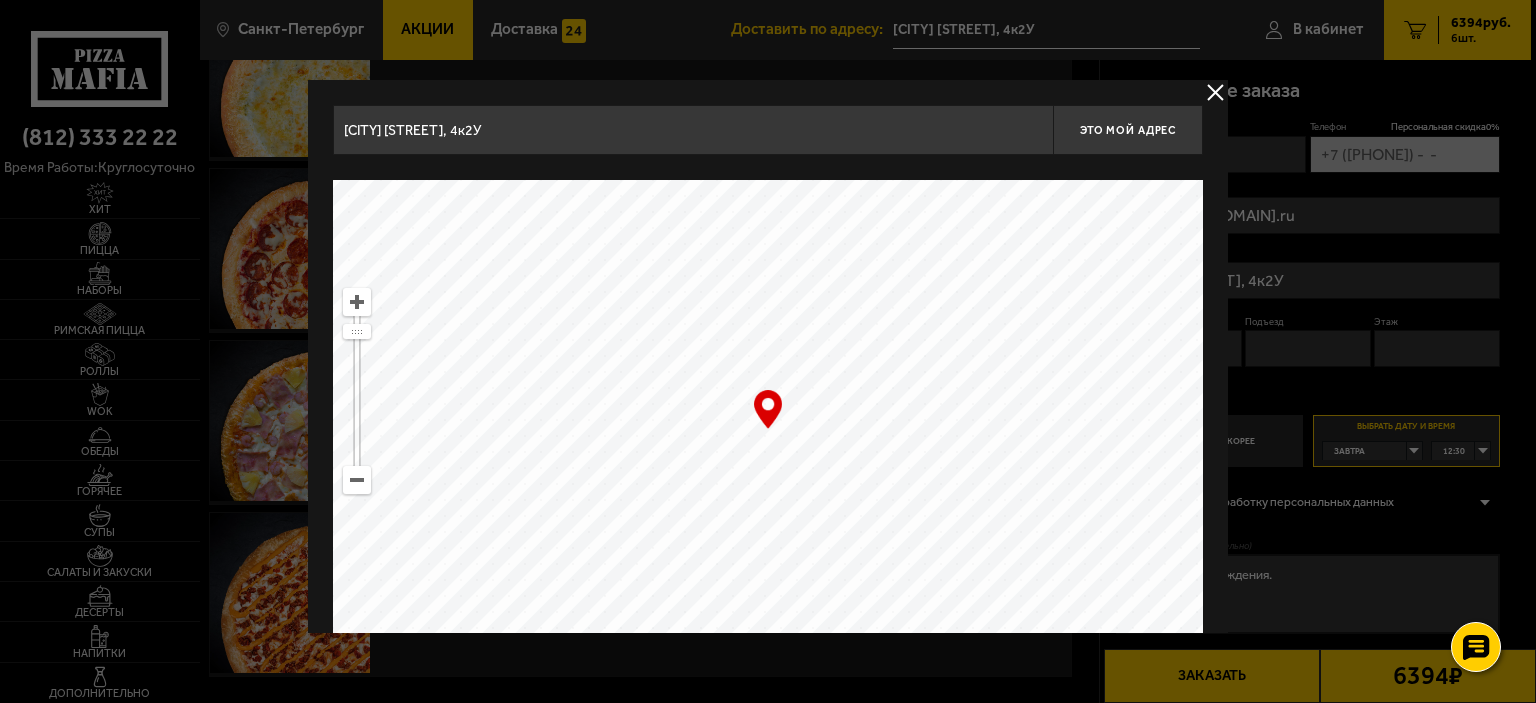 click at bounding box center (1215, 92) 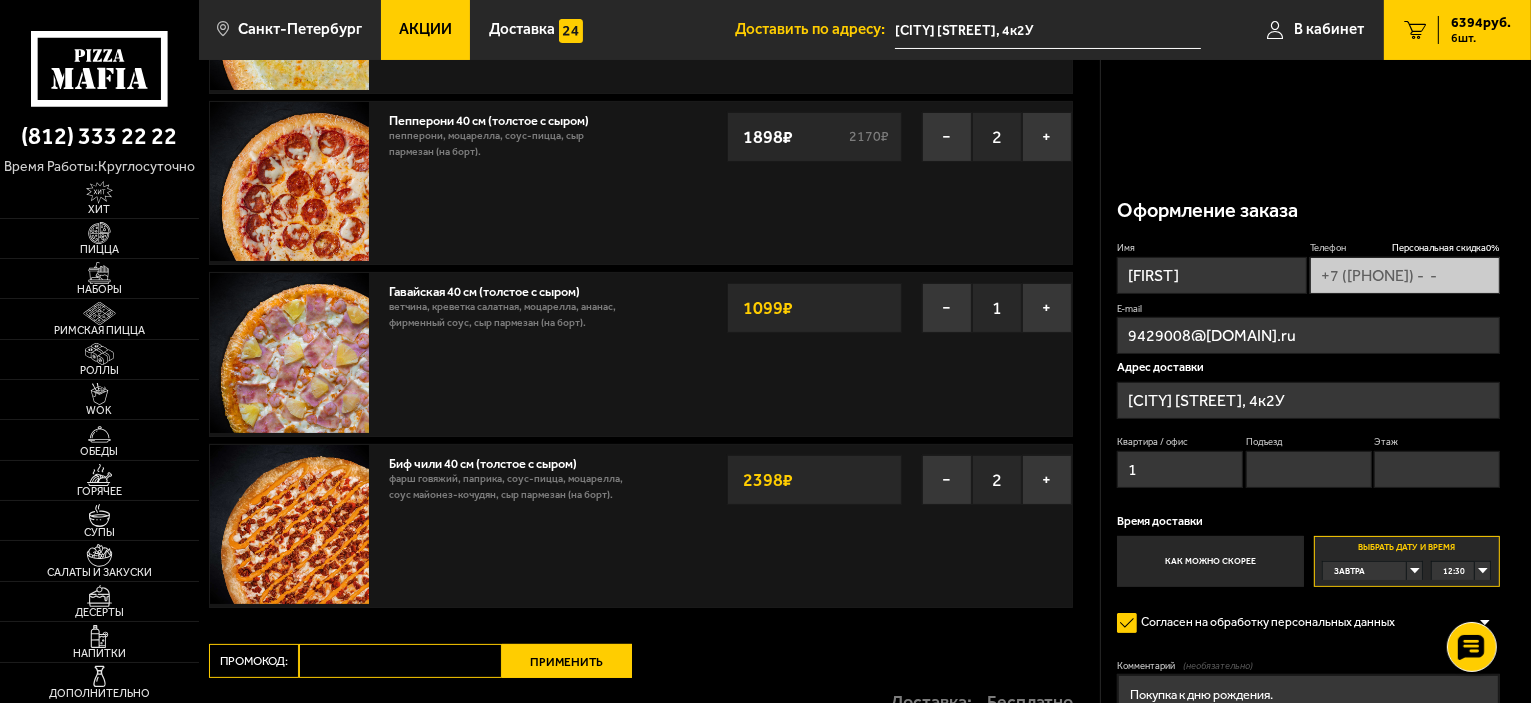 scroll, scrollTop: 513, scrollLeft: 0, axis: vertical 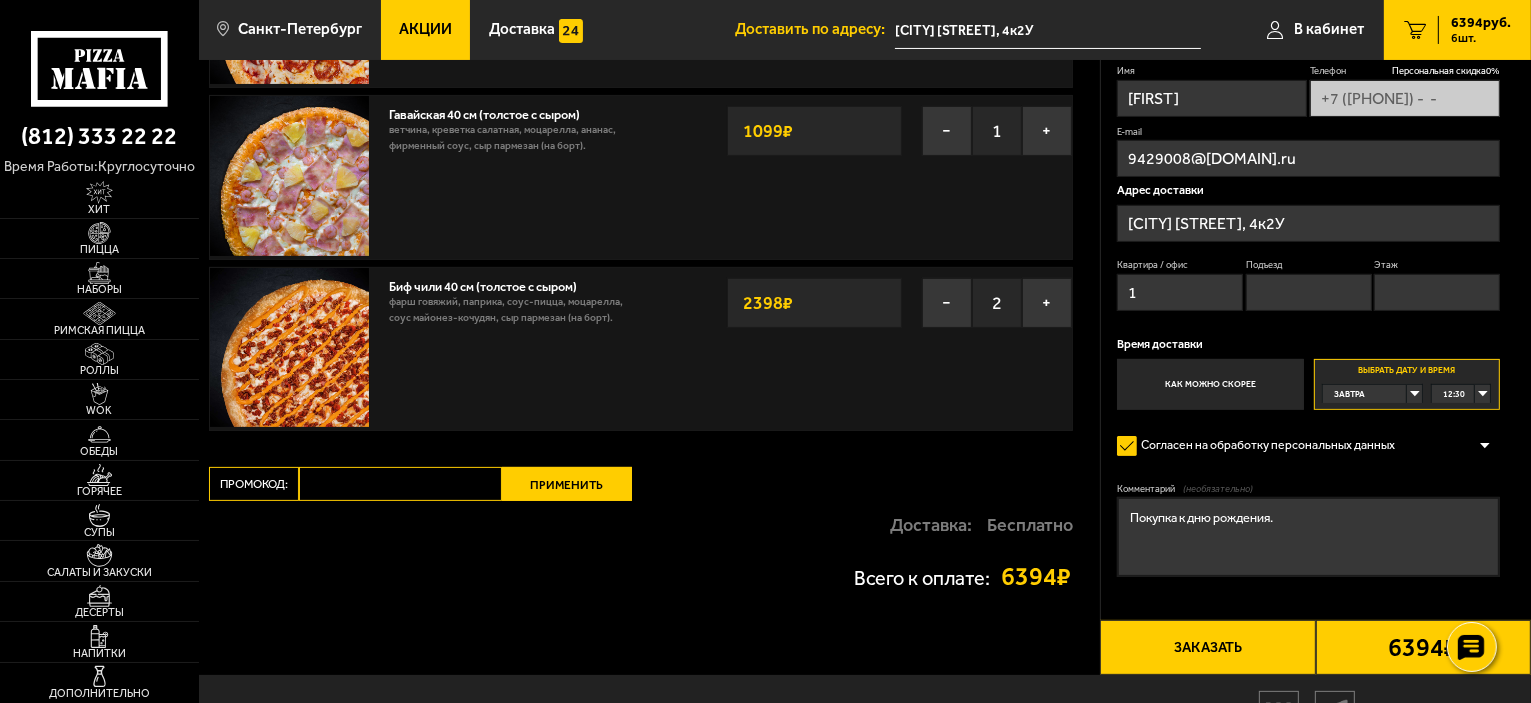 click on "Заказать" at bounding box center (1207, 647) 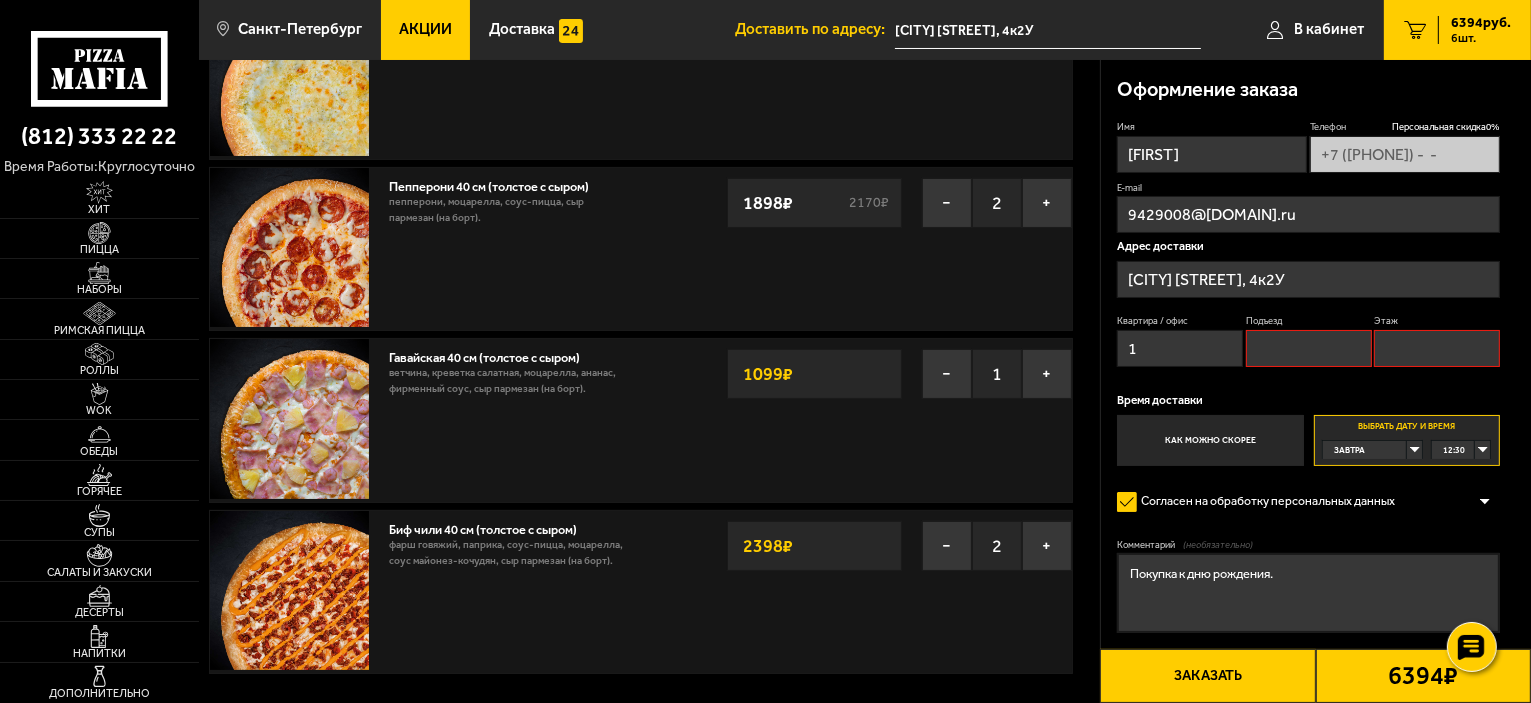 scroll, scrollTop: 169, scrollLeft: 0, axis: vertical 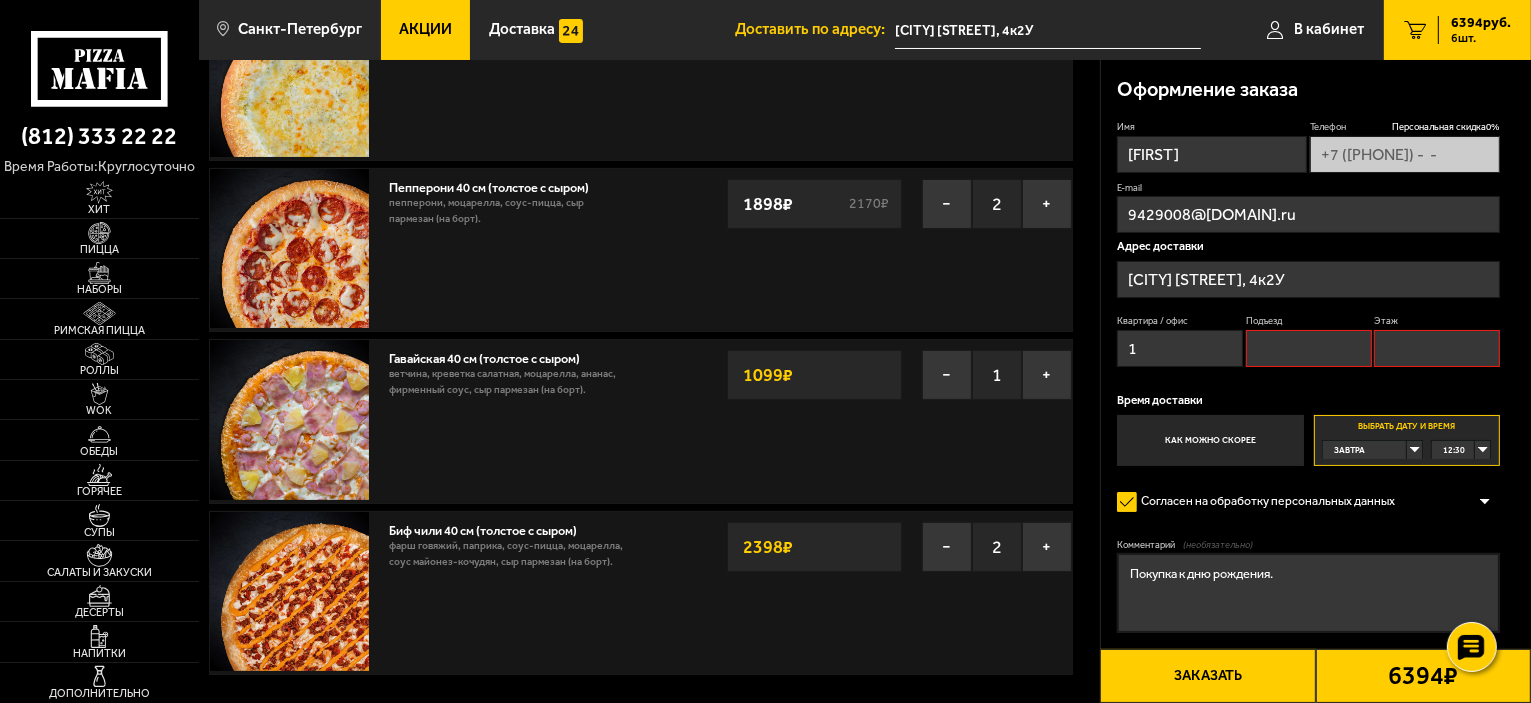 click on "Подъезд" at bounding box center [1309, 348] 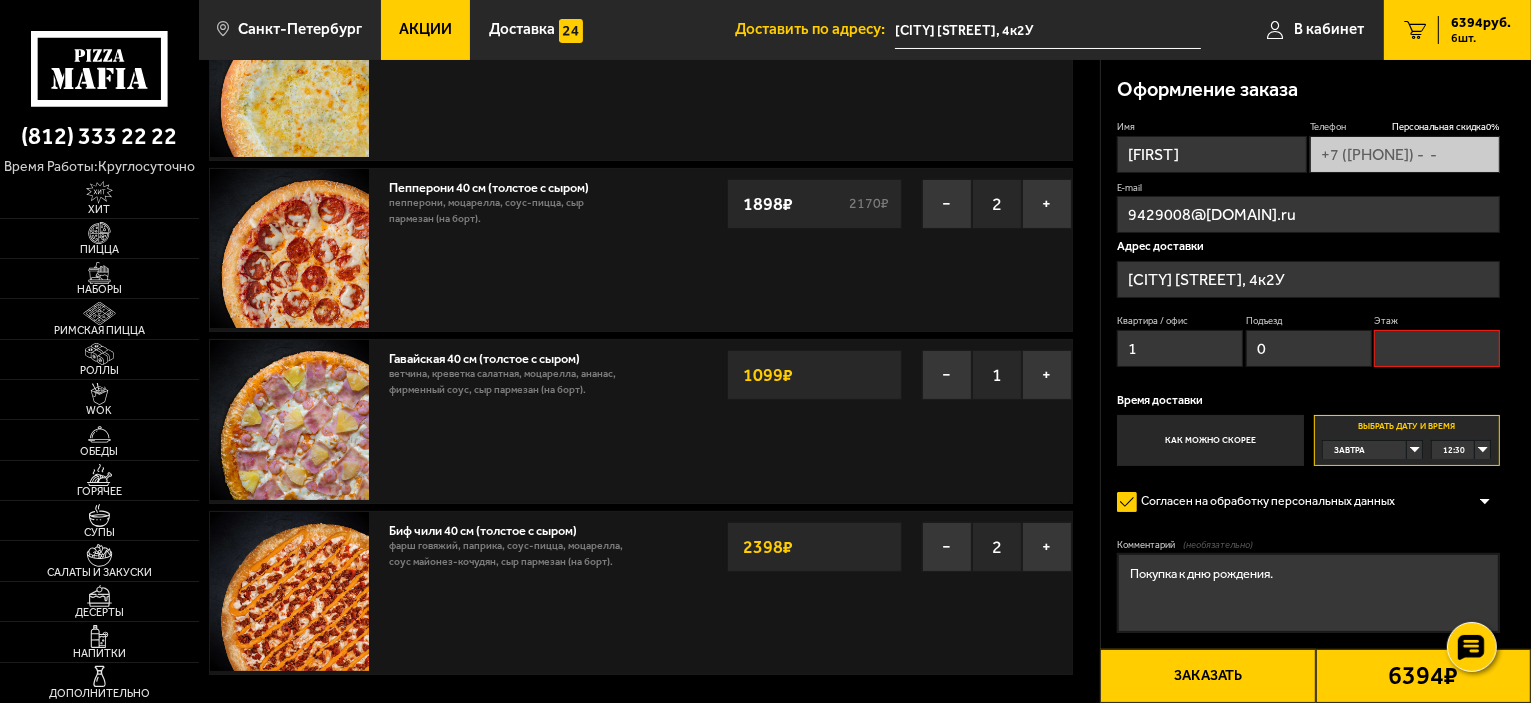type on "0" 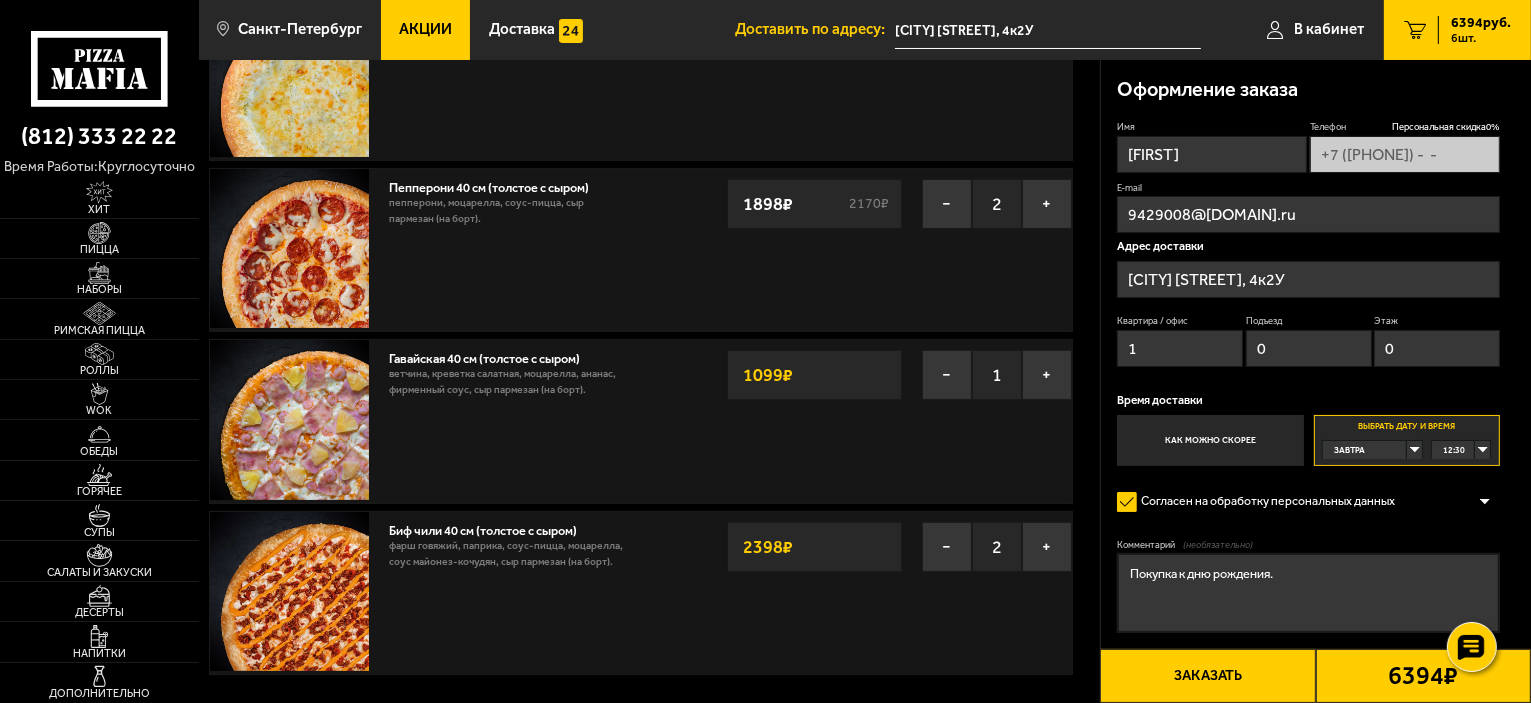 type on "0" 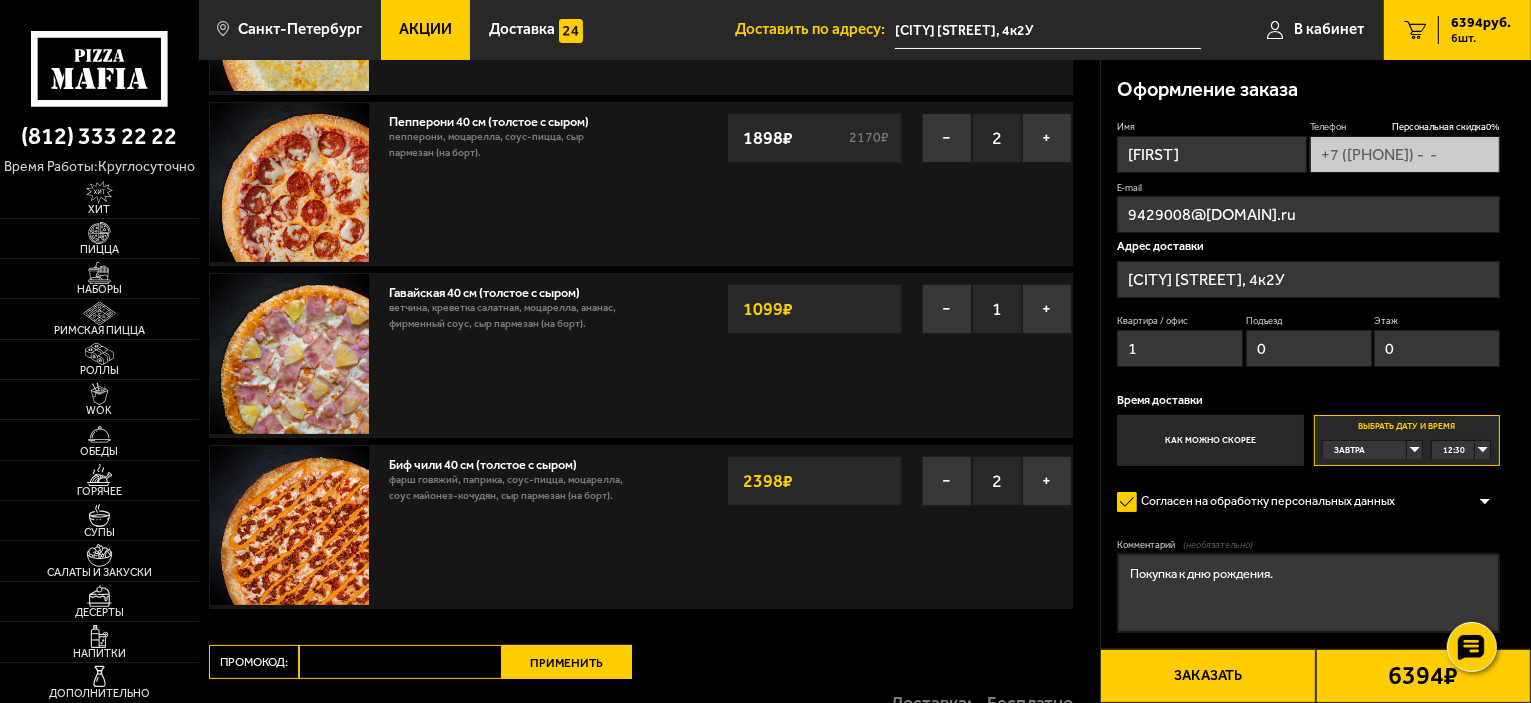 scroll, scrollTop: 369, scrollLeft: 0, axis: vertical 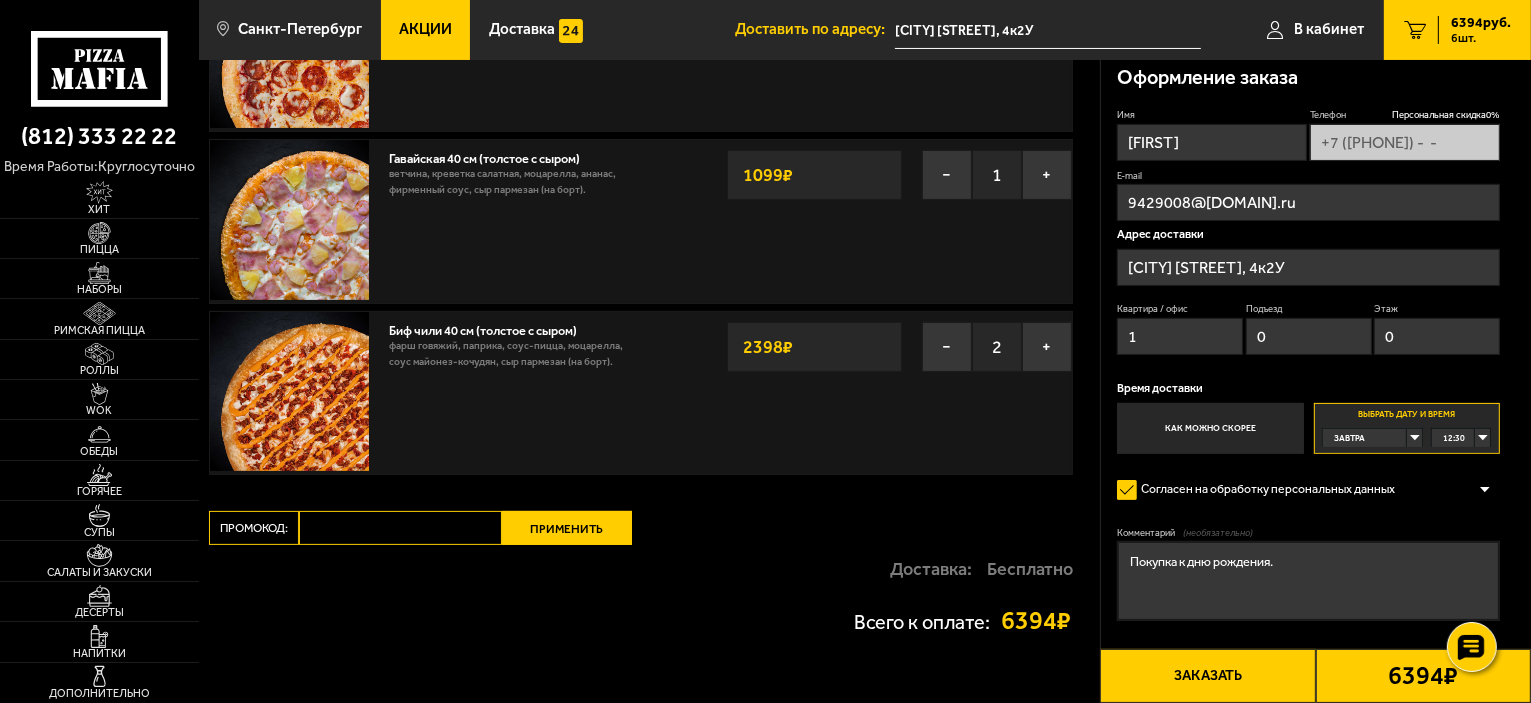 click on "1" at bounding box center [1180, 336] 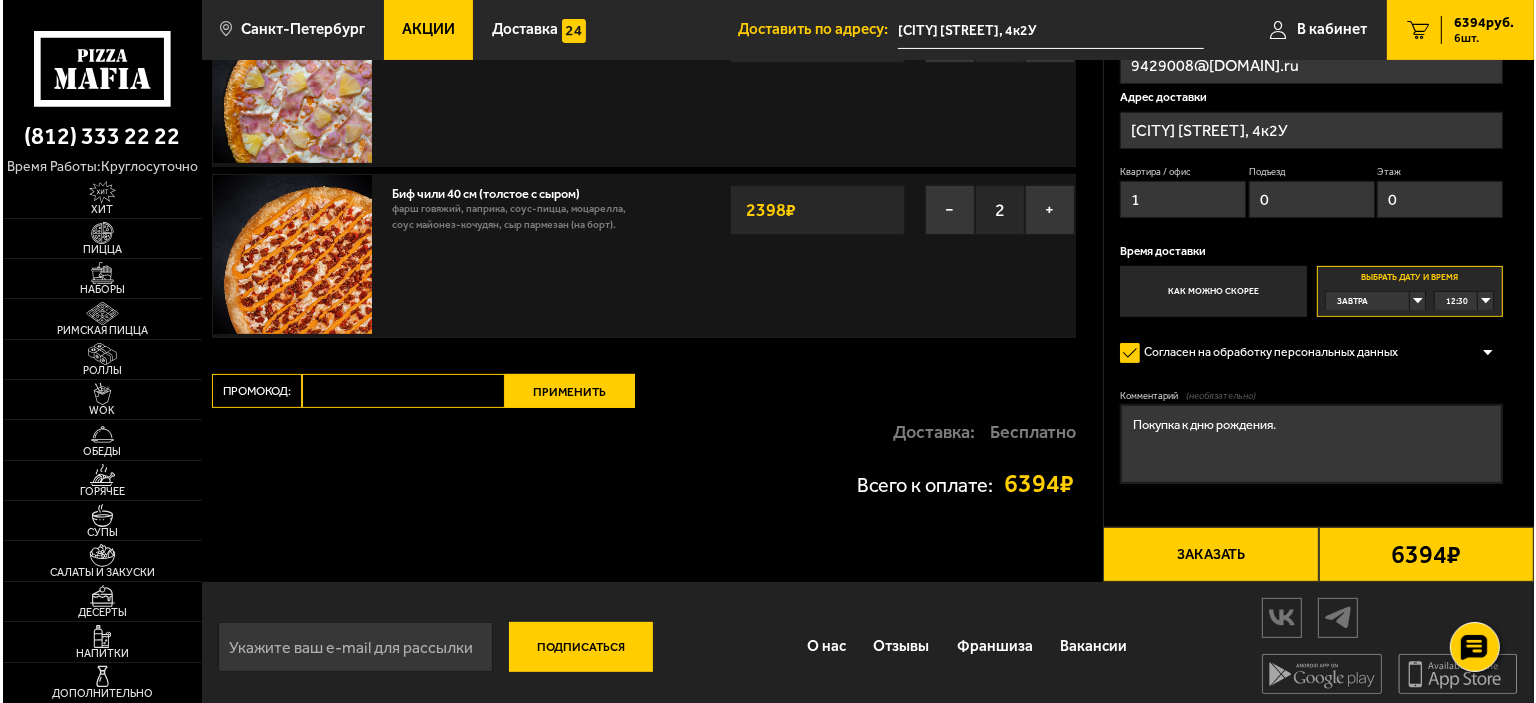 scroll, scrollTop: 513, scrollLeft: 0, axis: vertical 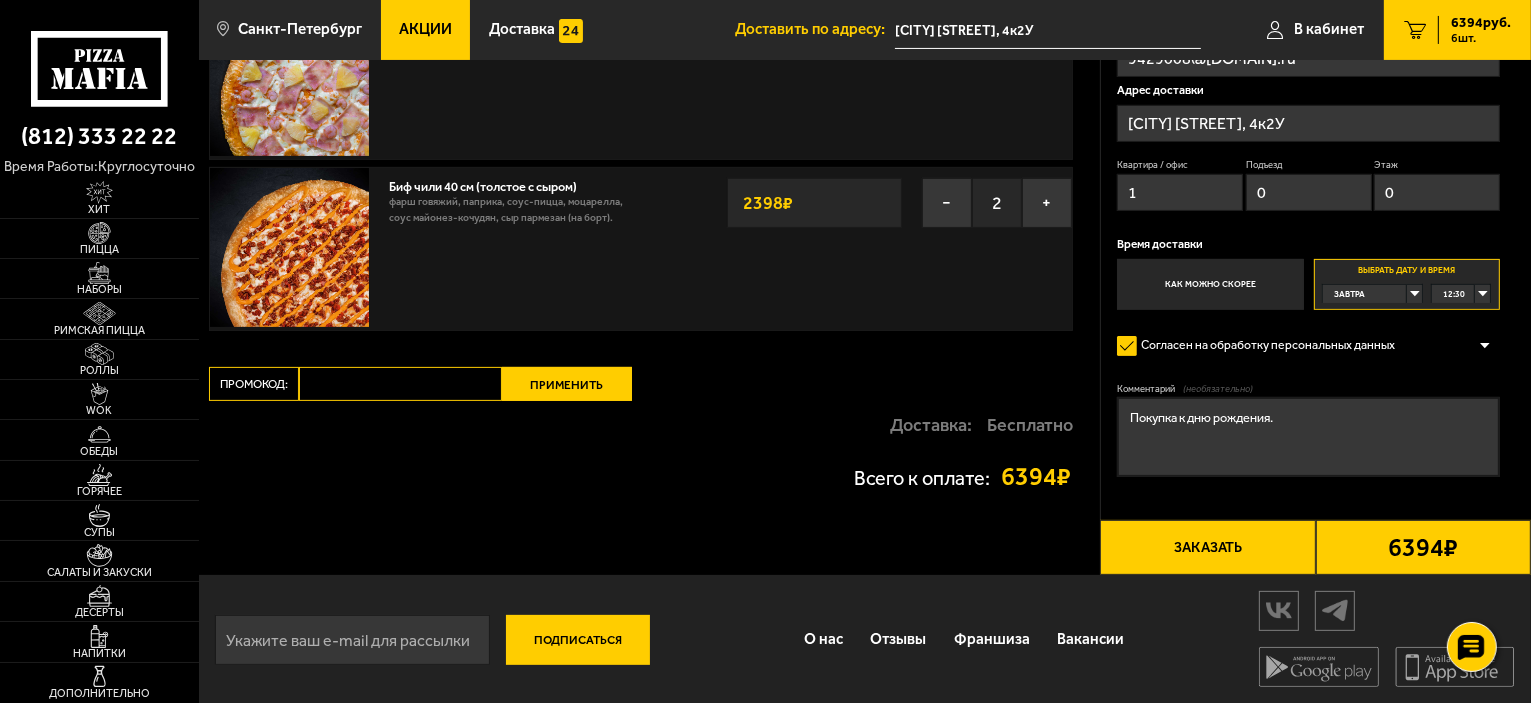 click on "Заказать" at bounding box center (1207, 547) 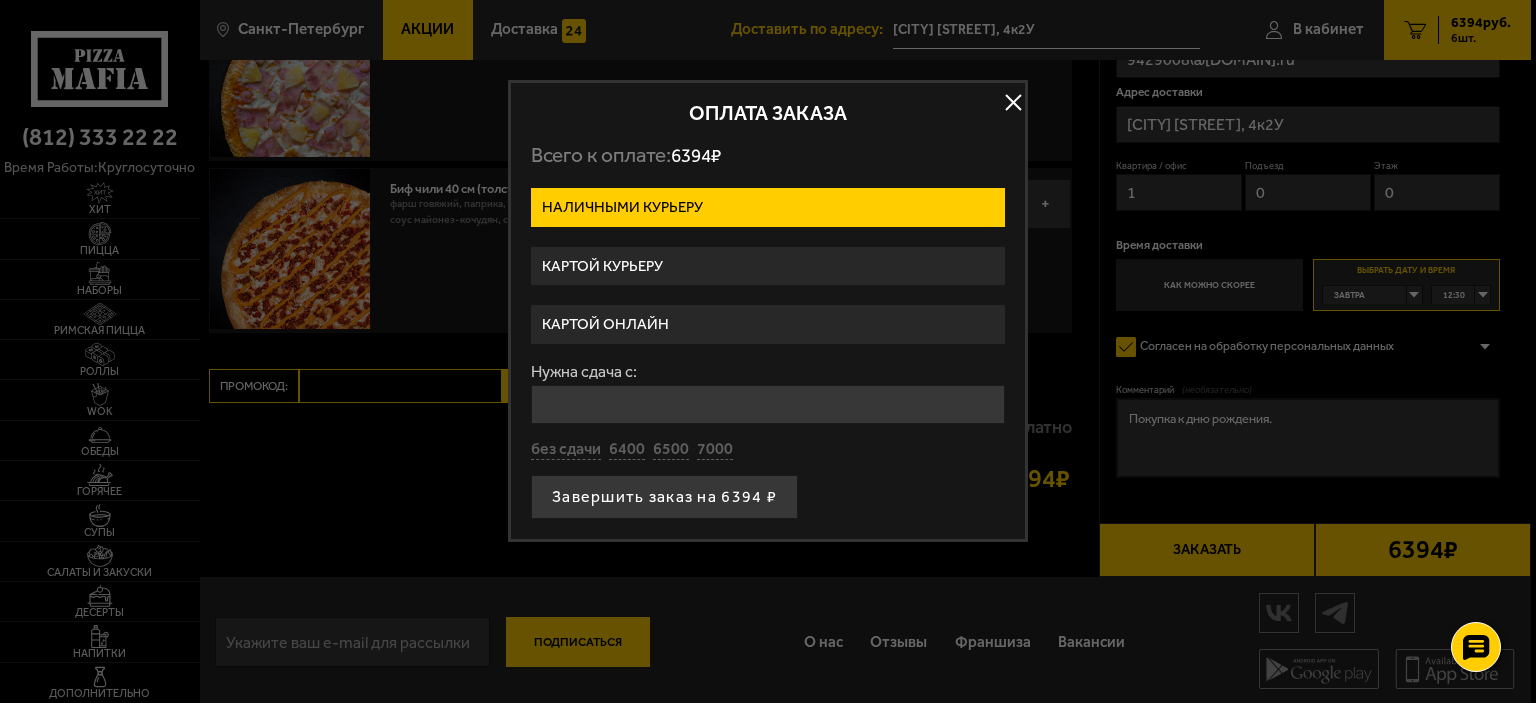 click on "Картой курьеру" at bounding box center (768, 266) 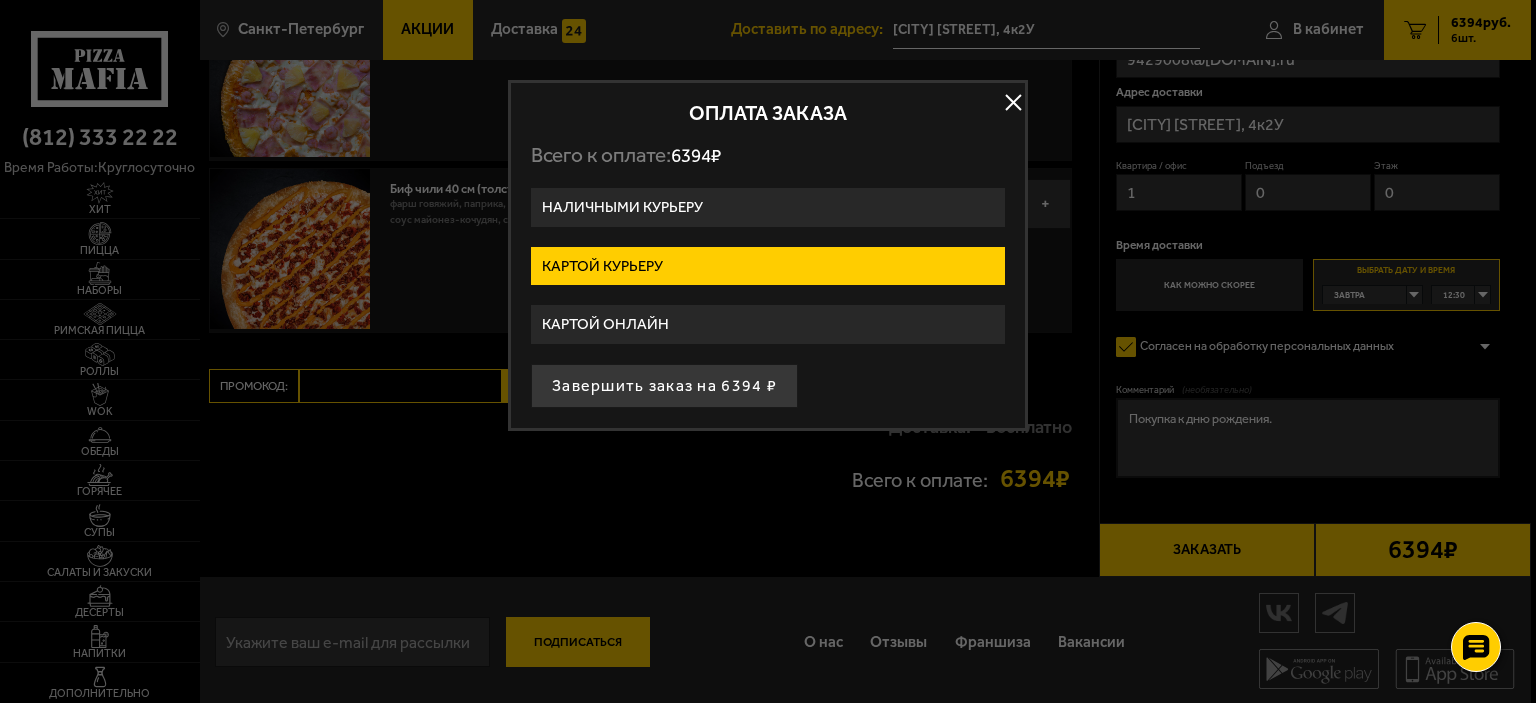 click on "Наличными курьеру" at bounding box center [768, 207] 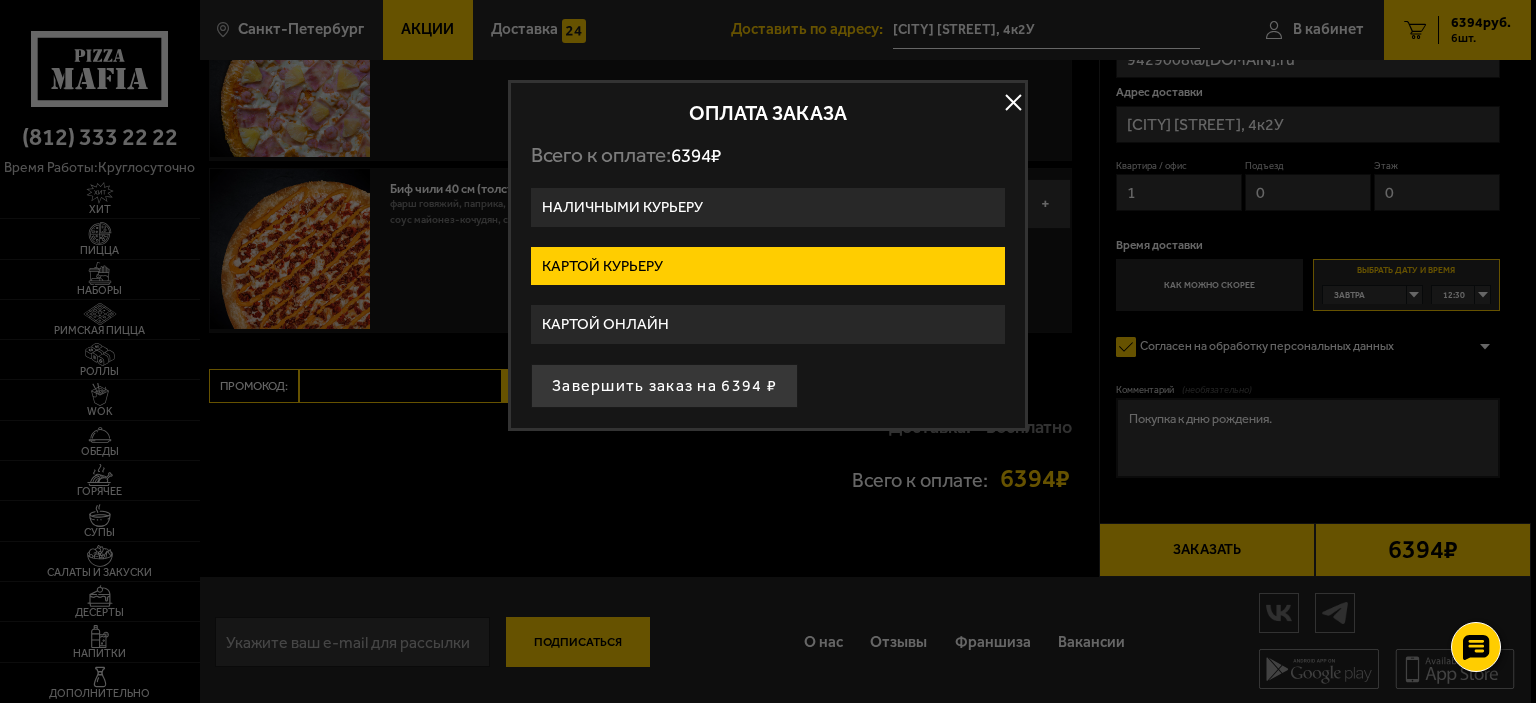 click on "Наличными курьеру" at bounding box center [0, 0] 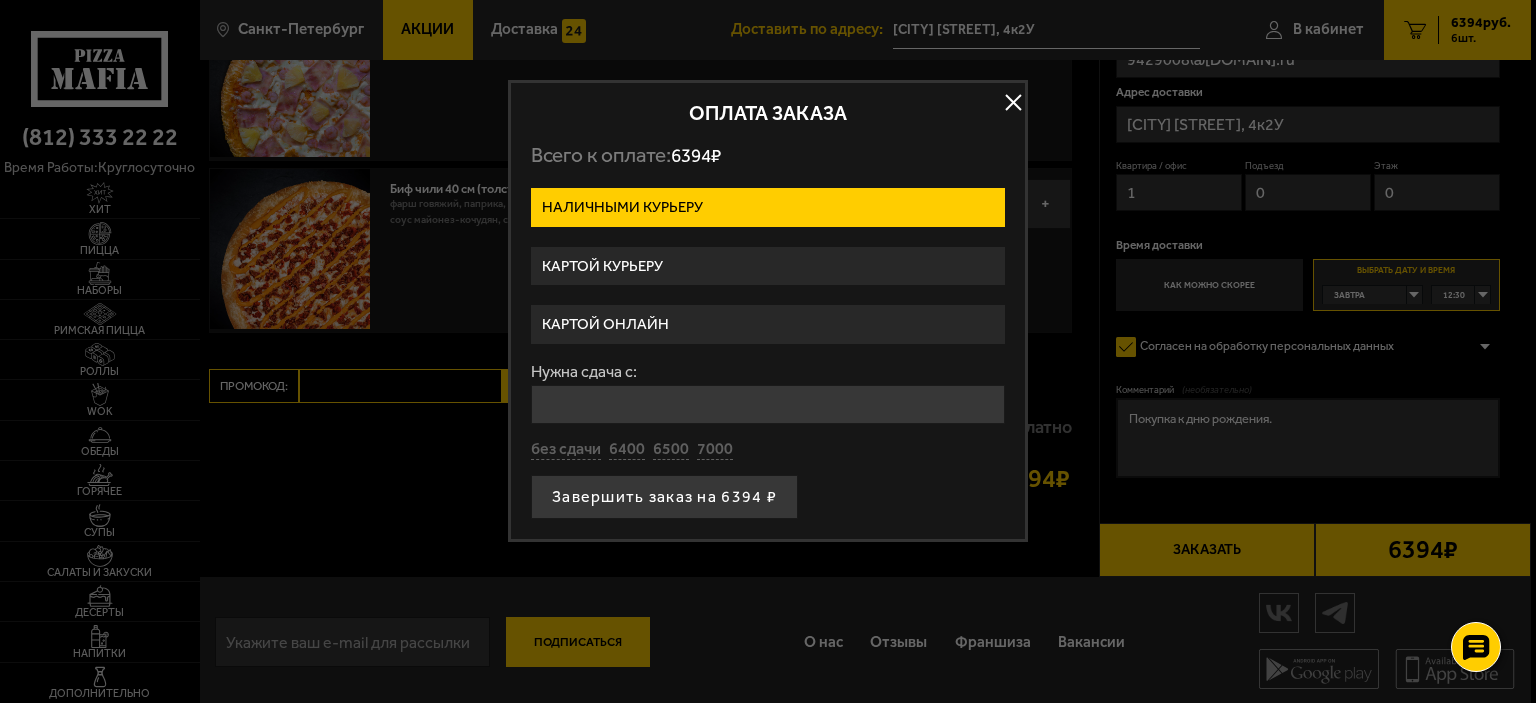 click on "Картой курьеру" at bounding box center (768, 266) 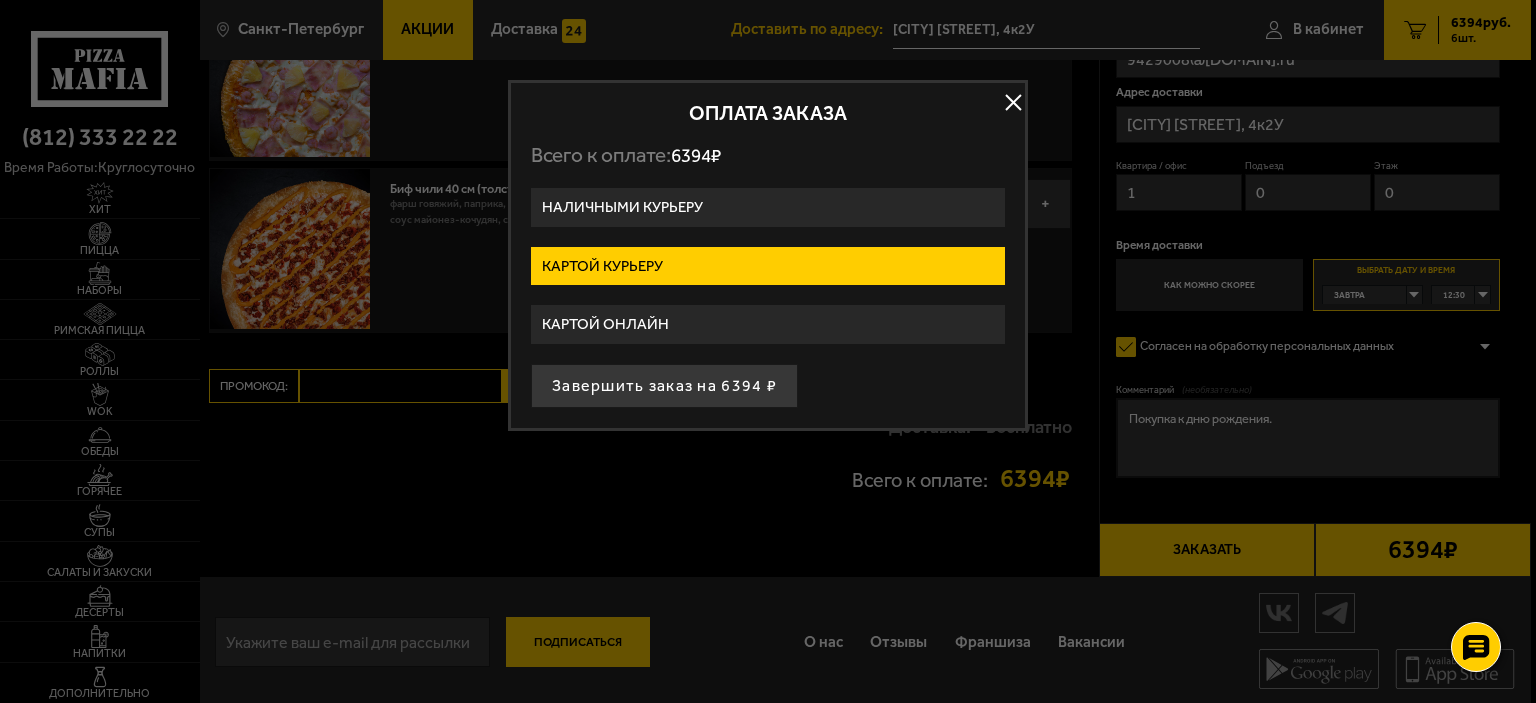 click on "Наличными курьеру" at bounding box center (768, 207) 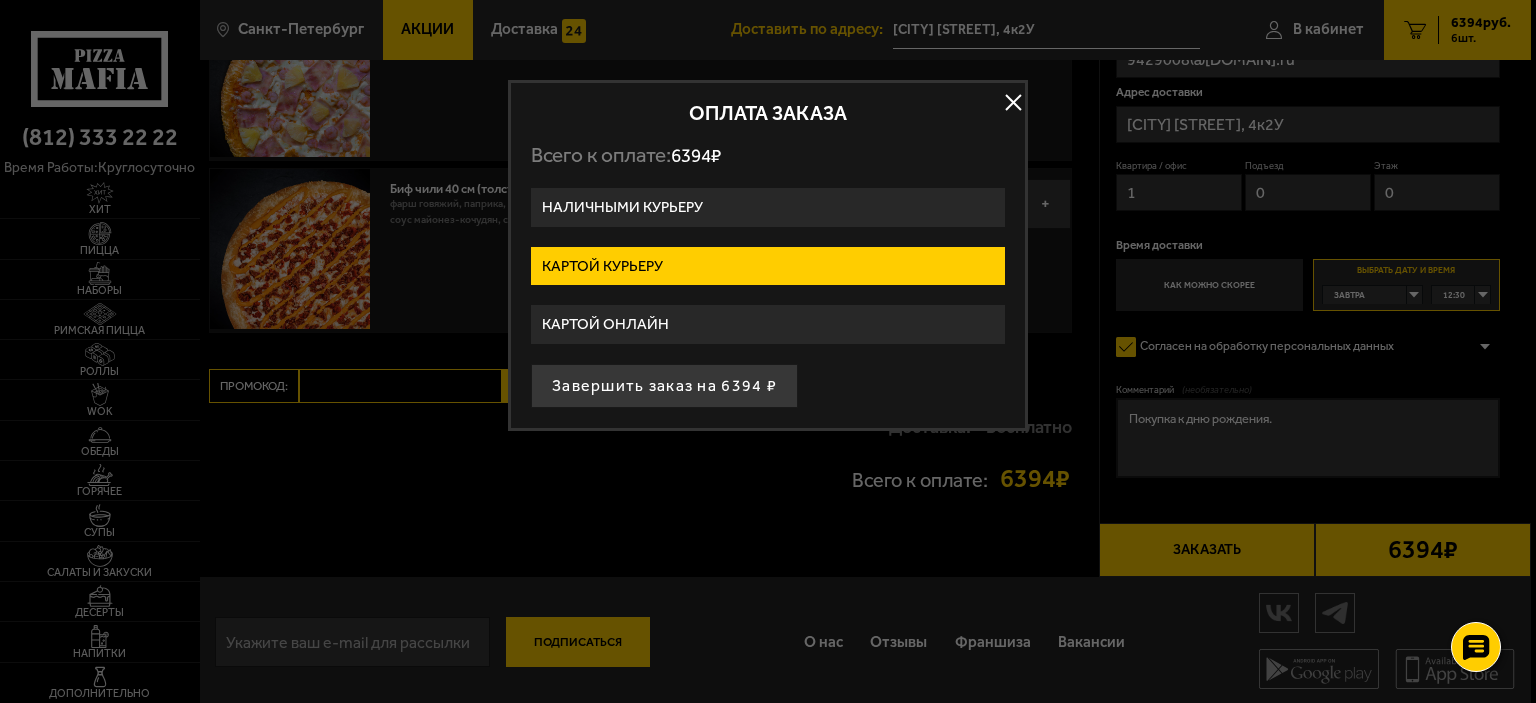 click on "Наличными курьеру" at bounding box center (0, 0) 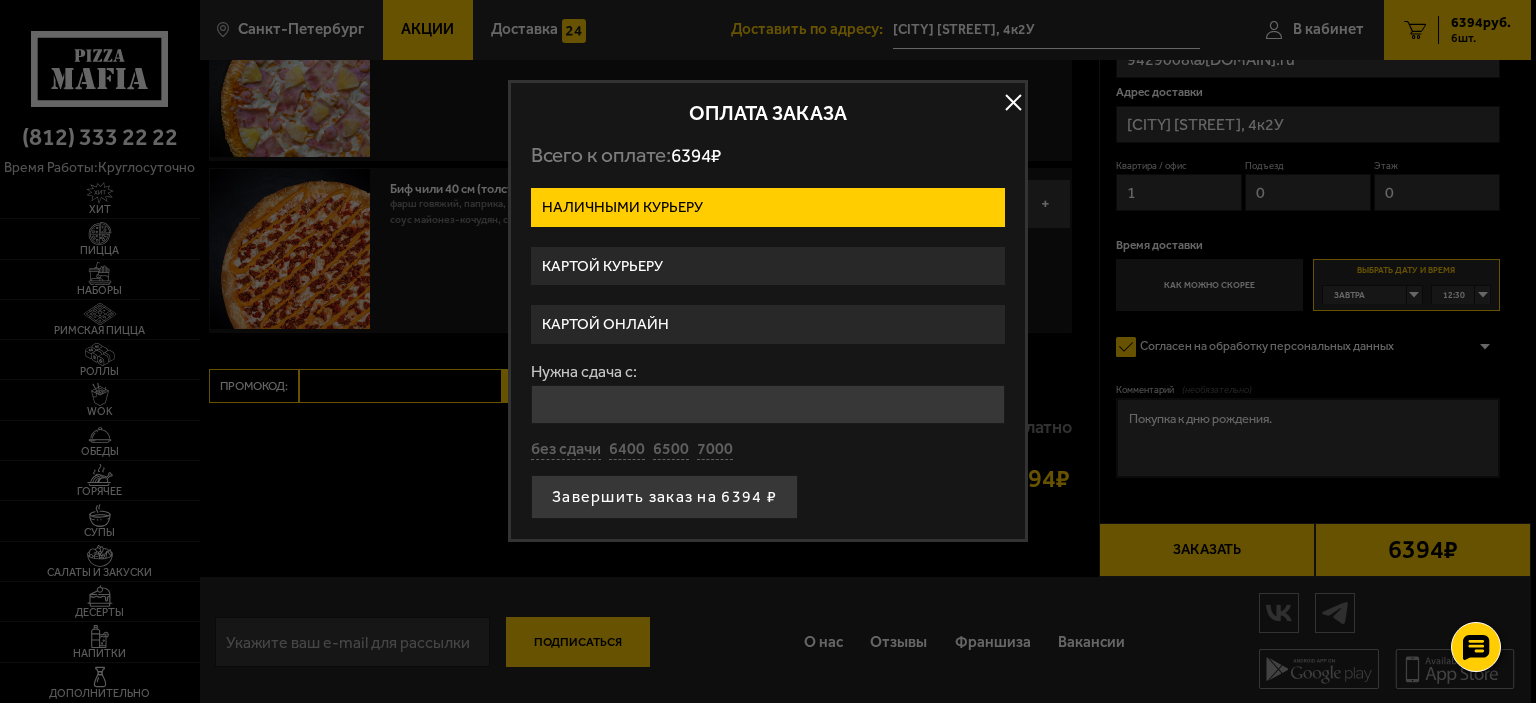 click on "Картой курьеру" at bounding box center [768, 266] 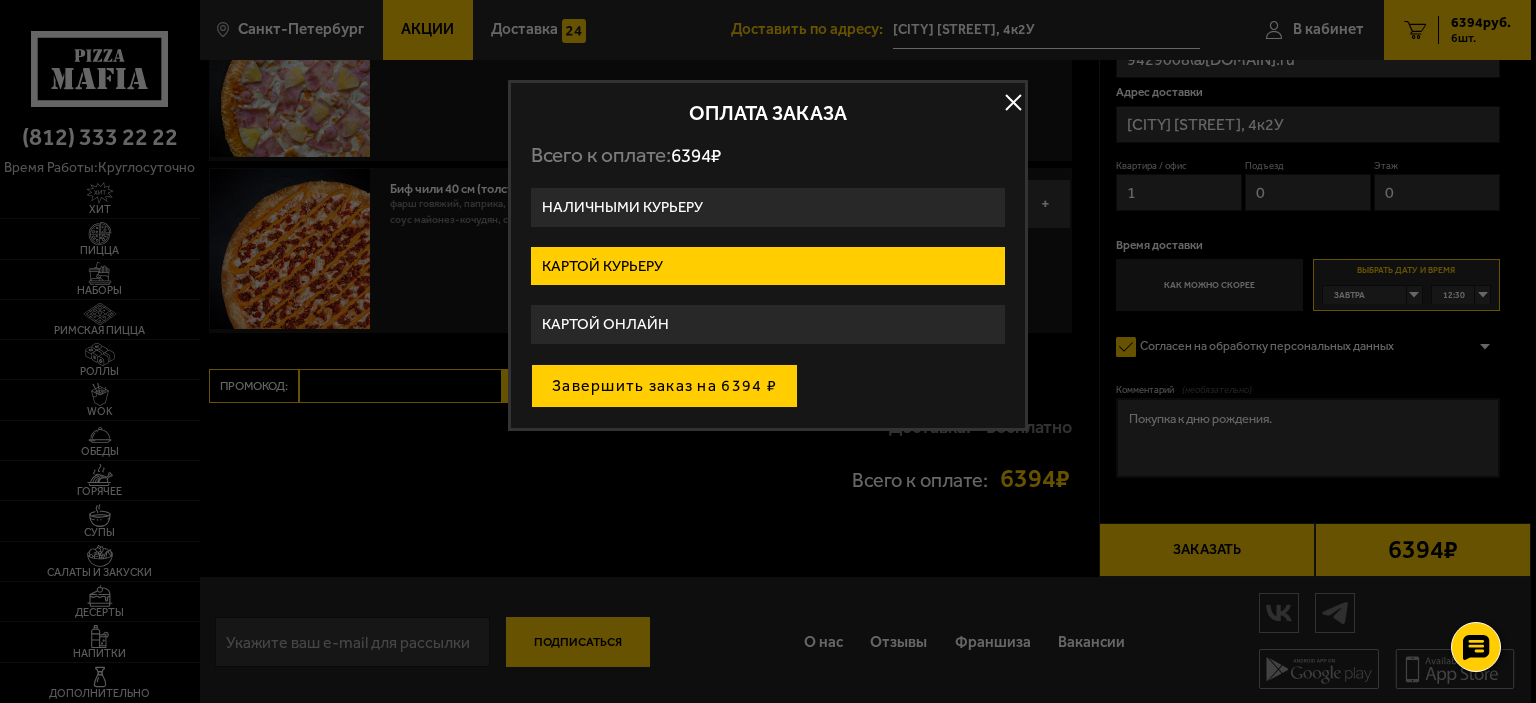 click on "Завершить заказ на 6394 ₽" at bounding box center (664, 386) 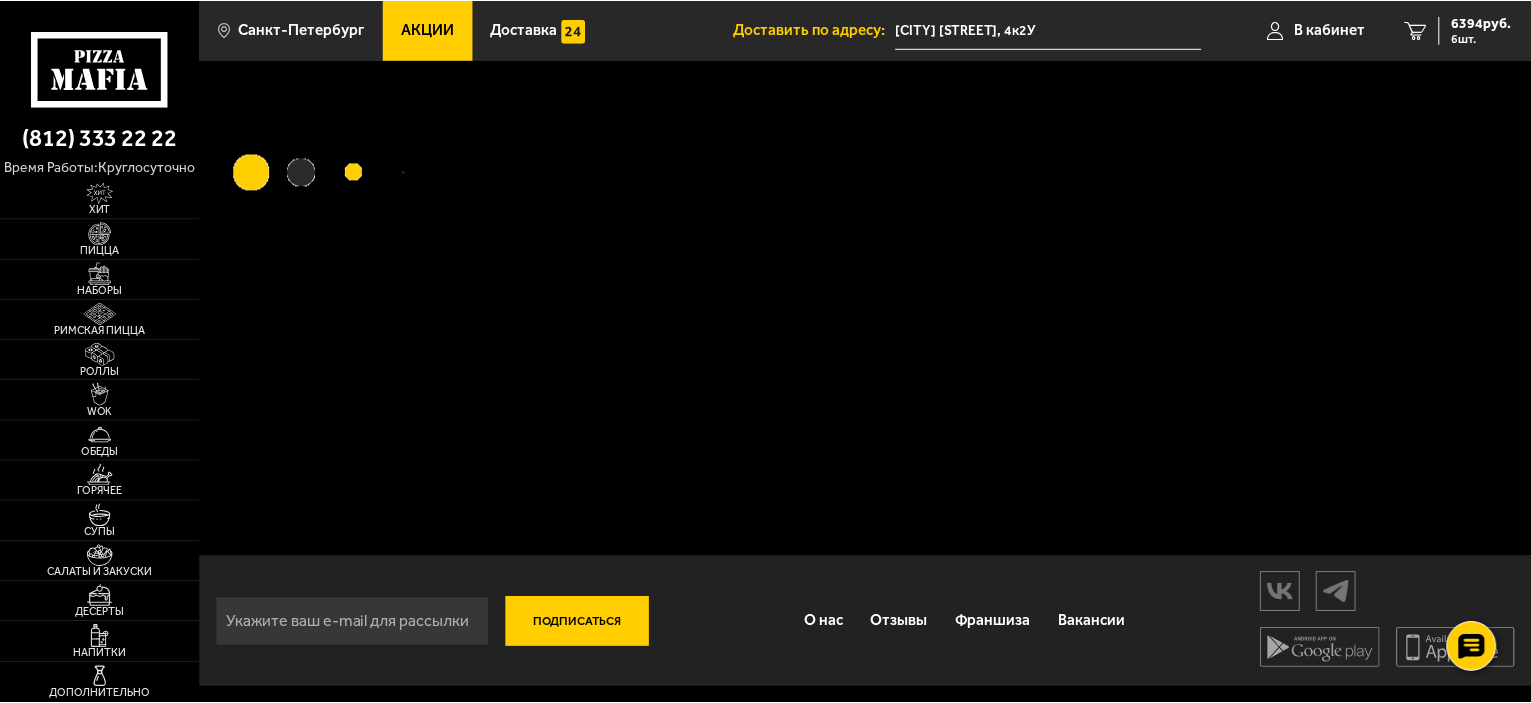 scroll, scrollTop: 0, scrollLeft: 0, axis: both 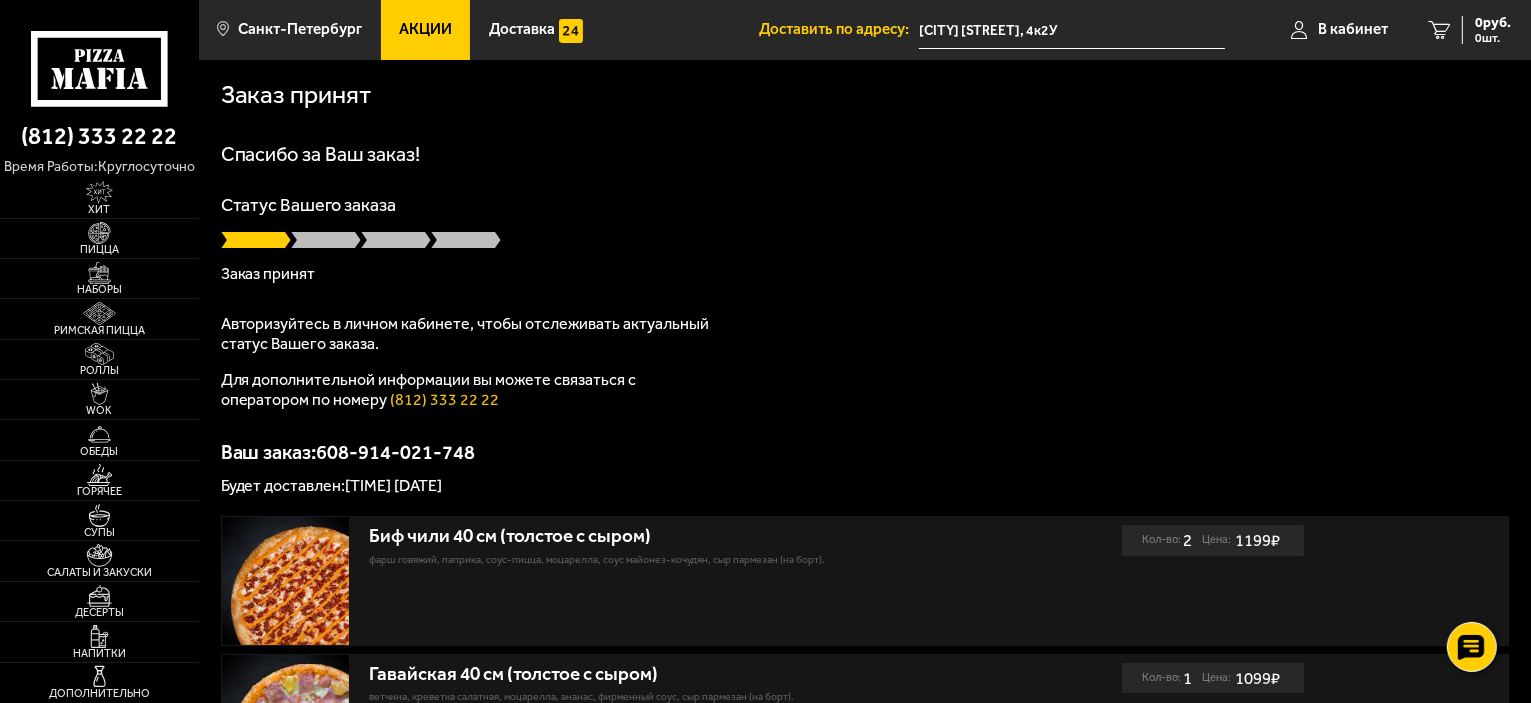 drag, startPoint x: 732, startPoint y: 209, endPoint x: 641, endPoint y: 274, distance: 111.83023 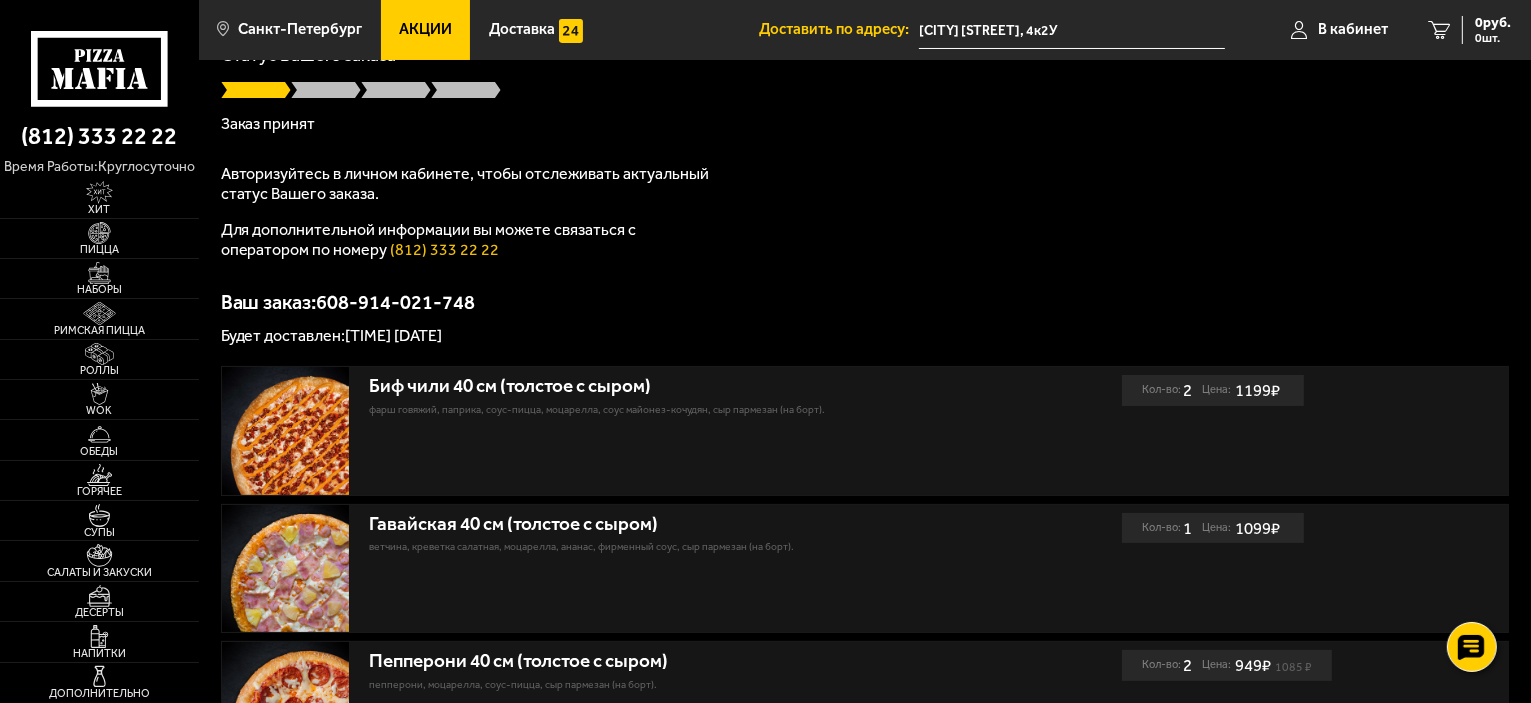 scroll, scrollTop: 0, scrollLeft: 0, axis: both 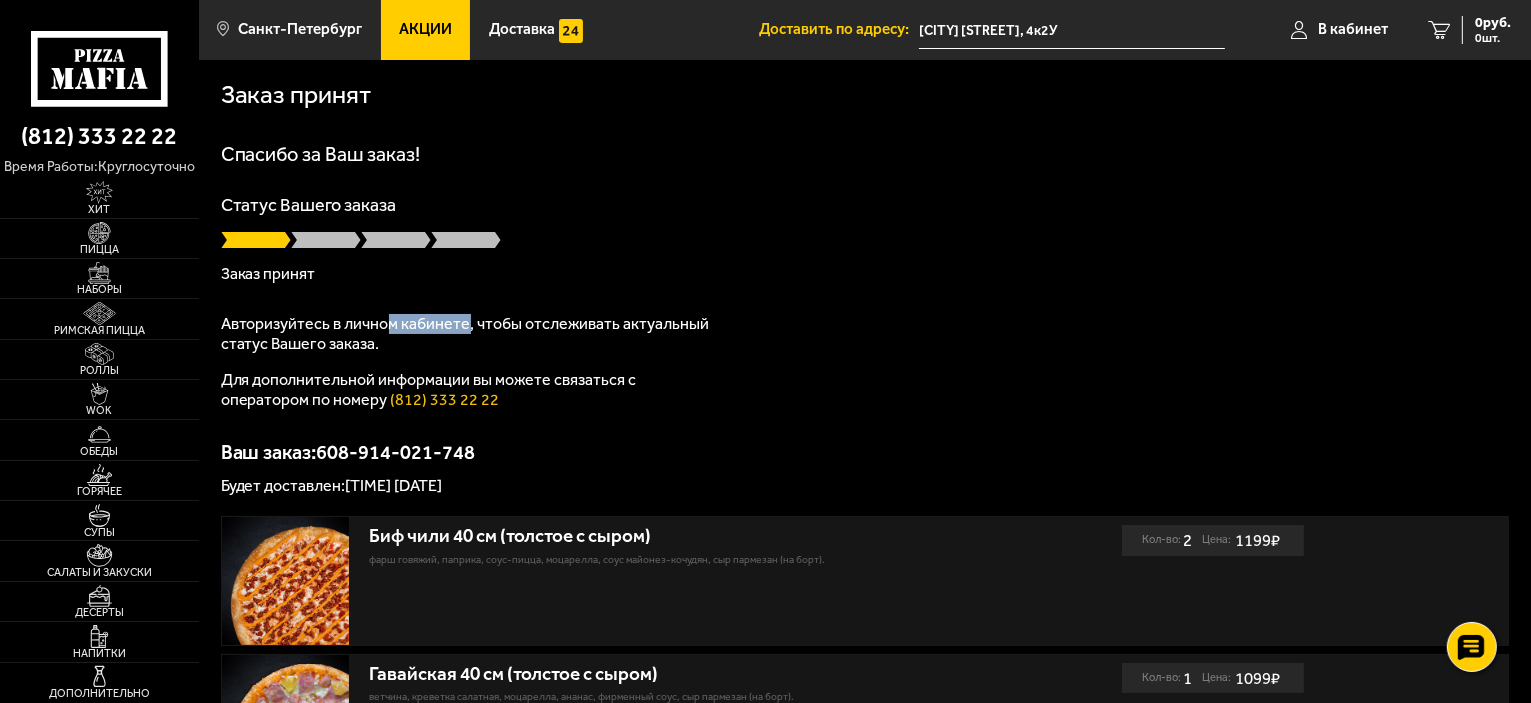 drag, startPoint x: 435, startPoint y: 328, endPoint x: 568, endPoint y: 336, distance: 133.24039 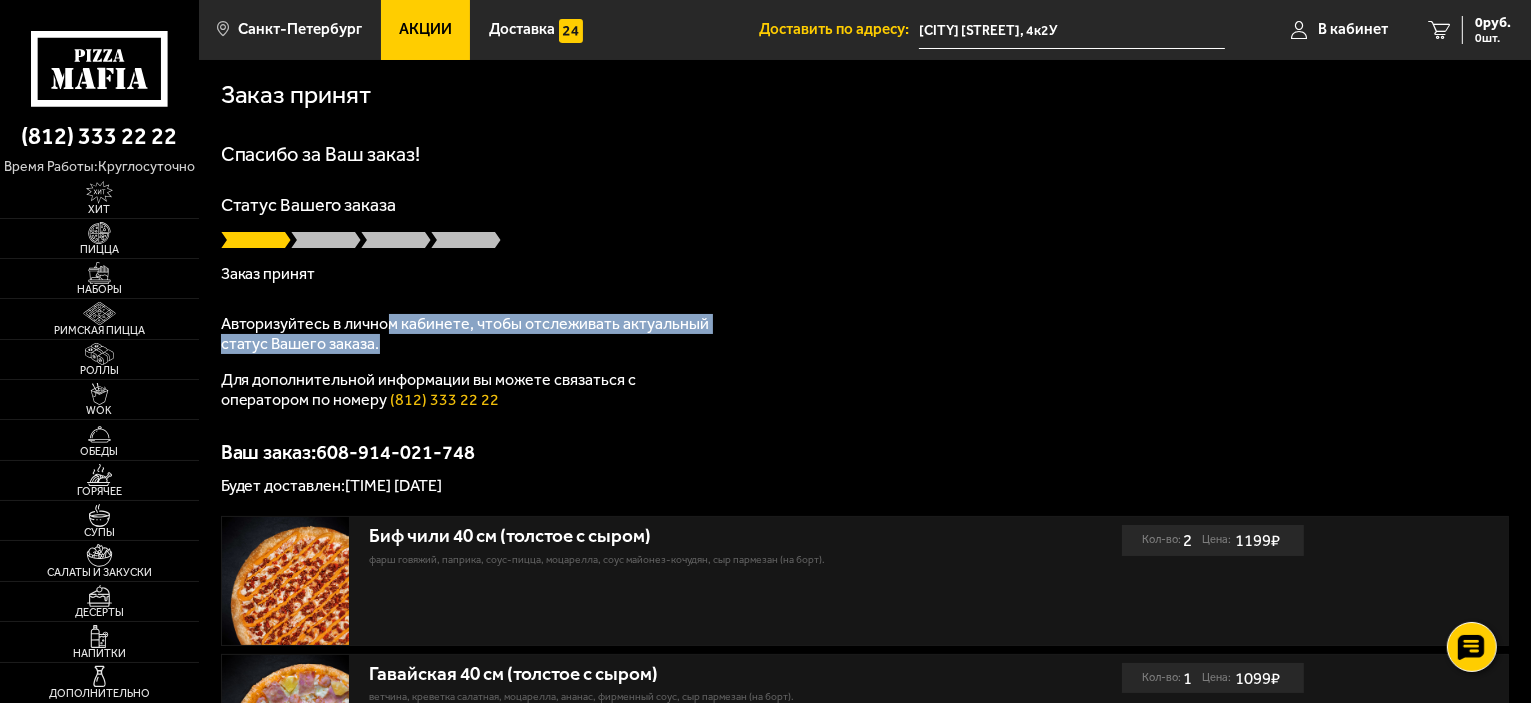click on "Авторизуйтесь в личном кабинете, чтобы отслеживать актуальный статус Вашего заказа." at bounding box center [471, 334] 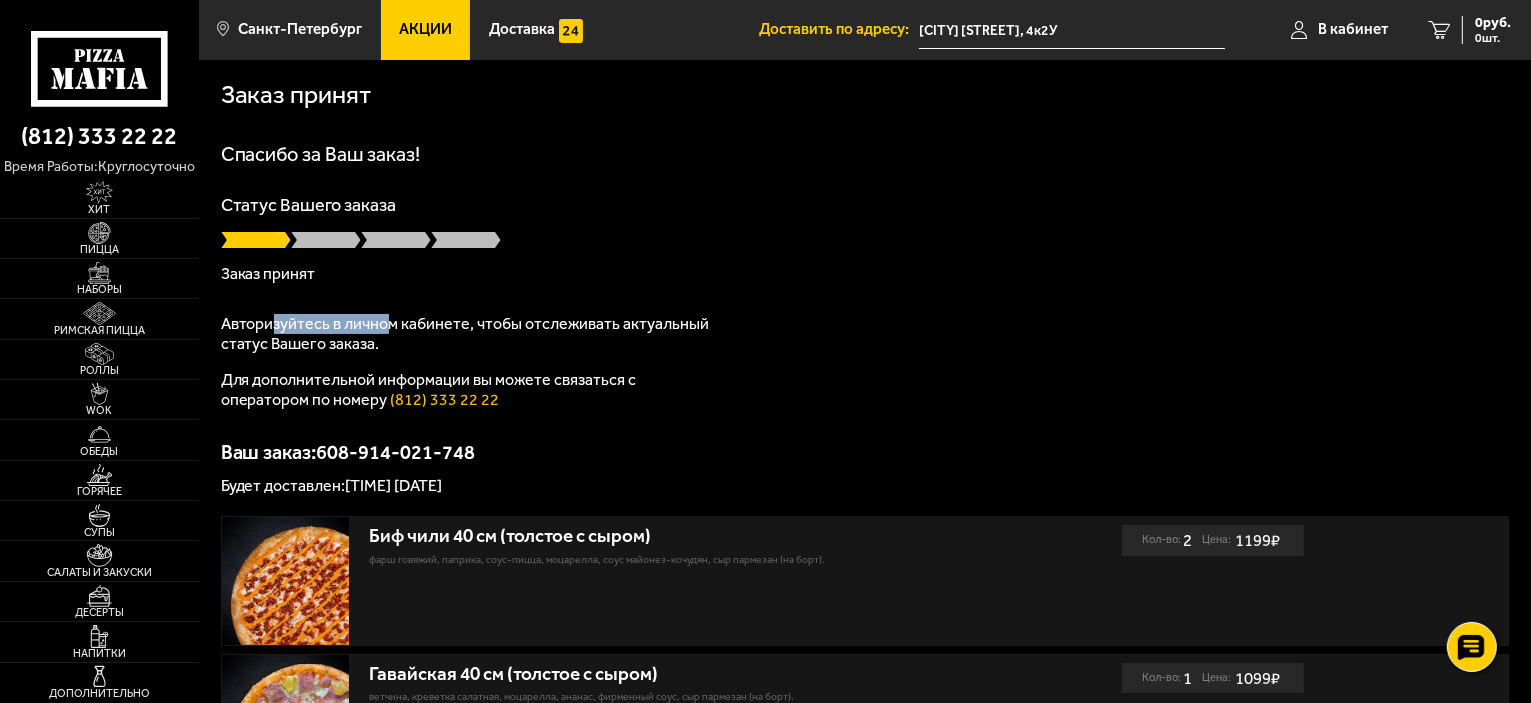 drag, startPoint x: 316, startPoint y: 318, endPoint x: 560, endPoint y: 335, distance: 244.59149 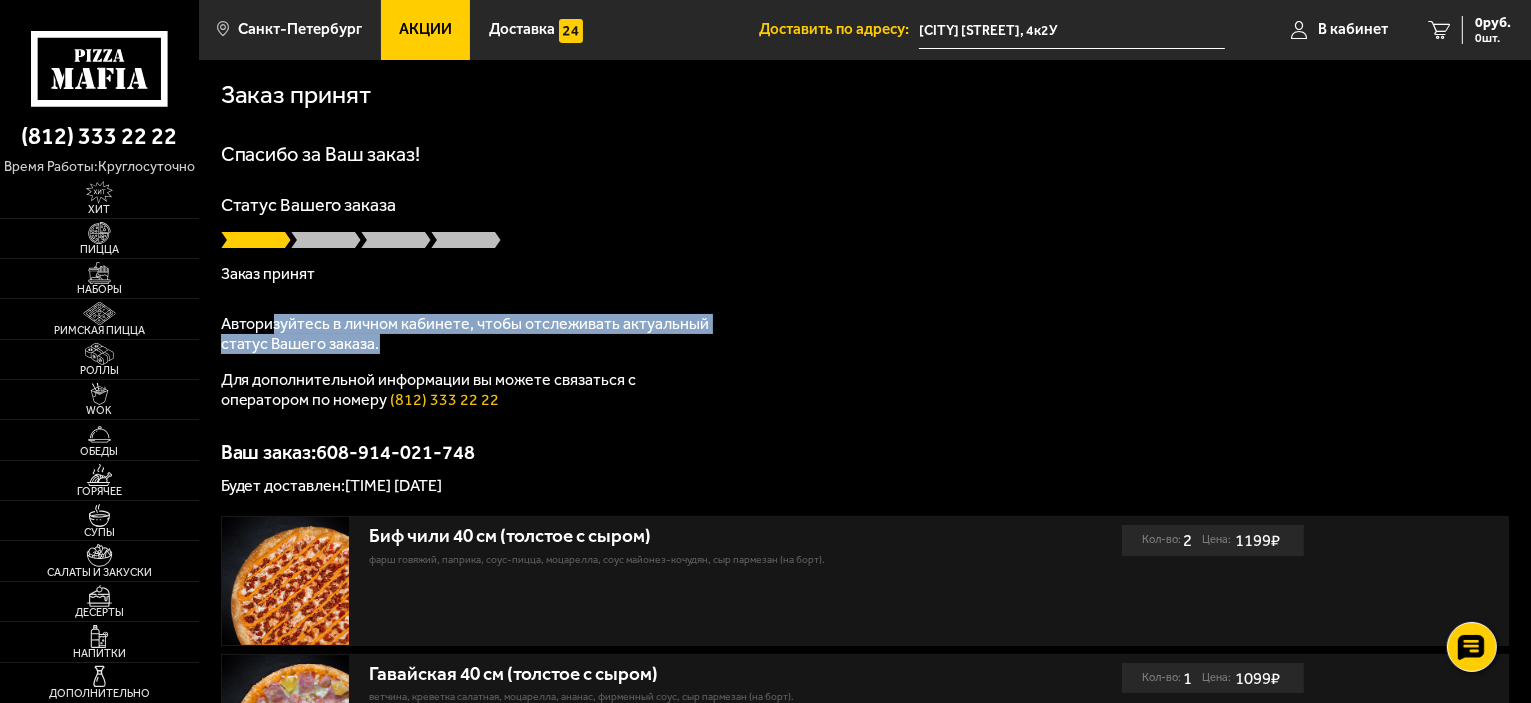 click on "Авторизуйтесь в личном кабинете, чтобы отслеживать актуальный статус Вашего заказа." at bounding box center [471, 334] 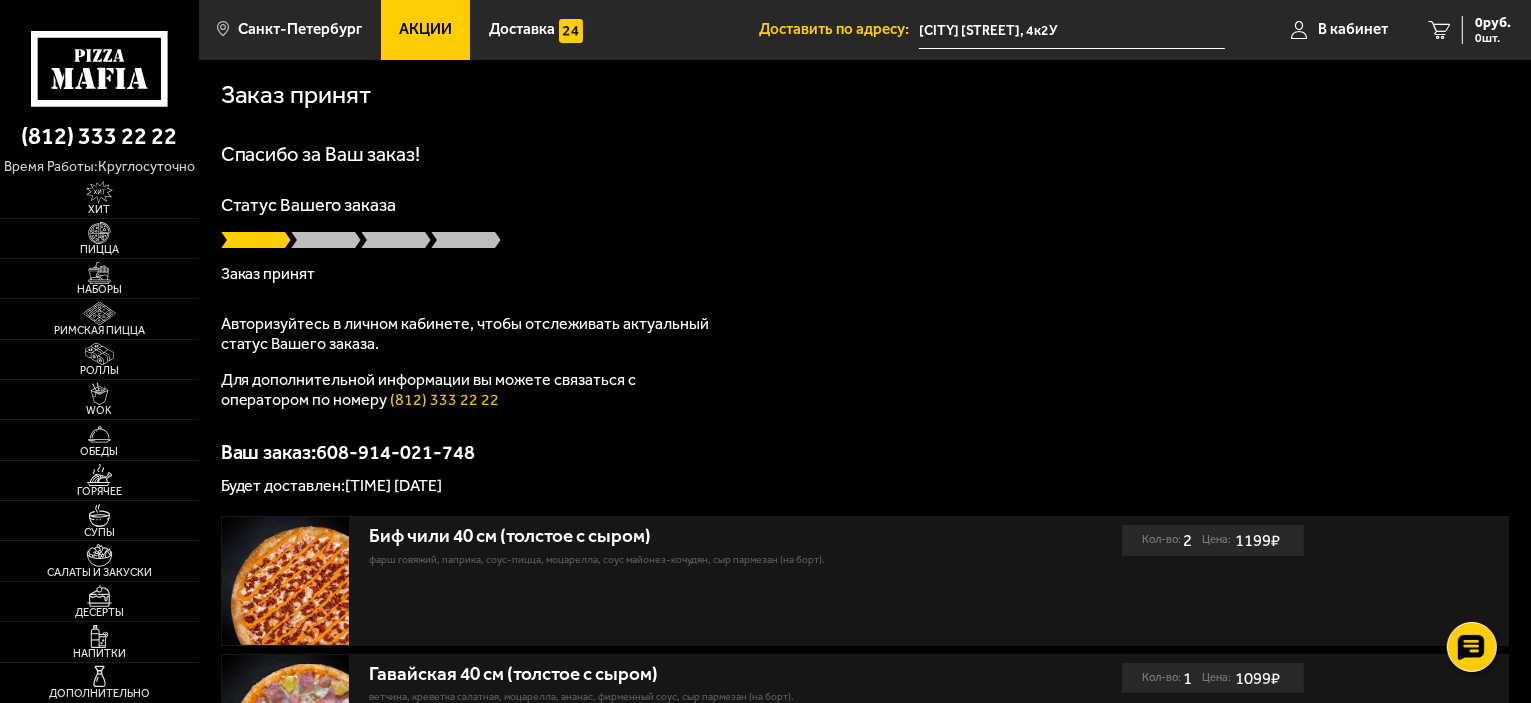 click at bounding box center [865, 240] 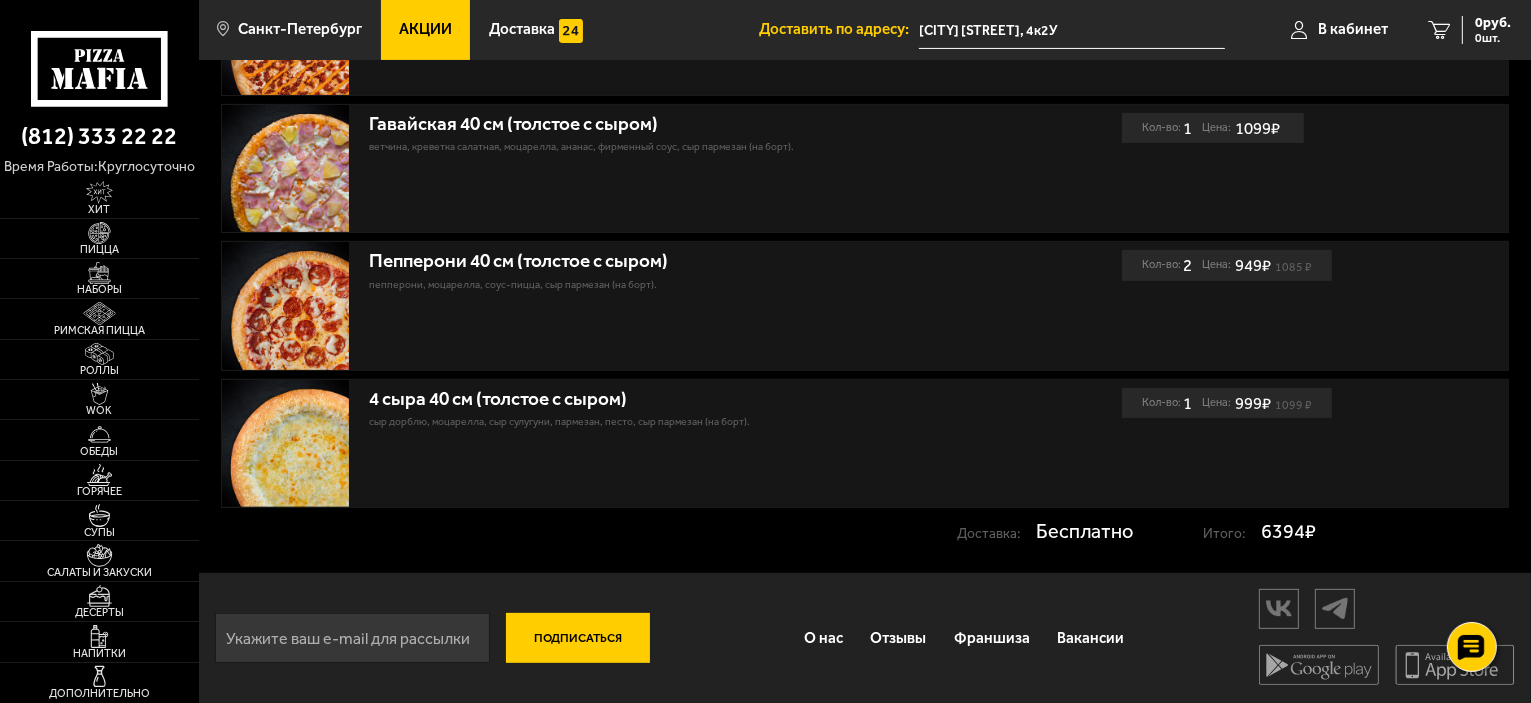 scroll, scrollTop: 0, scrollLeft: 0, axis: both 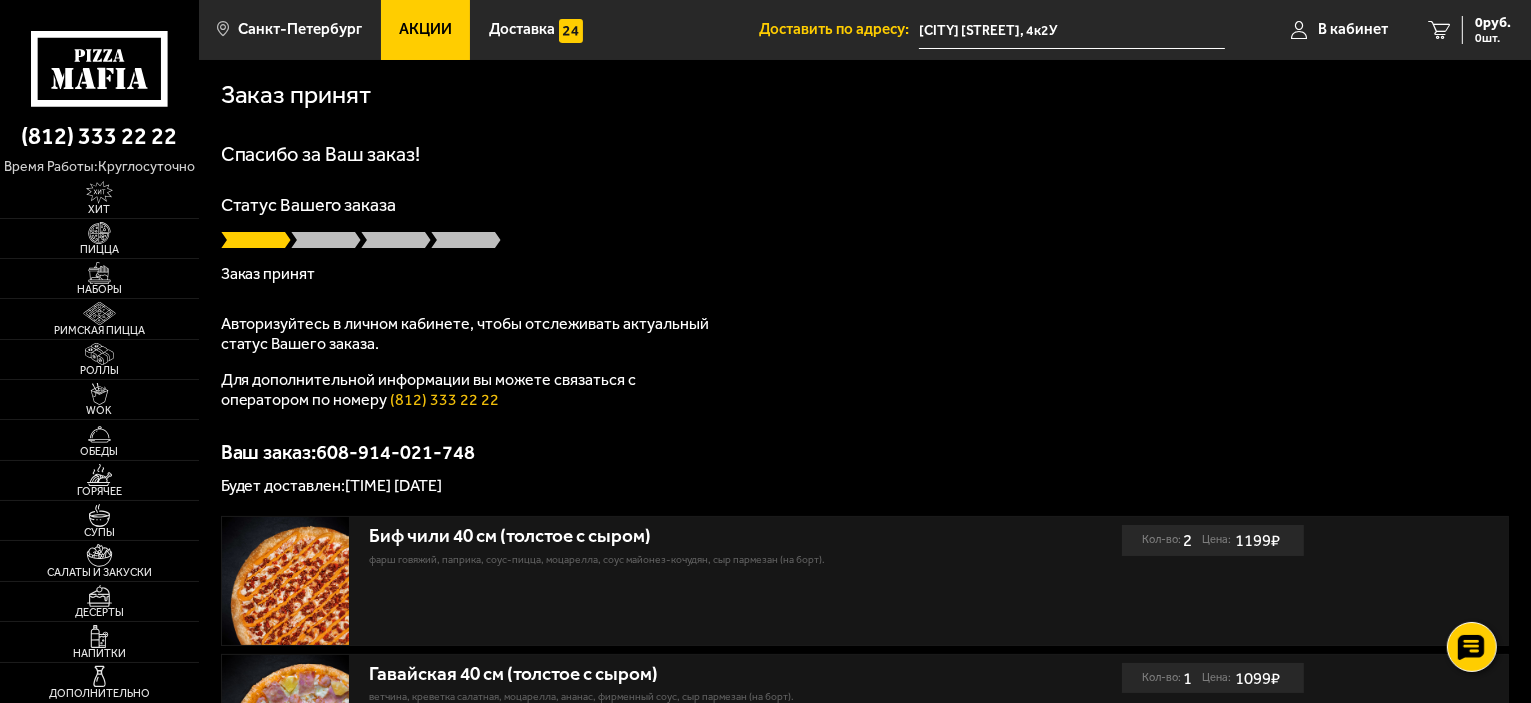 drag, startPoint x: 413, startPoint y: 341, endPoint x: 575, endPoint y: 350, distance: 162.2498 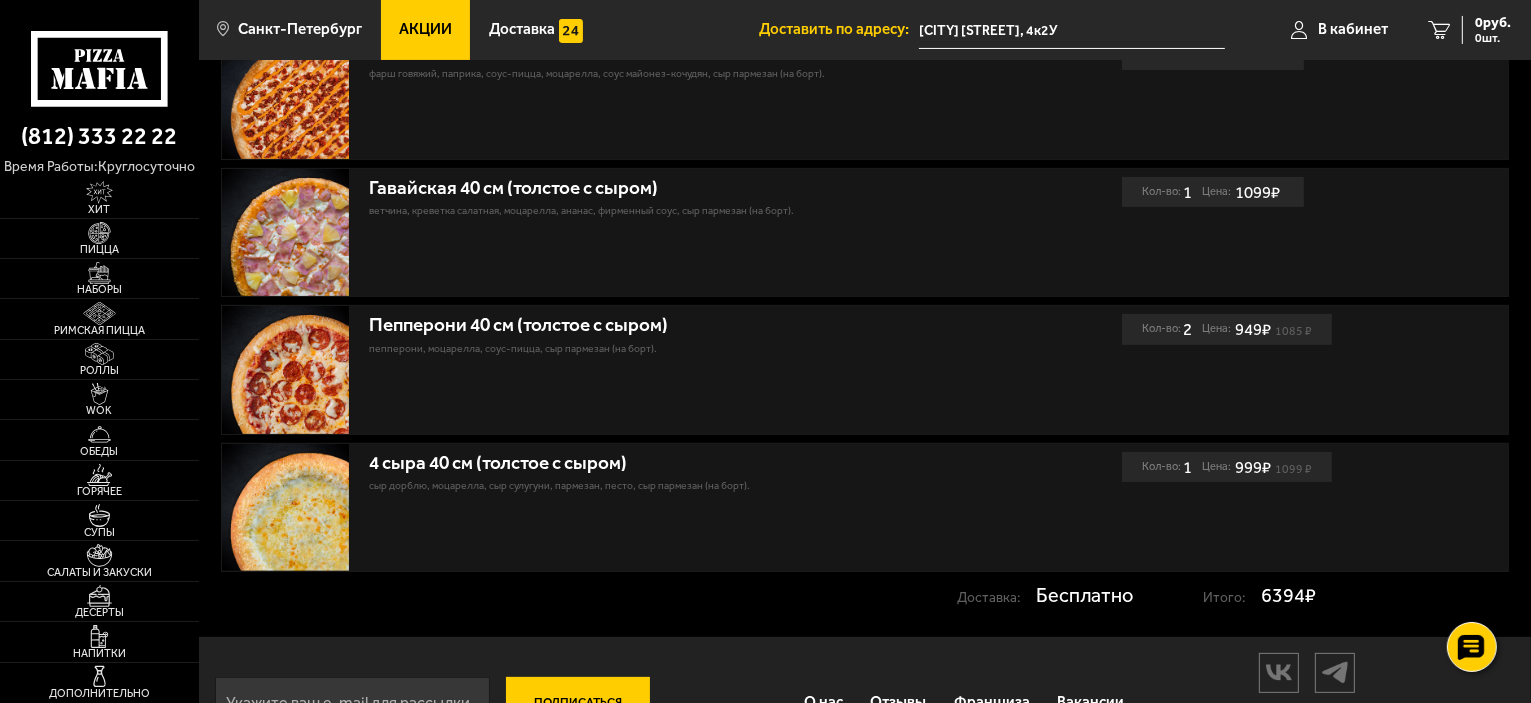 scroll, scrollTop: 100, scrollLeft: 0, axis: vertical 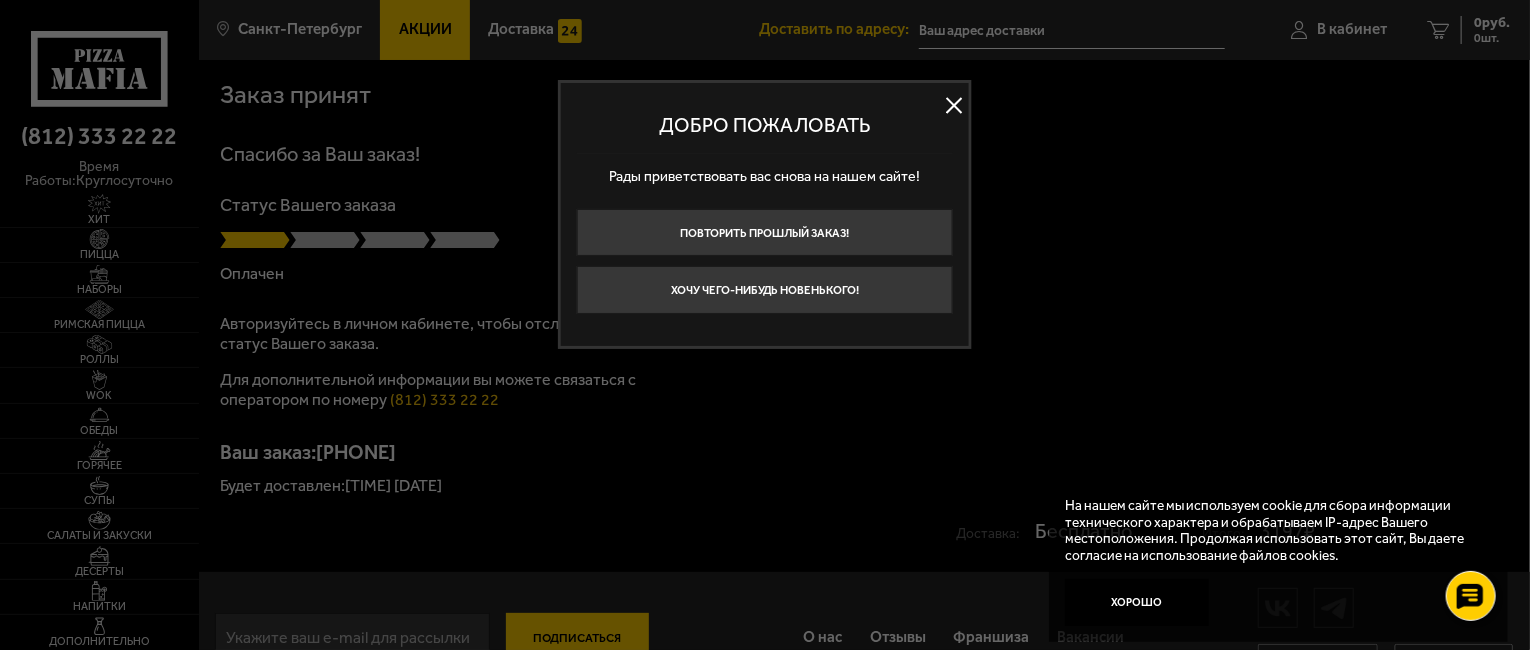 drag, startPoint x: 951, startPoint y: 103, endPoint x: 1106, endPoint y: 103, distance: 155 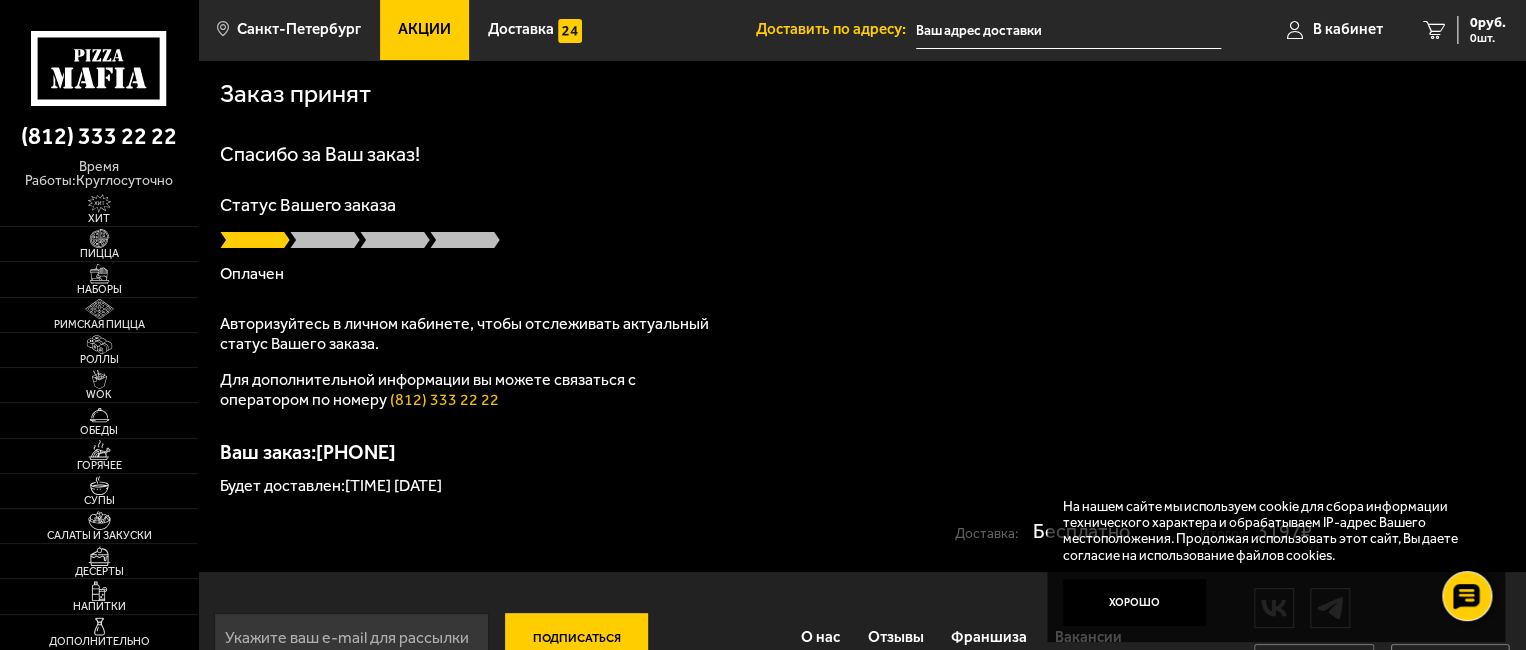 click at bounding box center (763, 0) 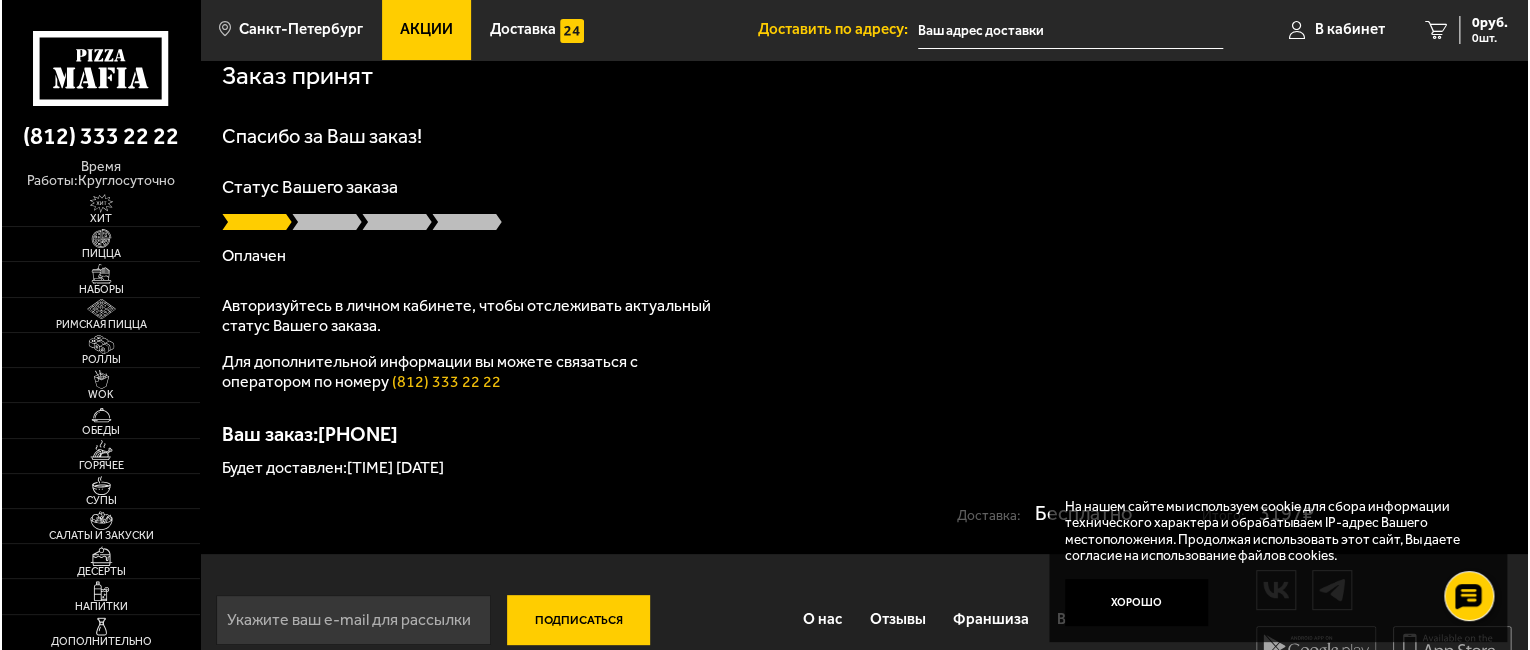 scroll, scrollTop: 0, scrollLeft: 0, axis: both 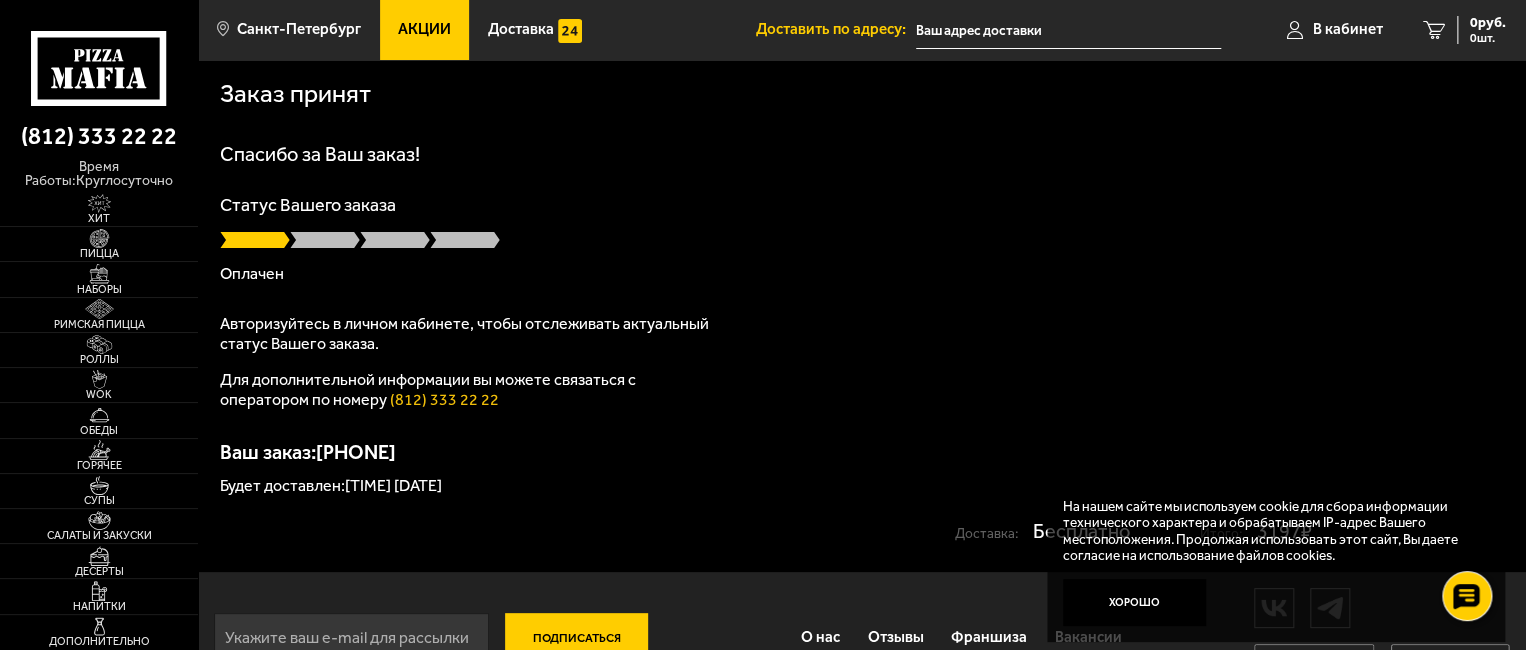drag, startPoint x: 1126, startPoint y: 615, endPoint x: 1136, endPoint y: 446, distance: 169.2956 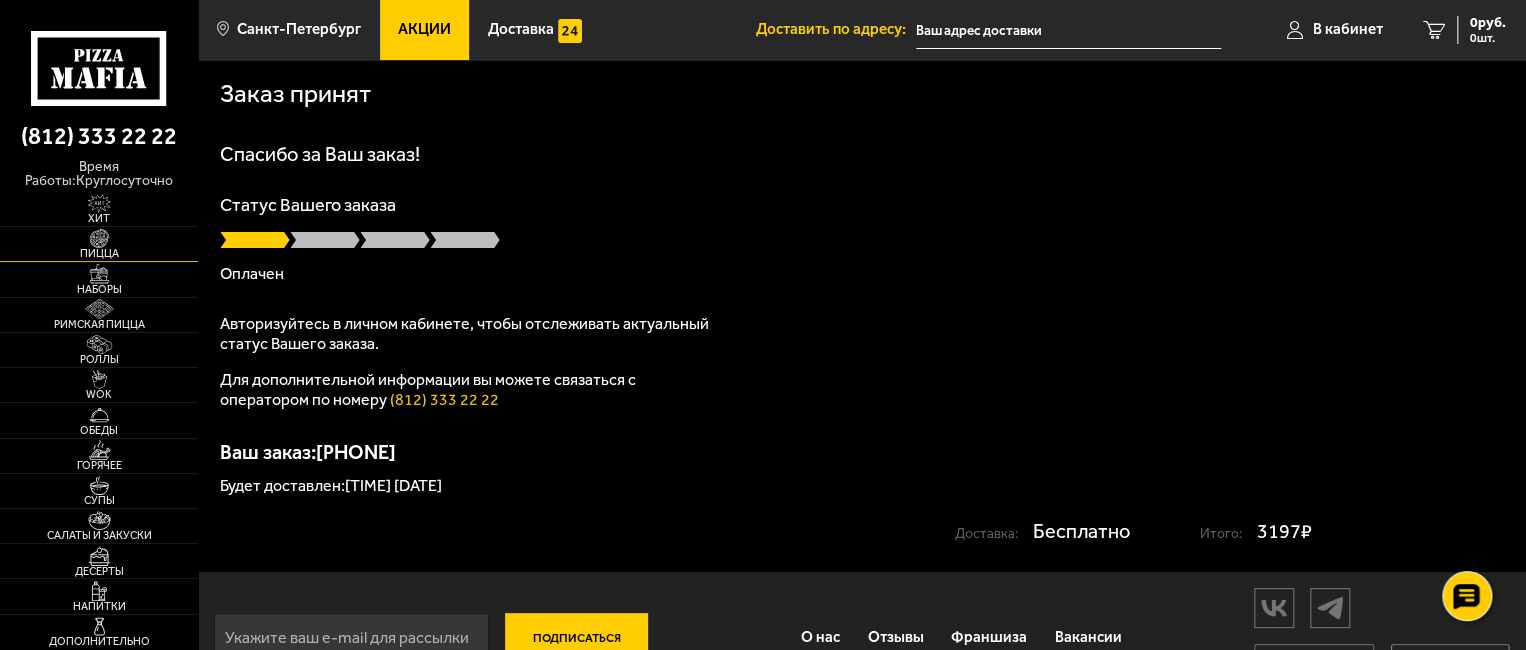click at bounding box center [99, 239] 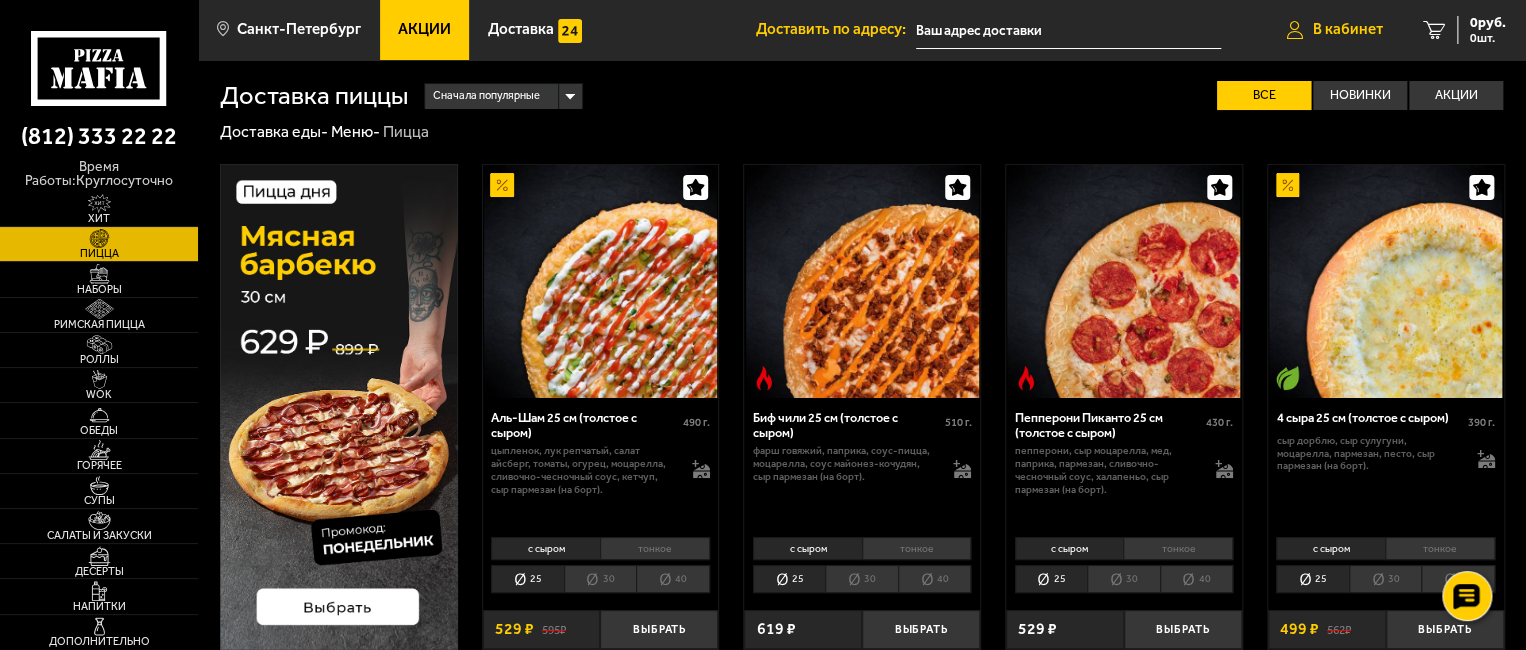 click on "В кабинет" at bounding box center (1348, 29) 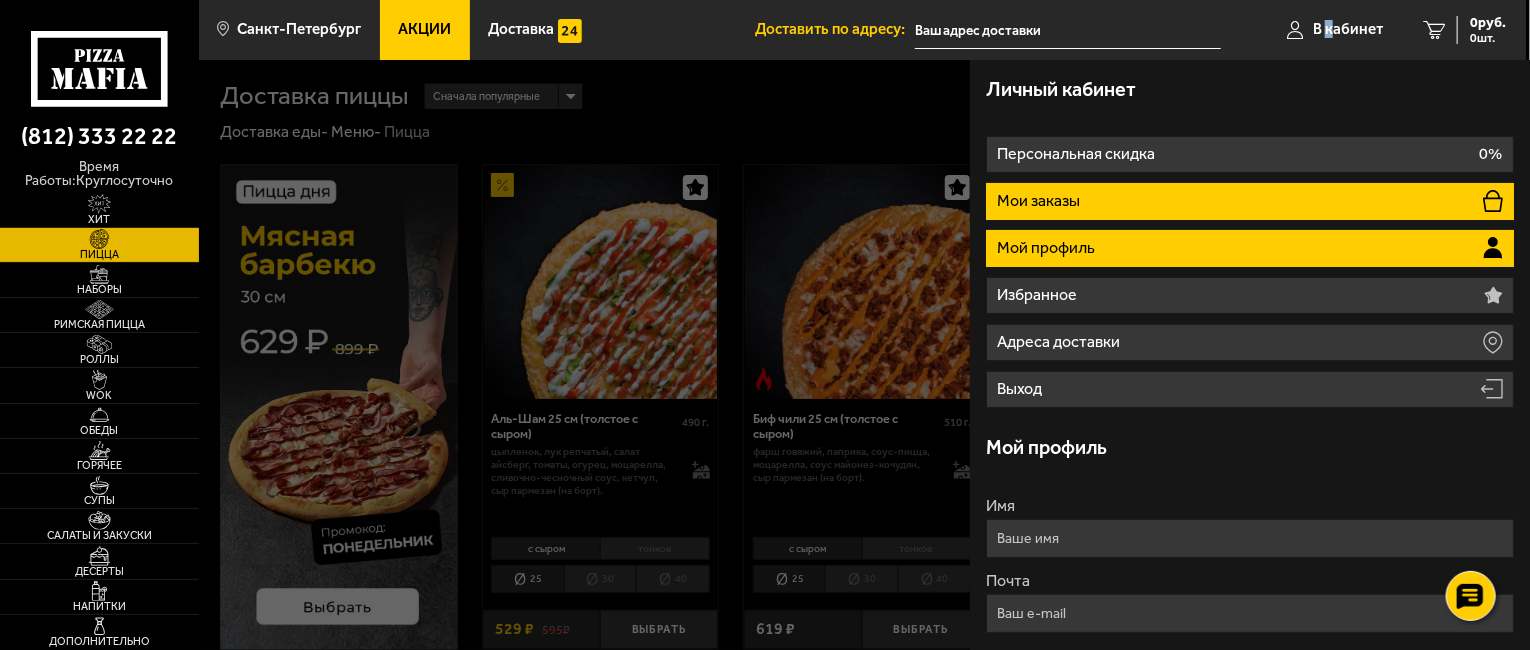 click on "Мои заказы" at bounding box center (1040, 201) 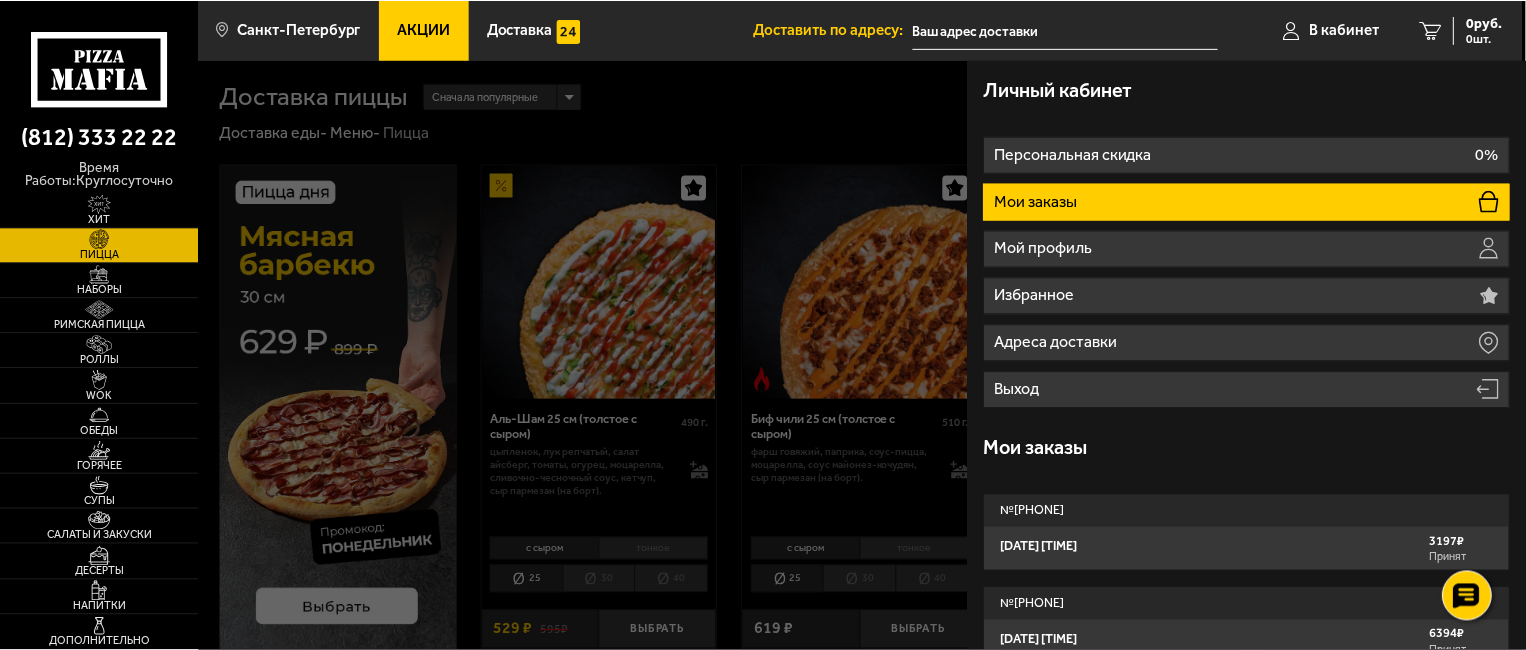 scroll, scrollTop: 29, scrollLeft: 0, axis: vertical 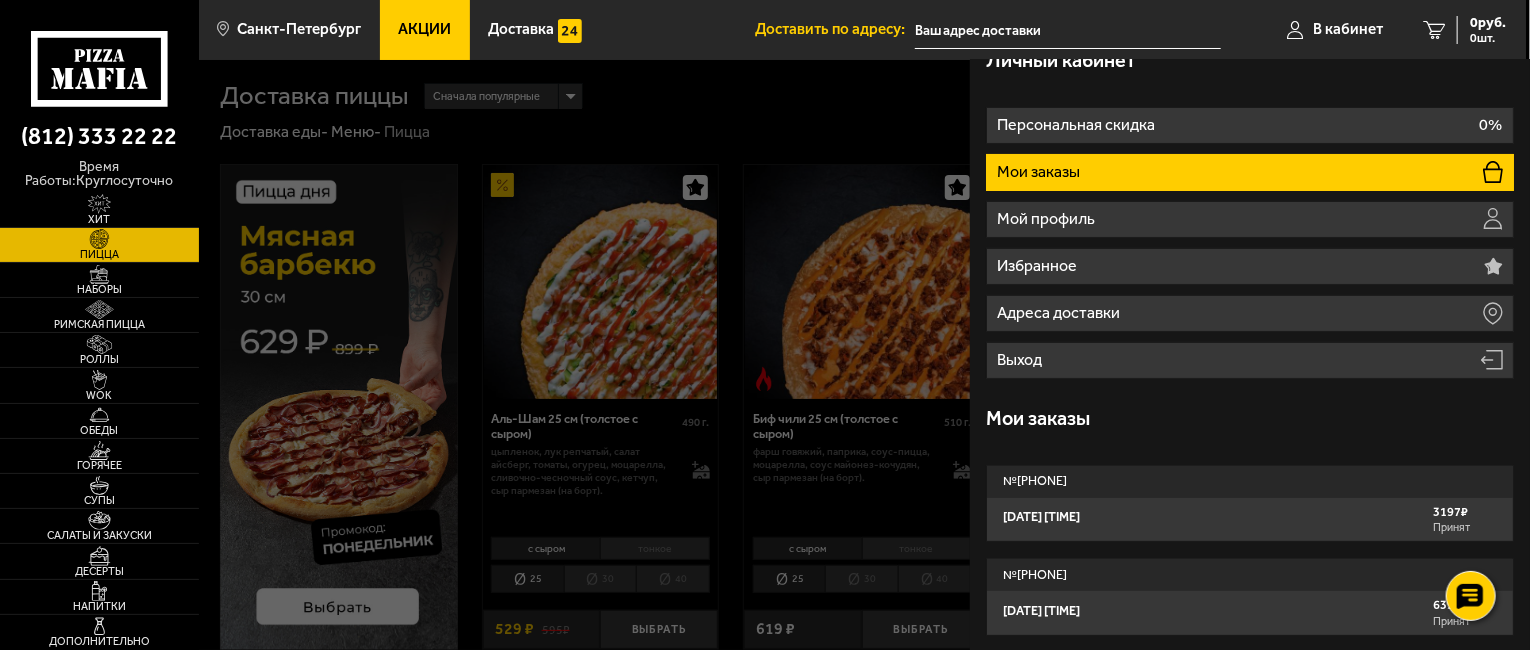 click on "№  466-260-696-772 4 августа 2025 г. 14:34 3197  ₽ Принят" at bounding box center (1250, 504) 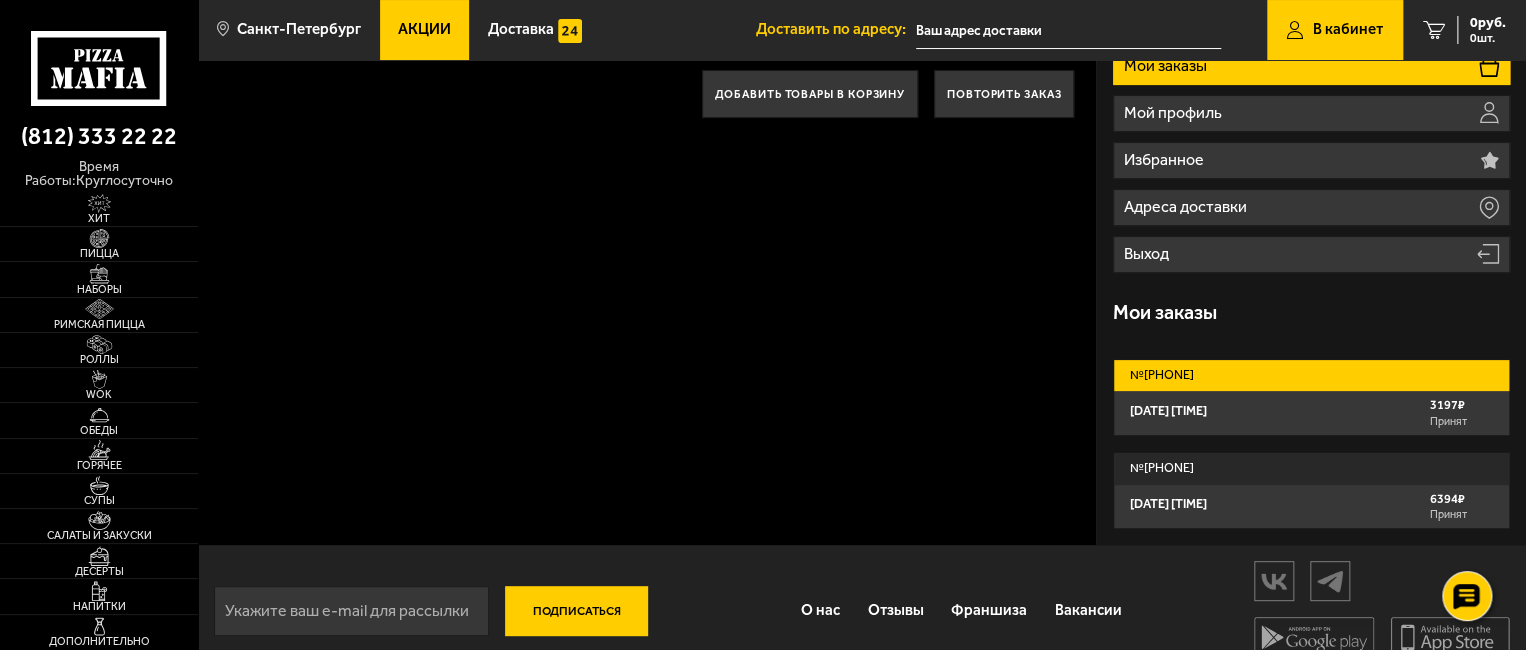 scroll, scrollTop: 160, scrollLeft: 0, axis: vertical 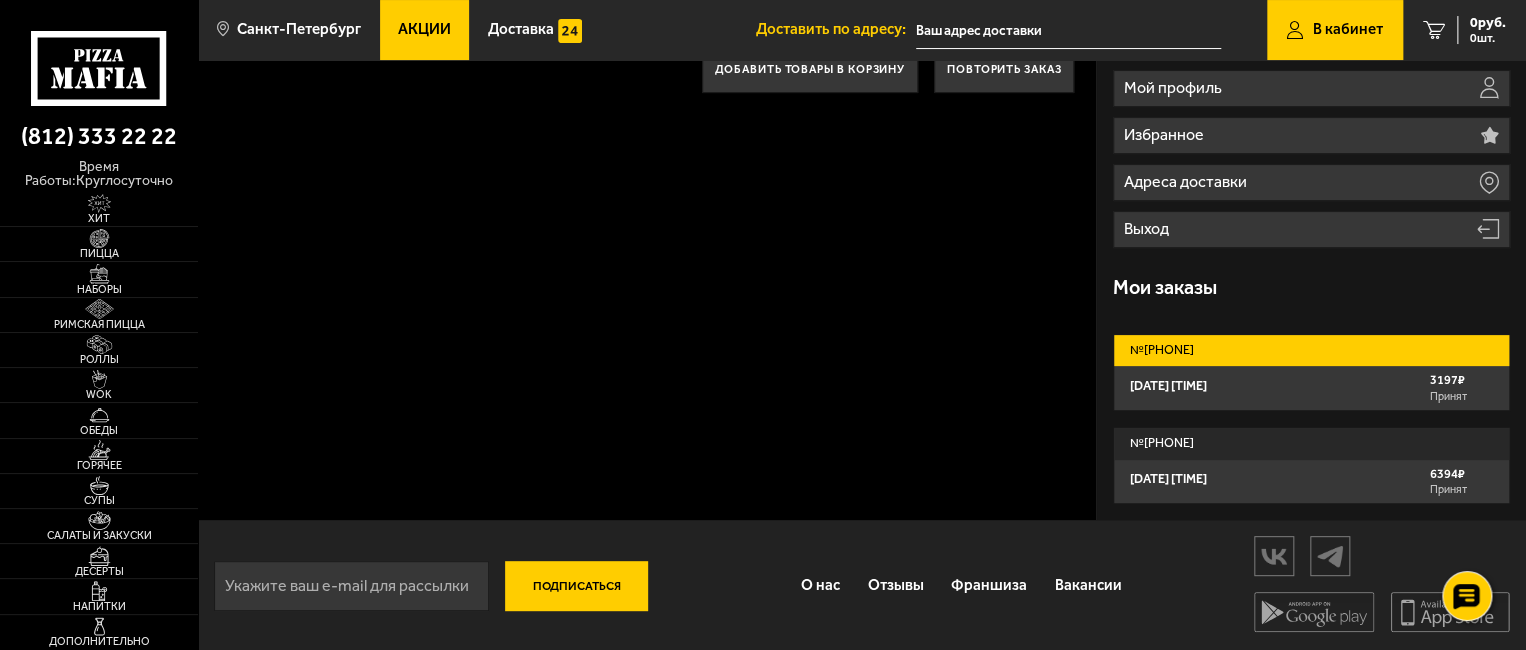 click on "№  466-260-696-772" at bounding box center [1311, 351] 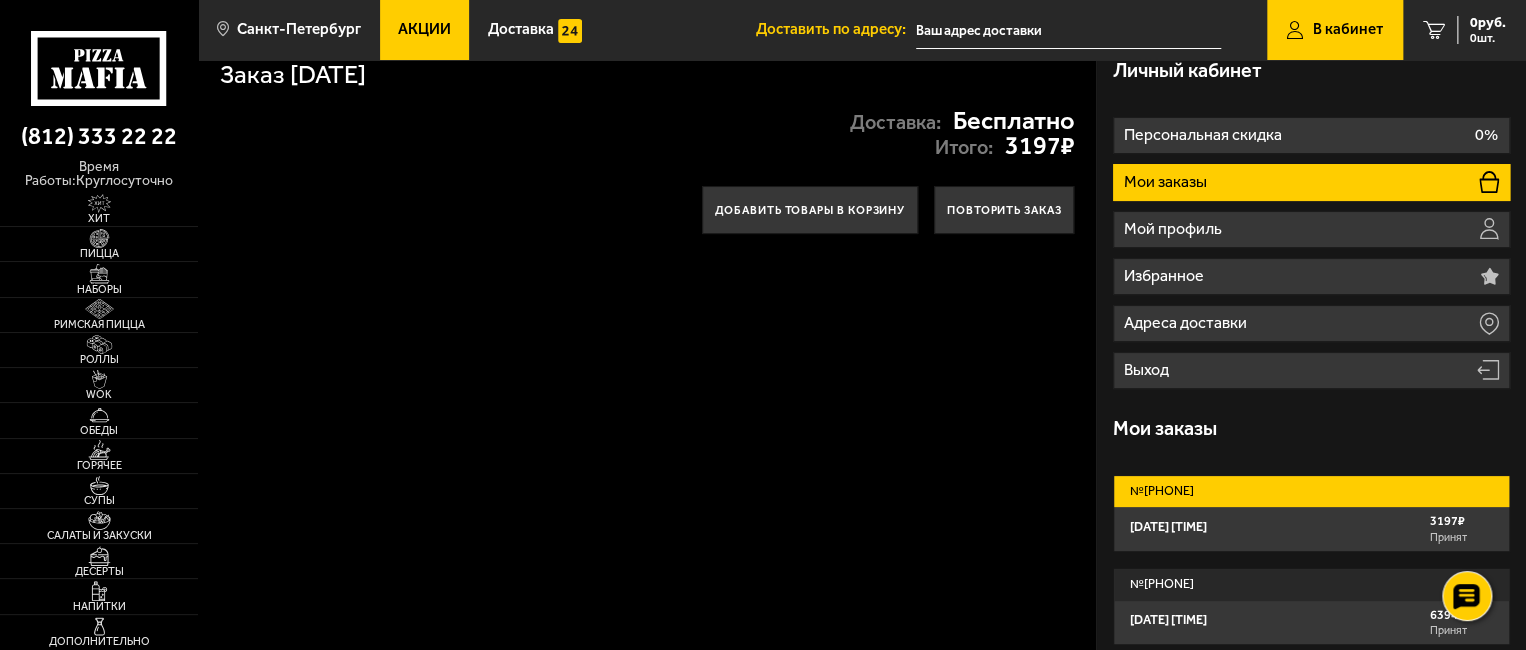 scroll, scrollTop: 0, scrollLeft: 0, axis: both 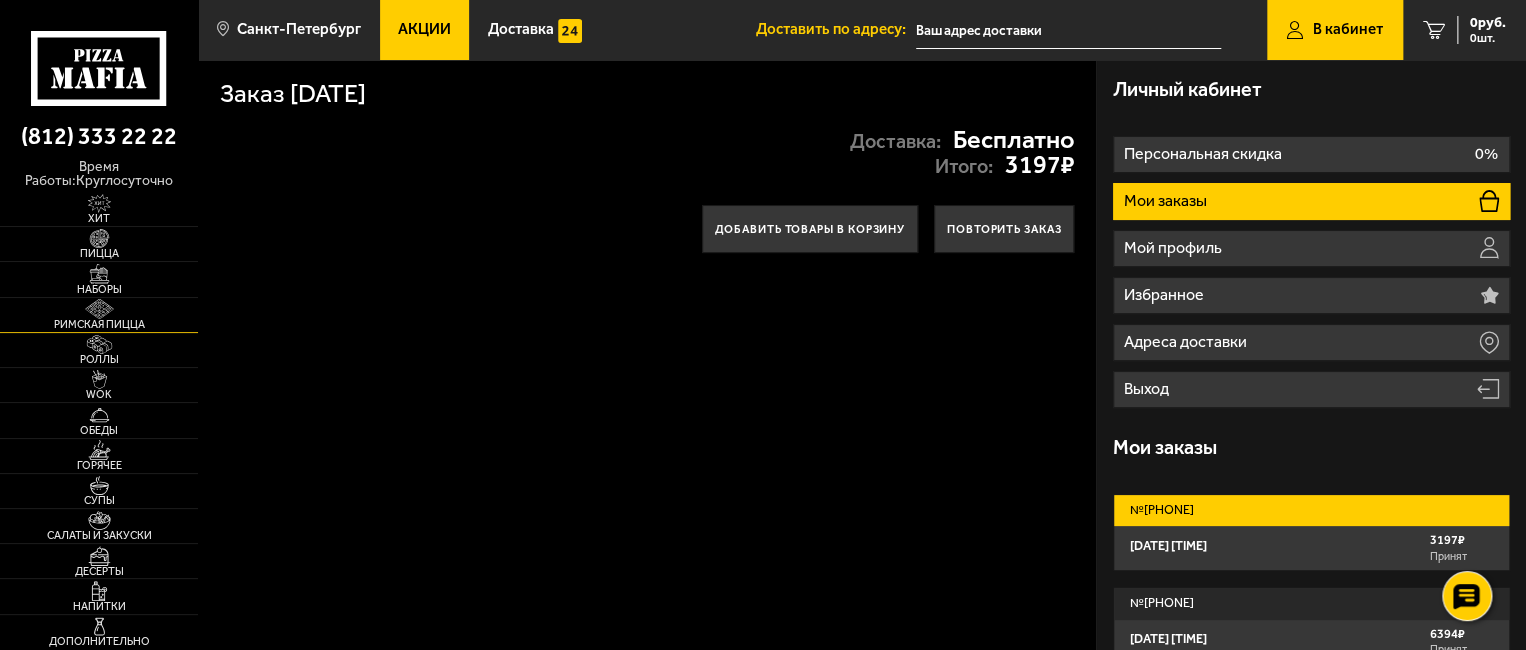 click at bounding box center [99, 309] 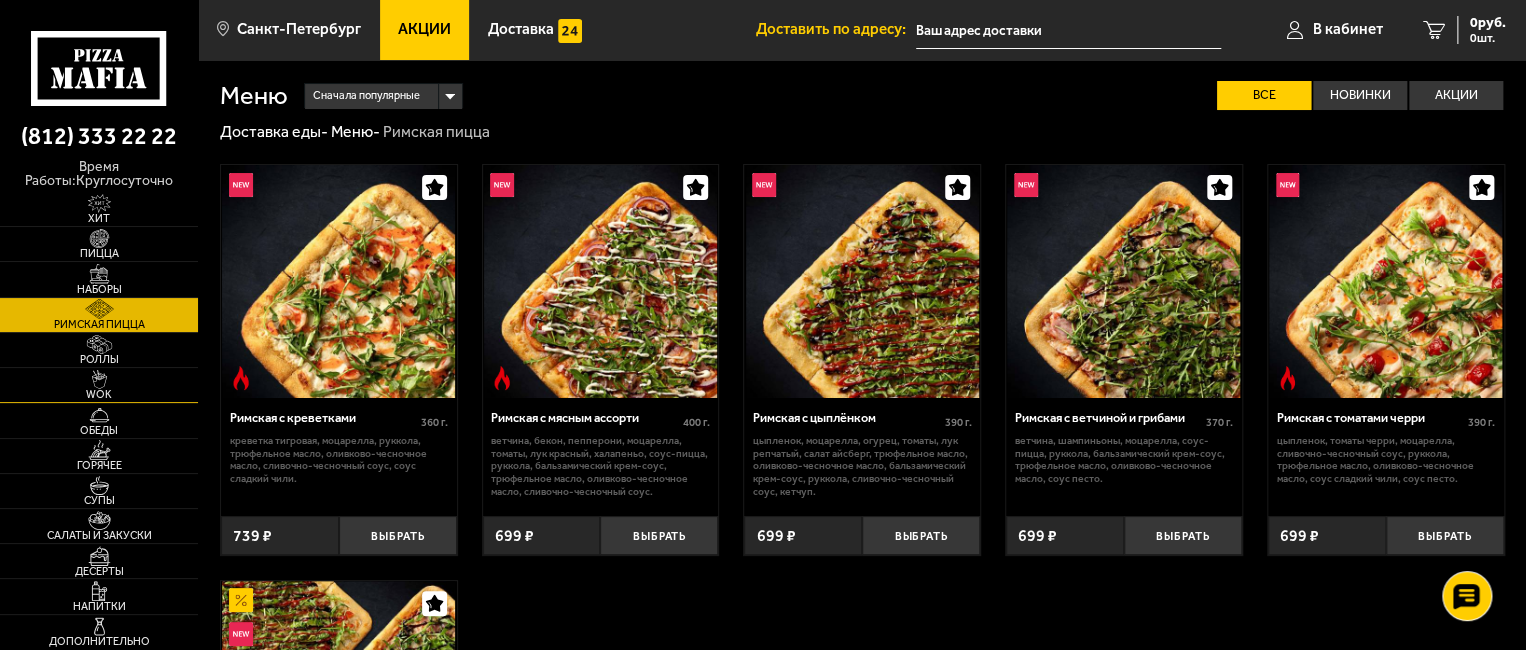 click at bounding box center [99, 380] 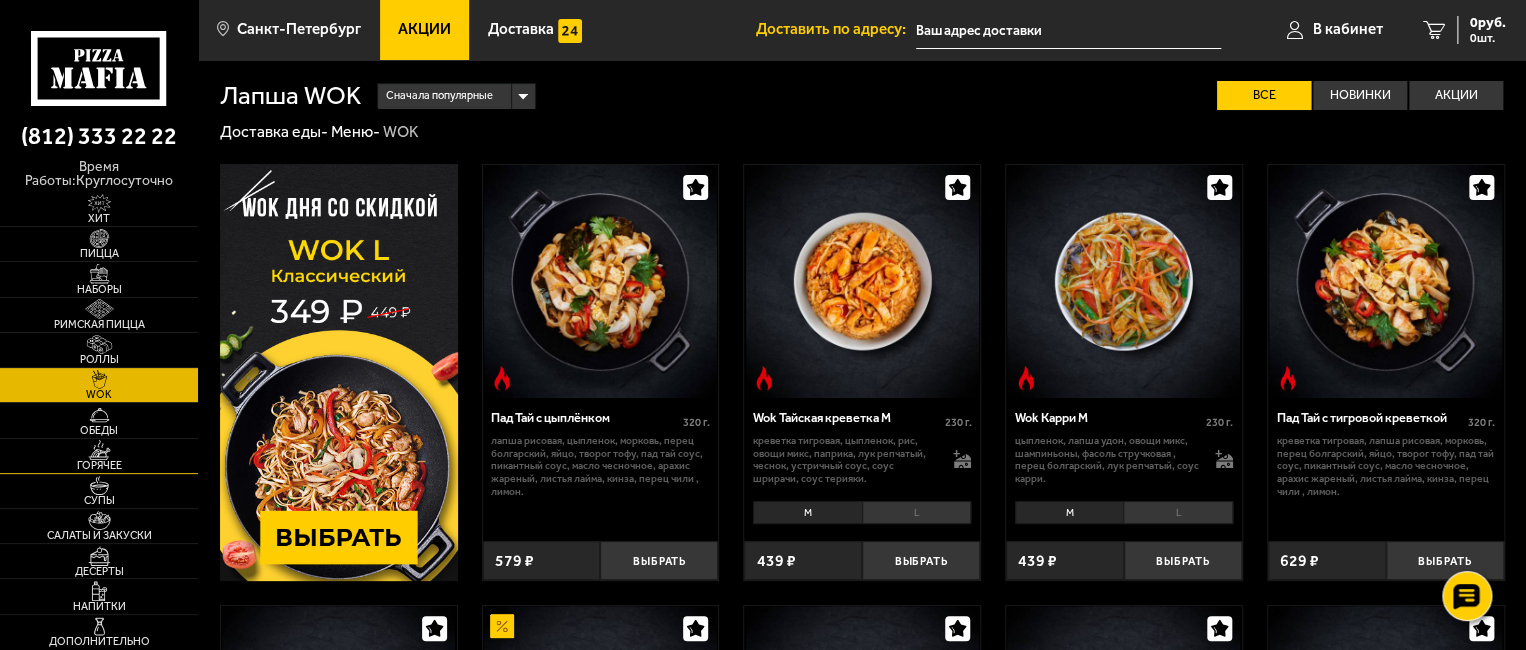 click at bounding box center [99, 450] 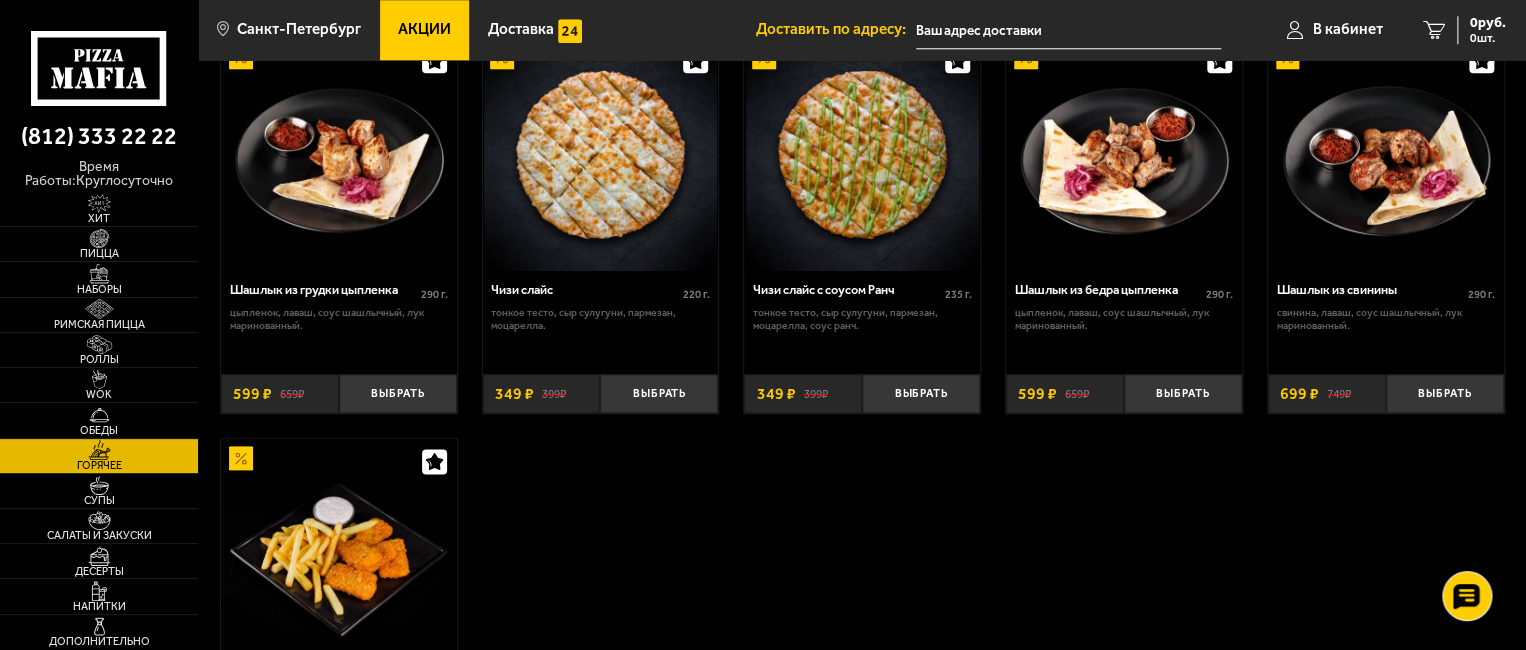 scroll, scrollTop: 1100, scrollLeft: 0, axis: vertical 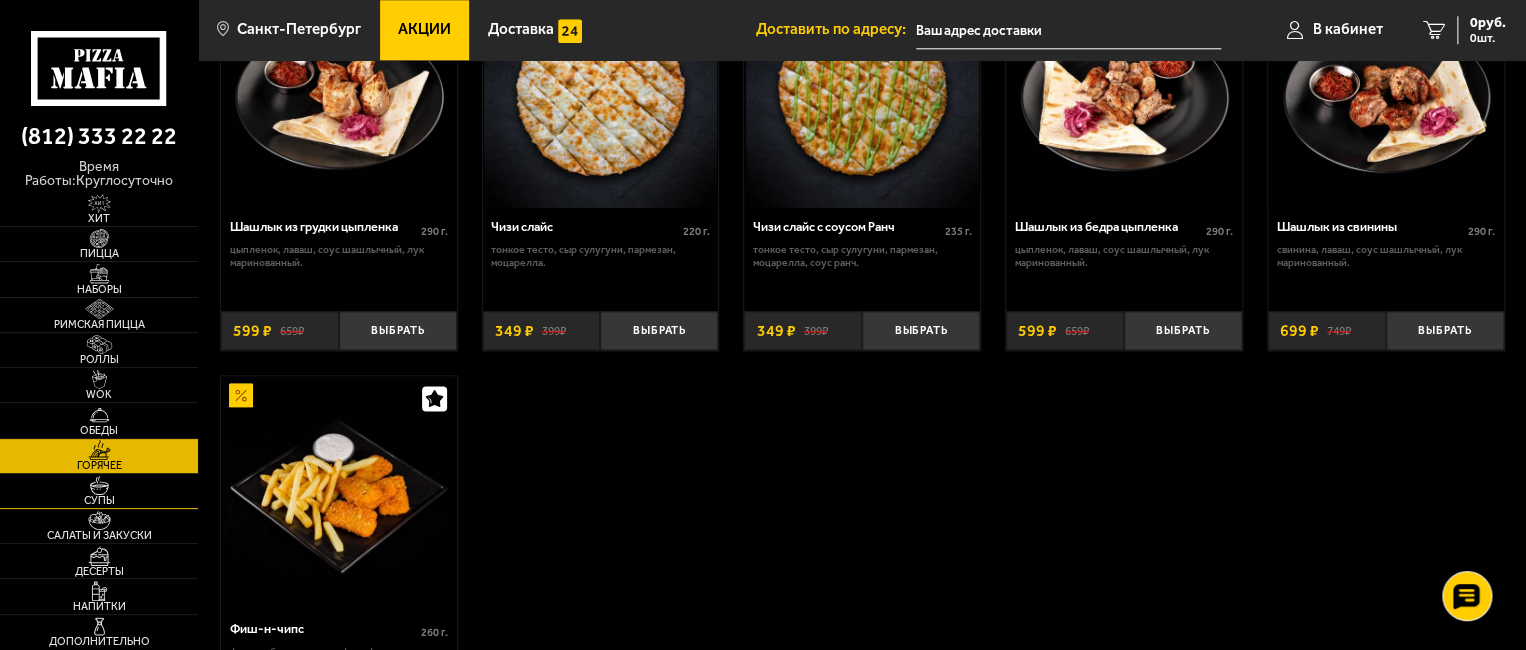 click on "Супы" at bounding box center [99, 500] 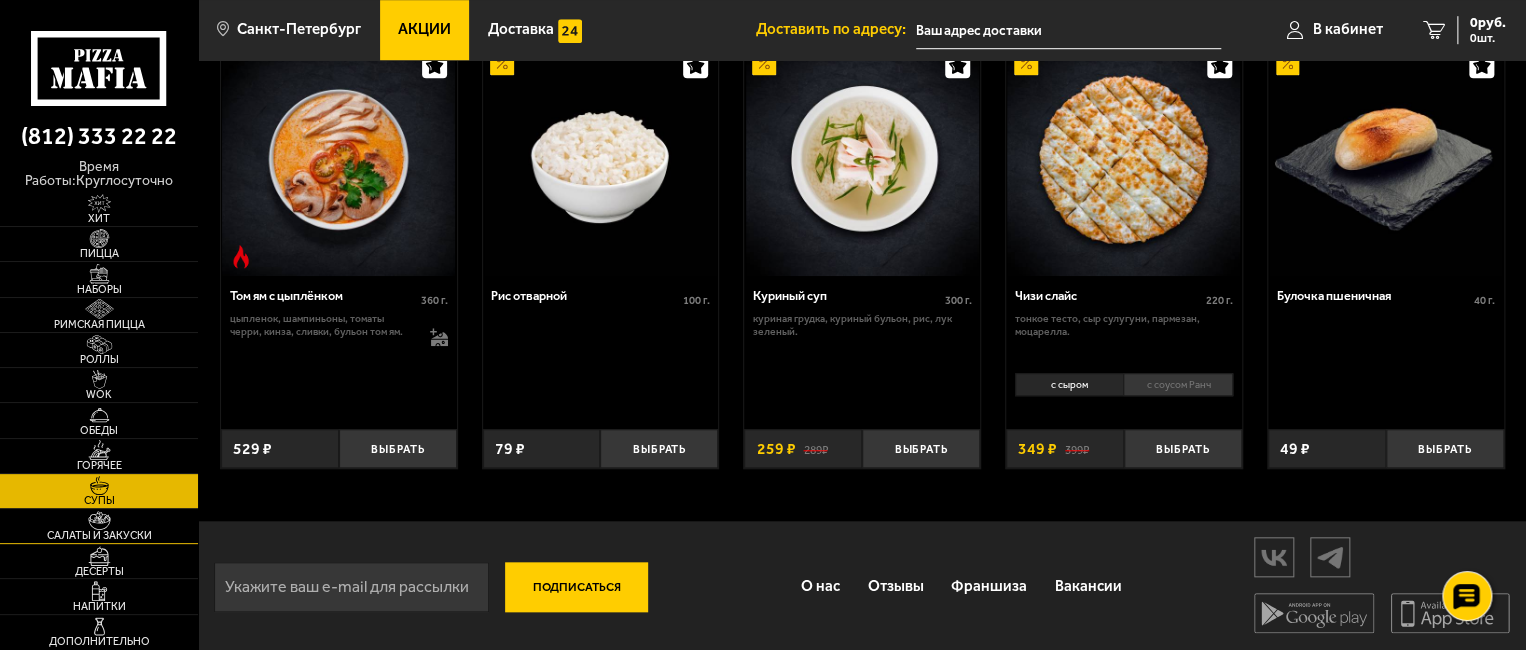 scroll, scrollTop: 708, scrollLeft: 0, axis: vertical 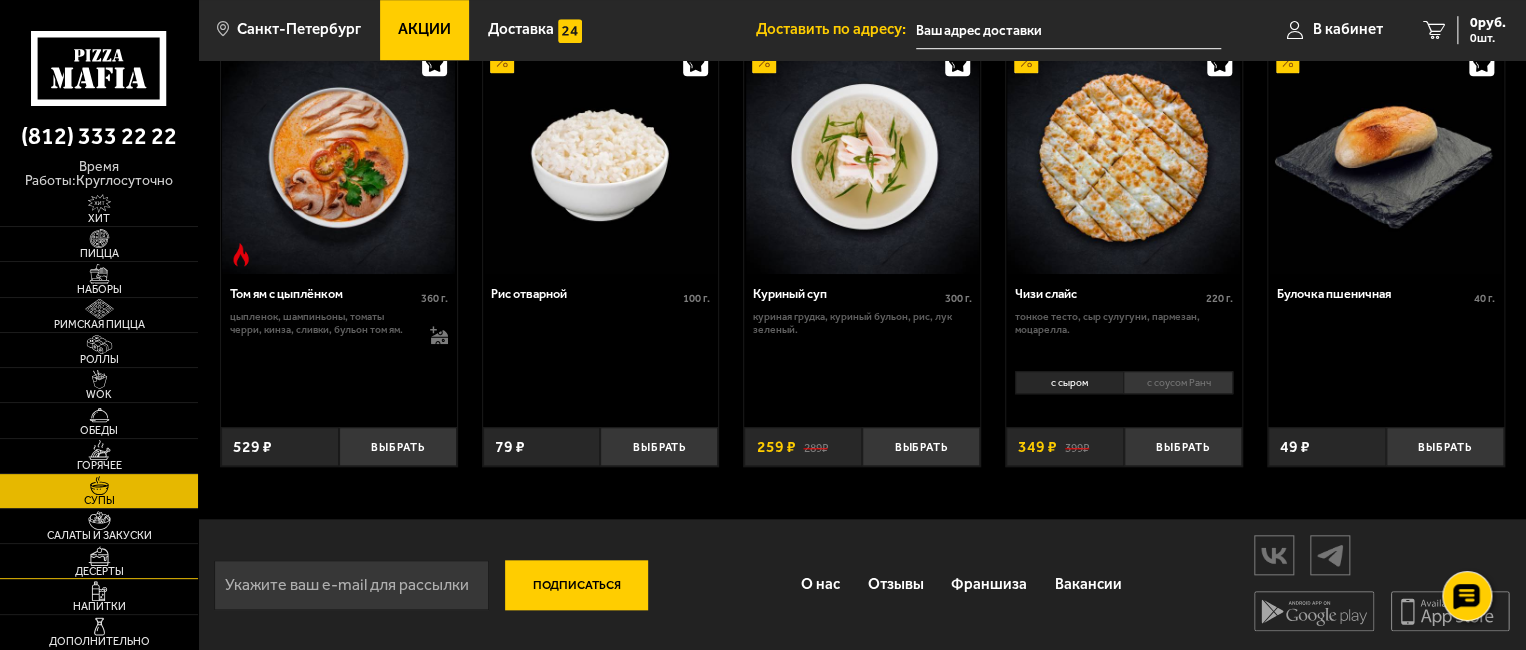 click at bounding box center (99, 556) 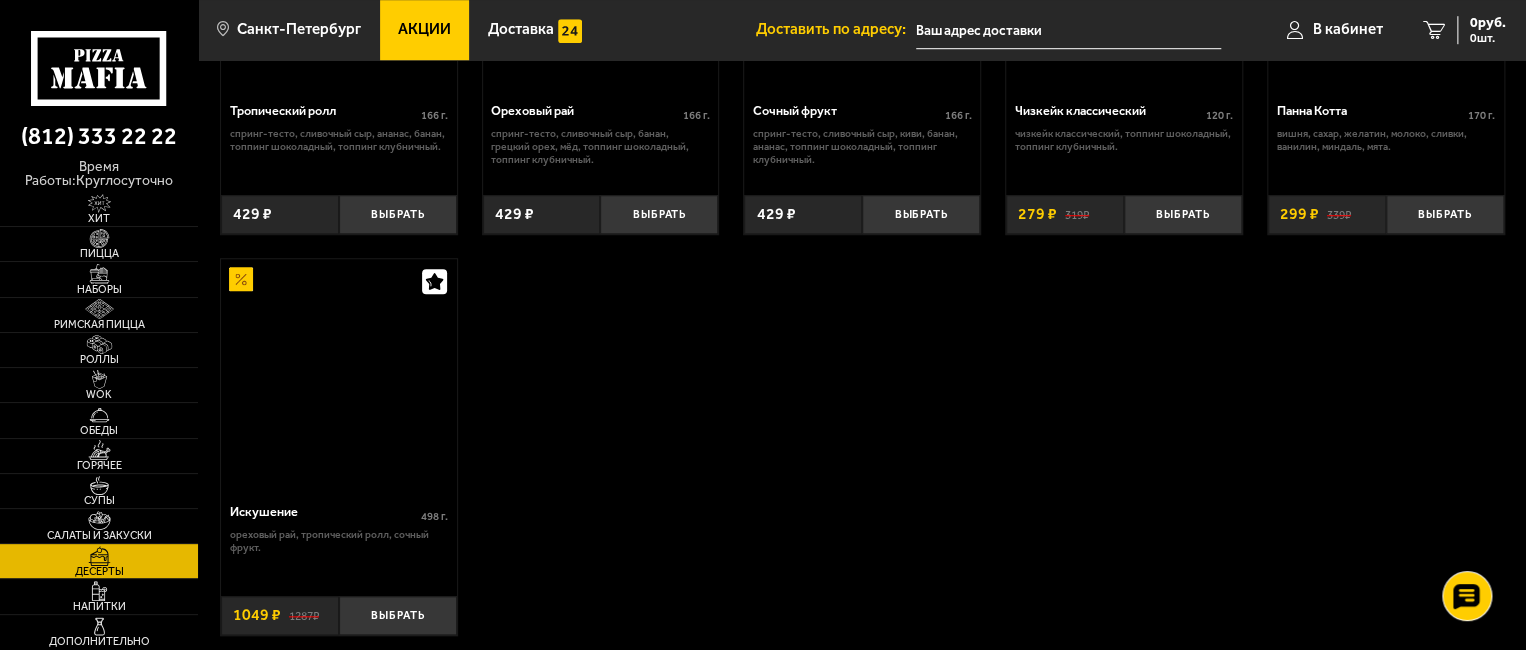 scroll, scrollTop: 0, scrollLeft: 0, axis: both 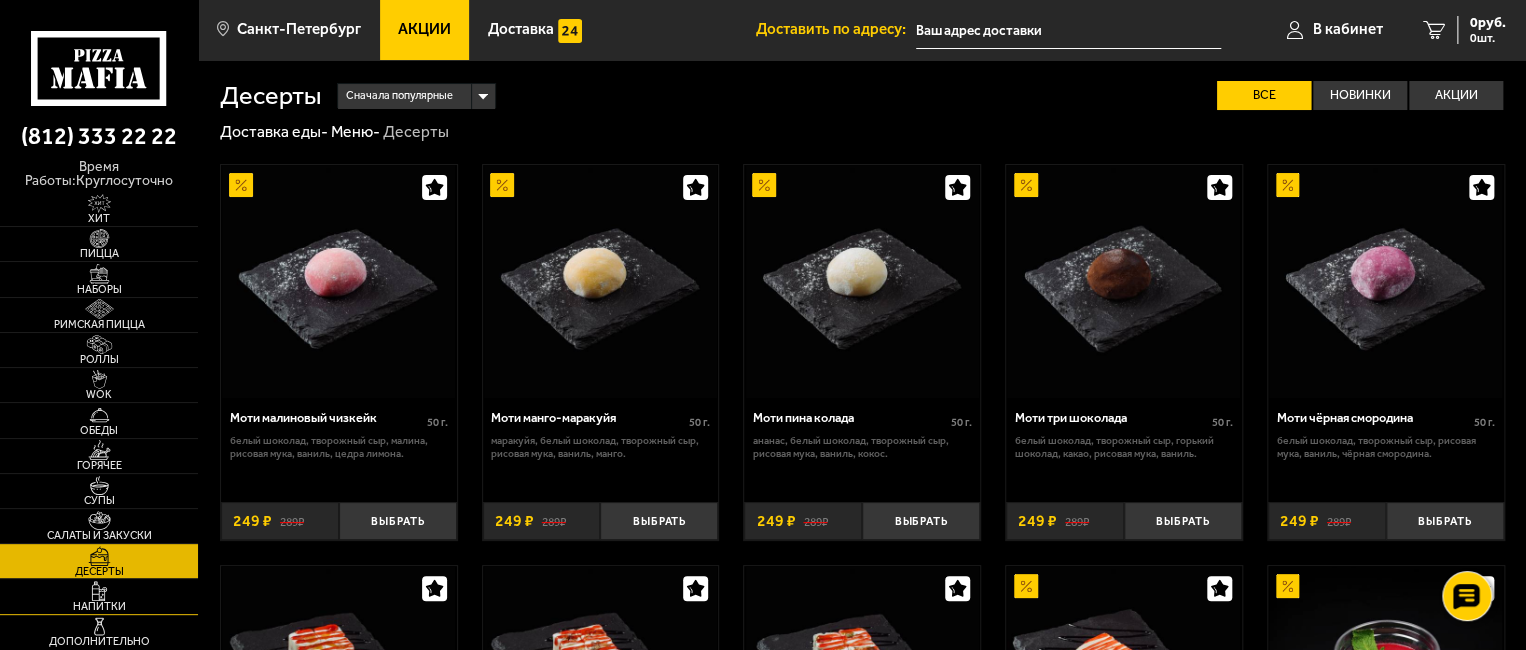 click at bounding box center [99, 591] 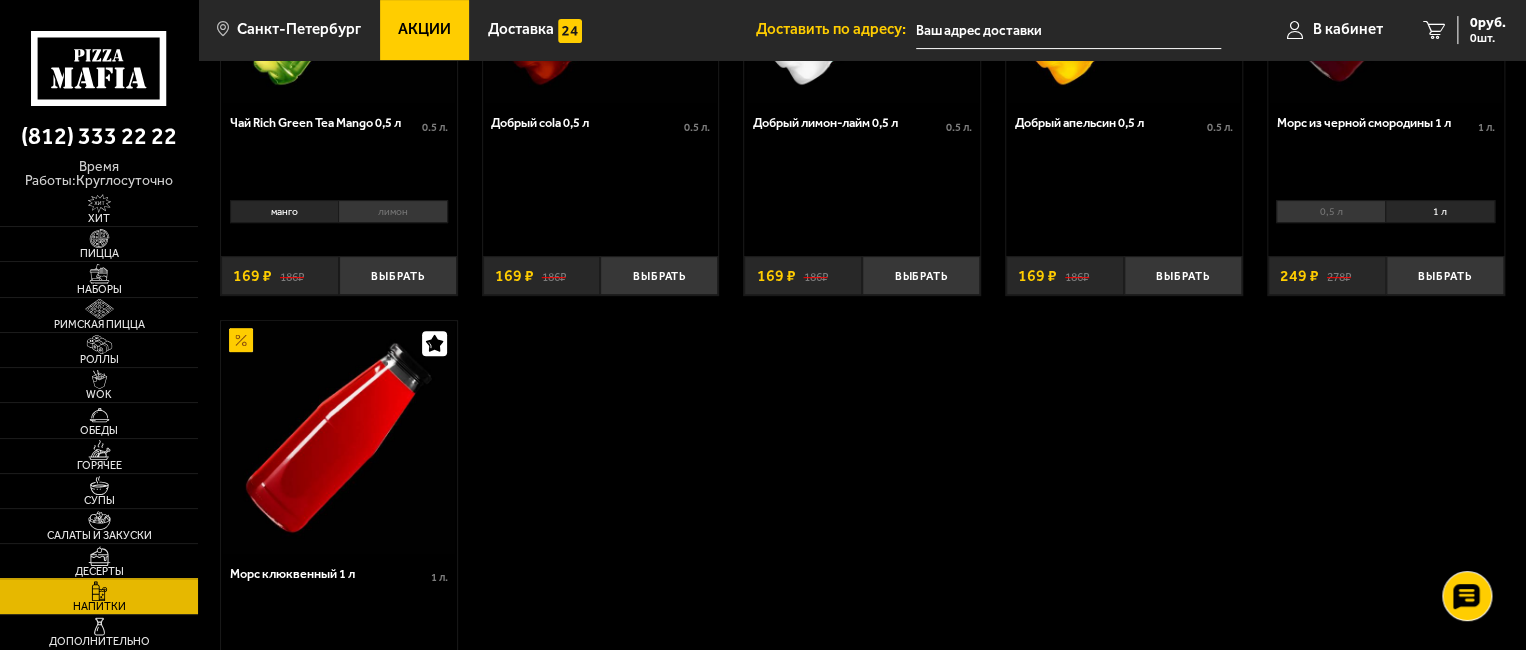 scroll, scrollTop: 400, scrollLeft: 0, axis: vertical 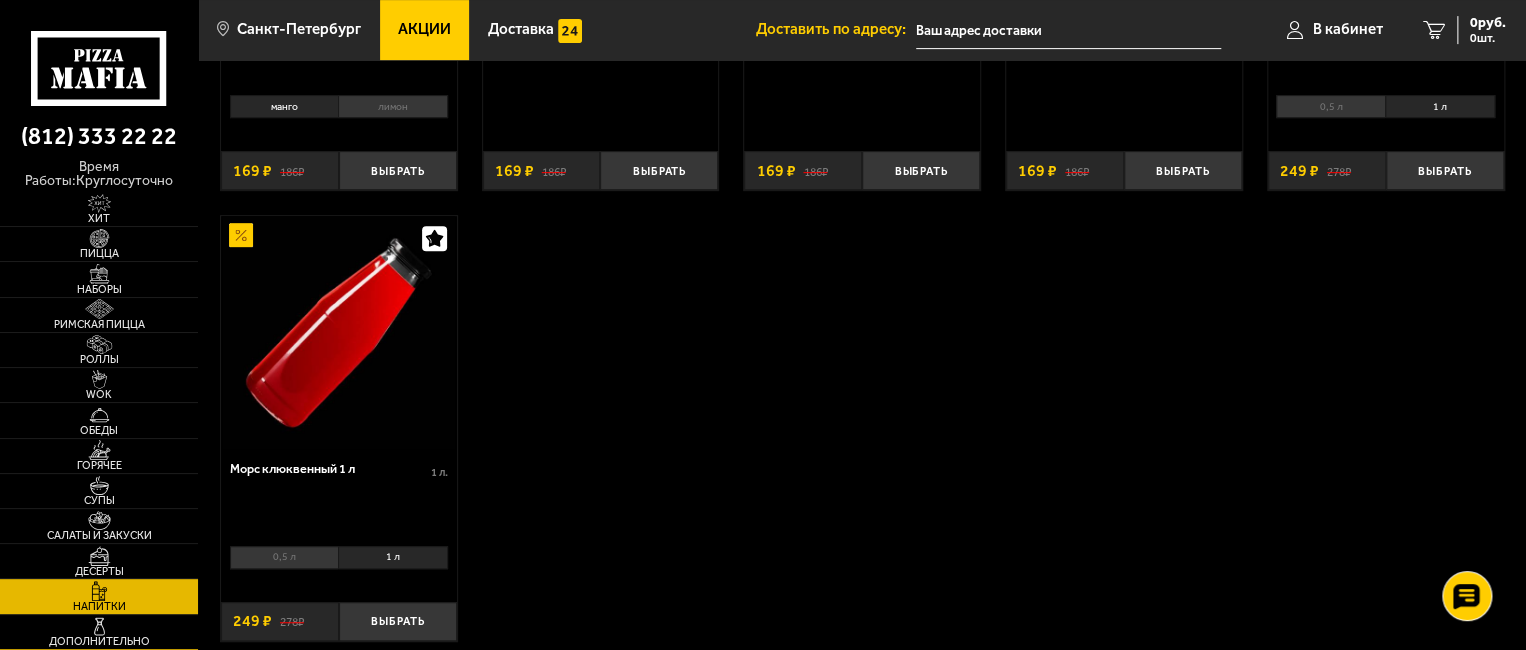 click at bounding box center [99, 627] 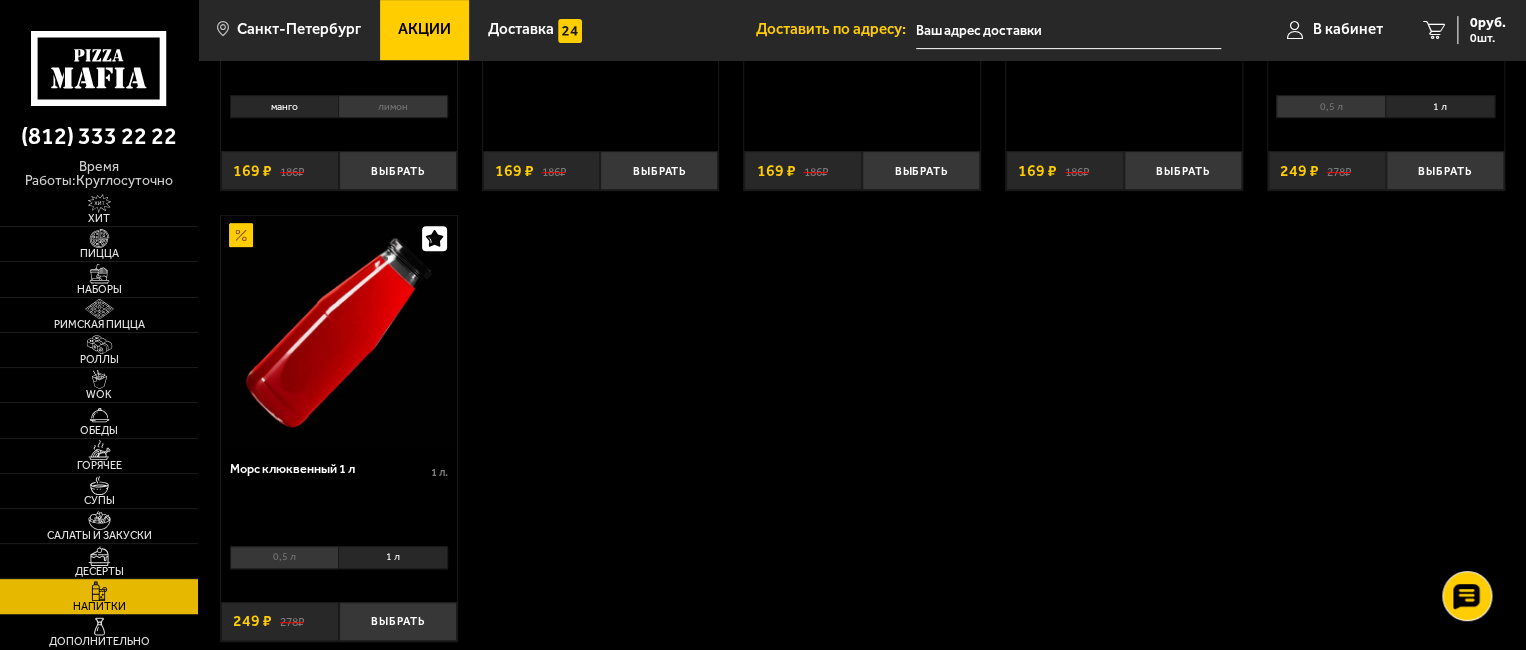 scroll, scrollTop: 0, scrollLeft: 0, axis: both 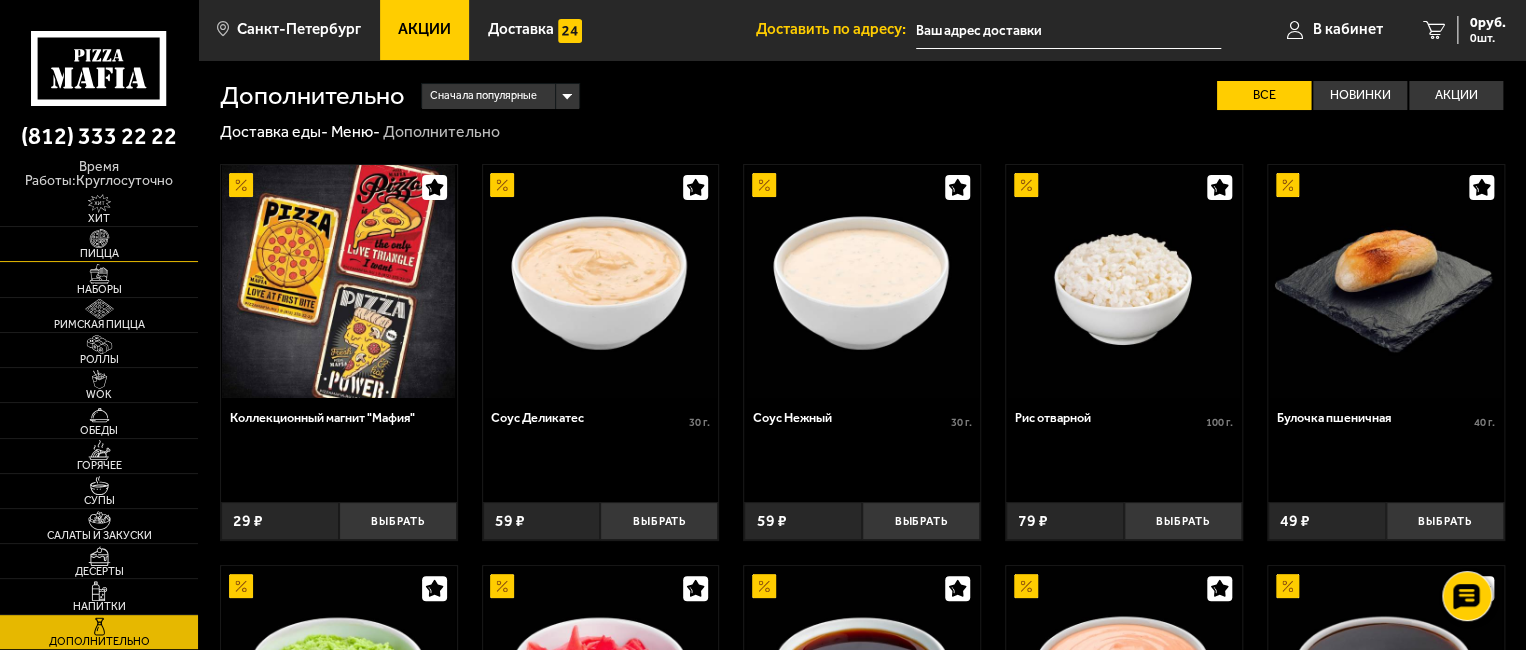 click at bounding box center [99, 239] 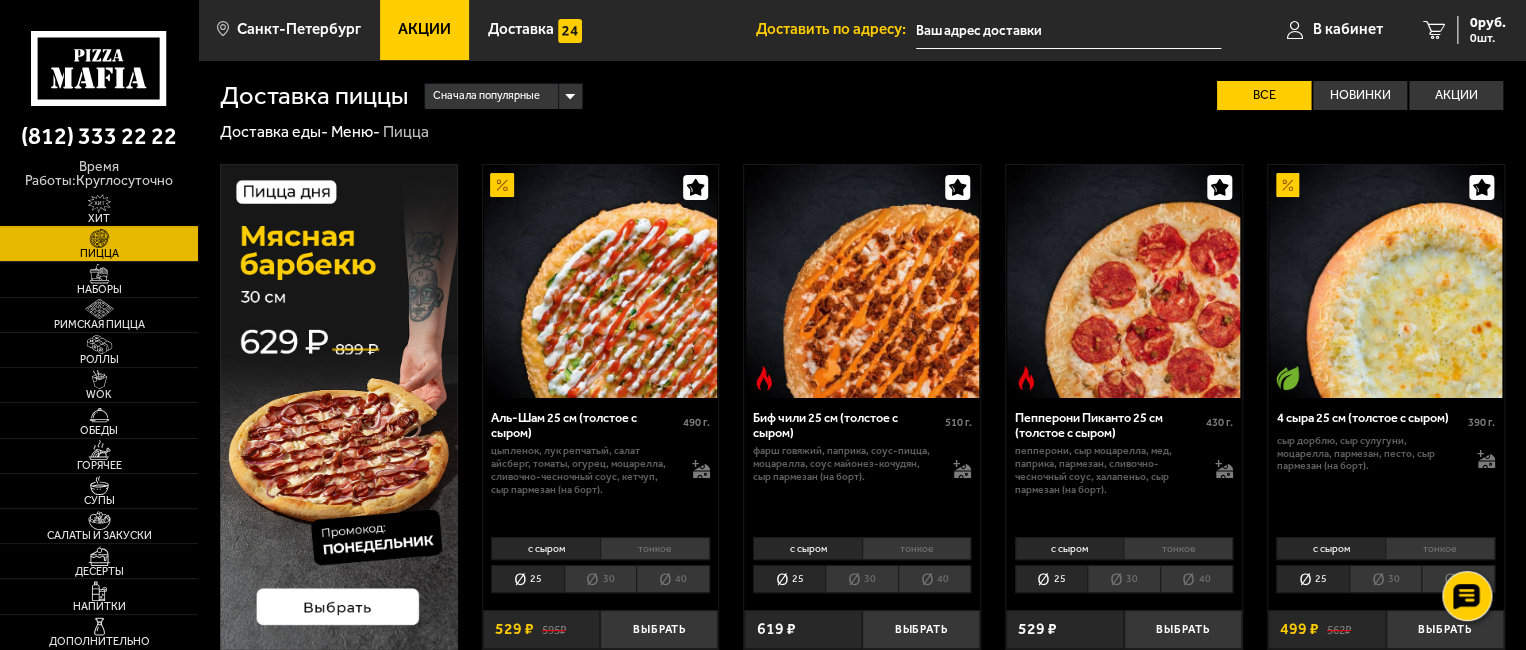 drag, startPoint x: 113, startPoint y: 199, endPoint x: 202, endPoint y: 200, distance: 89.005615 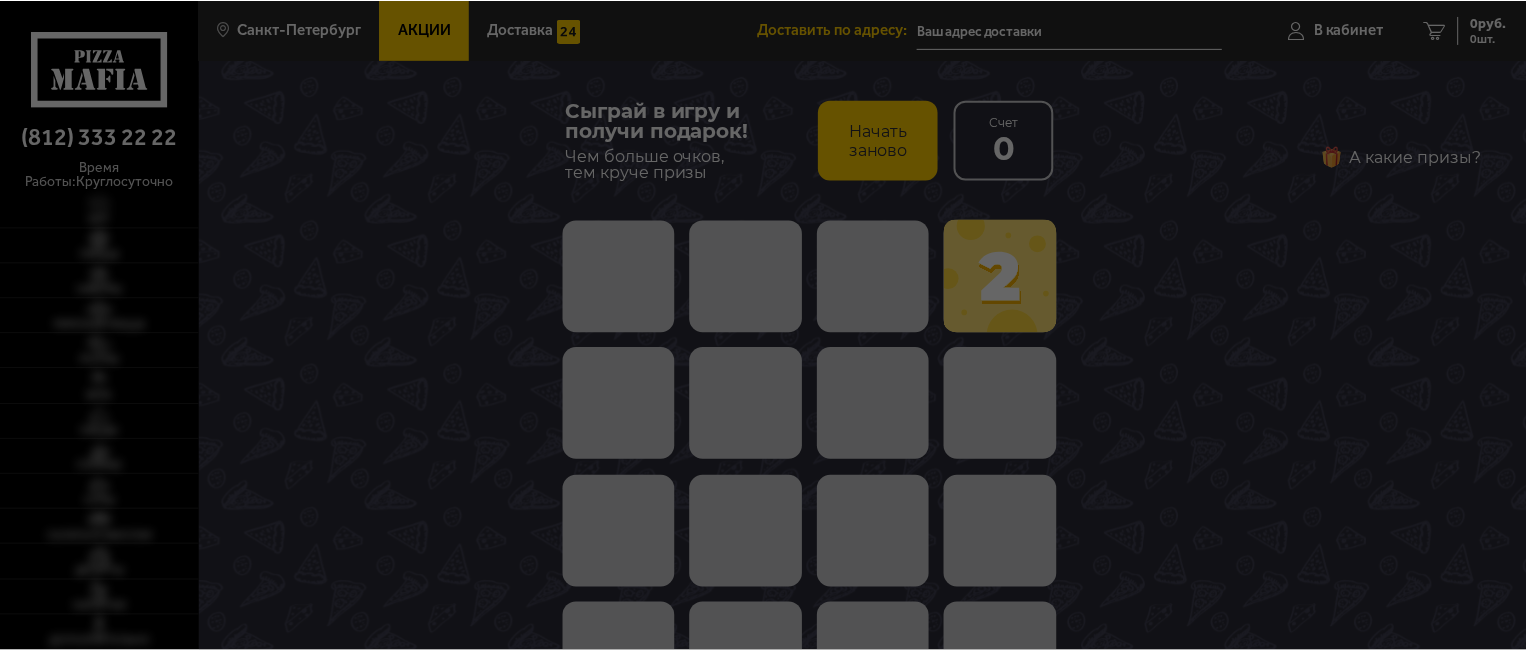 scroll, scrollTop: 0, scrollLeft: 0, axis: both 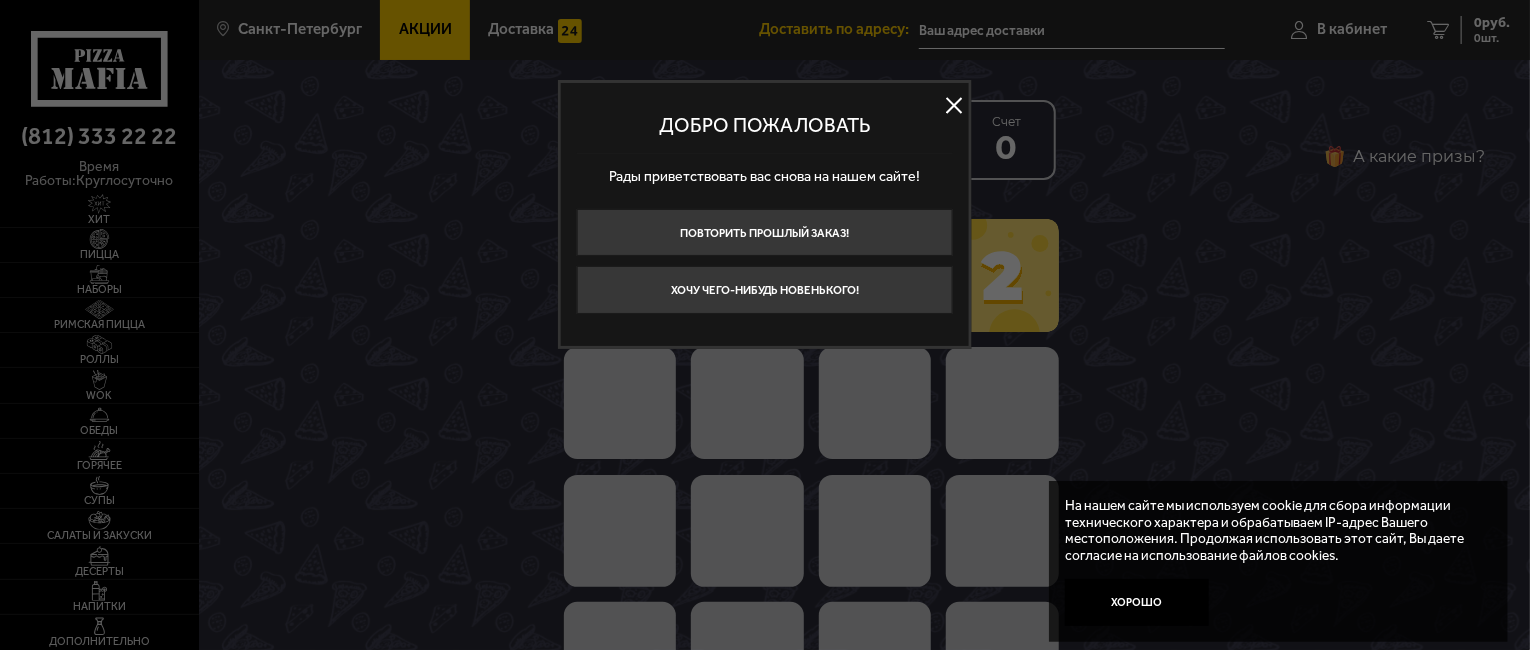 click at bounding box center (954, 106) 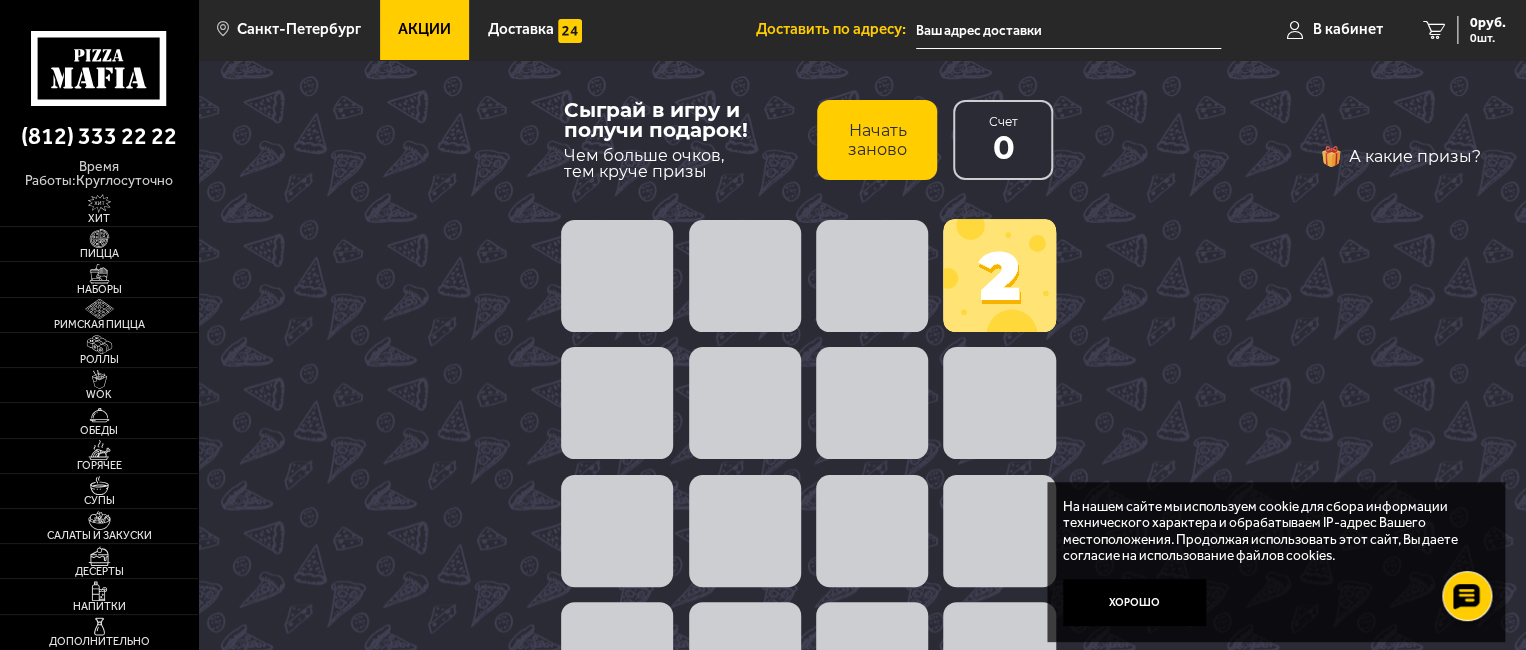 click on "Начать заново" at bounding box center (877, 140) 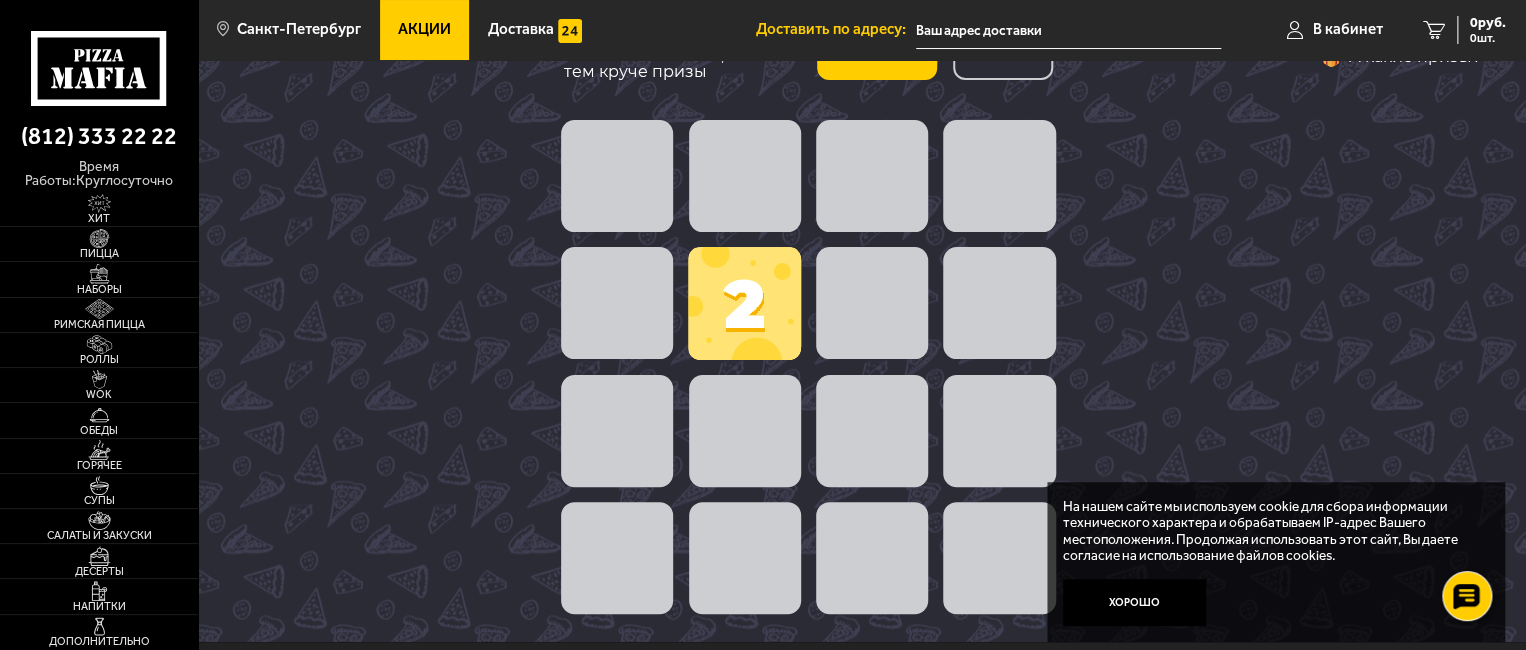 click at bounding box center (744, 303) 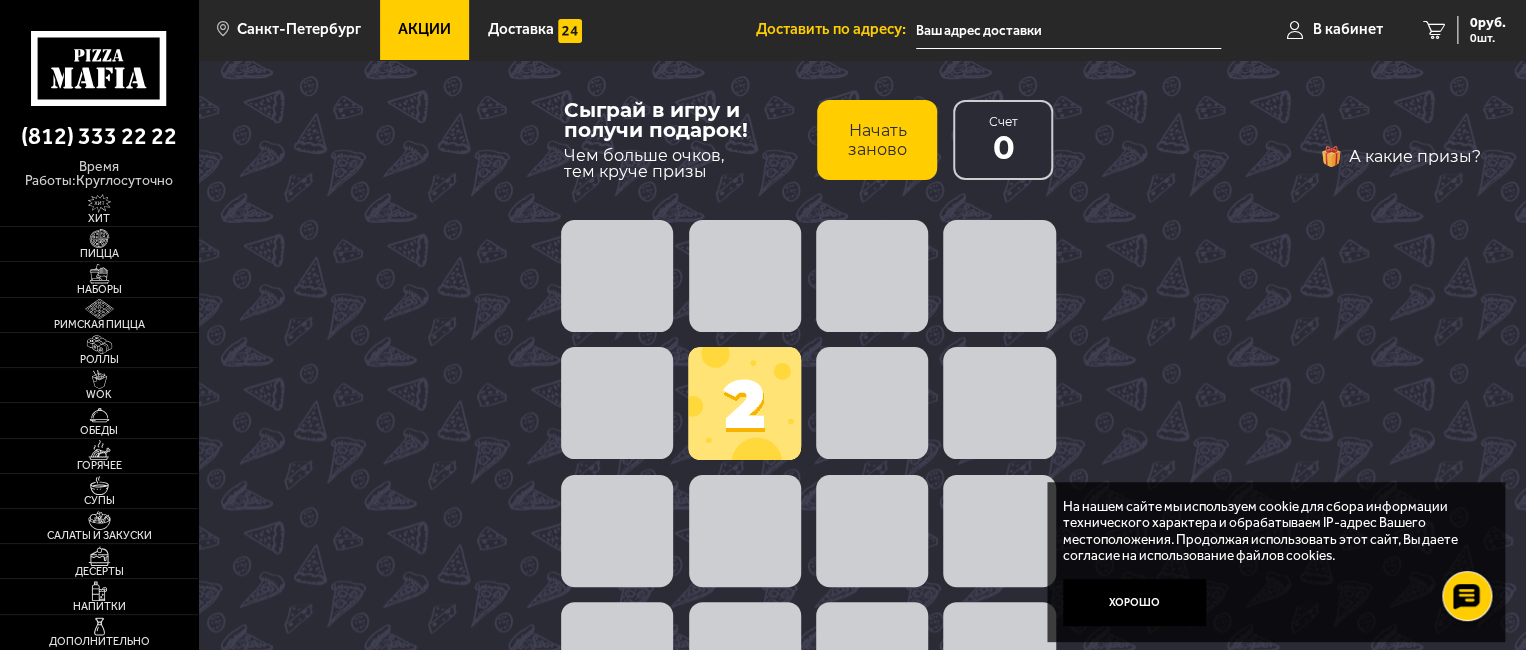 scroll, scrollTop: 0, scrollLeft: 0, axis: both 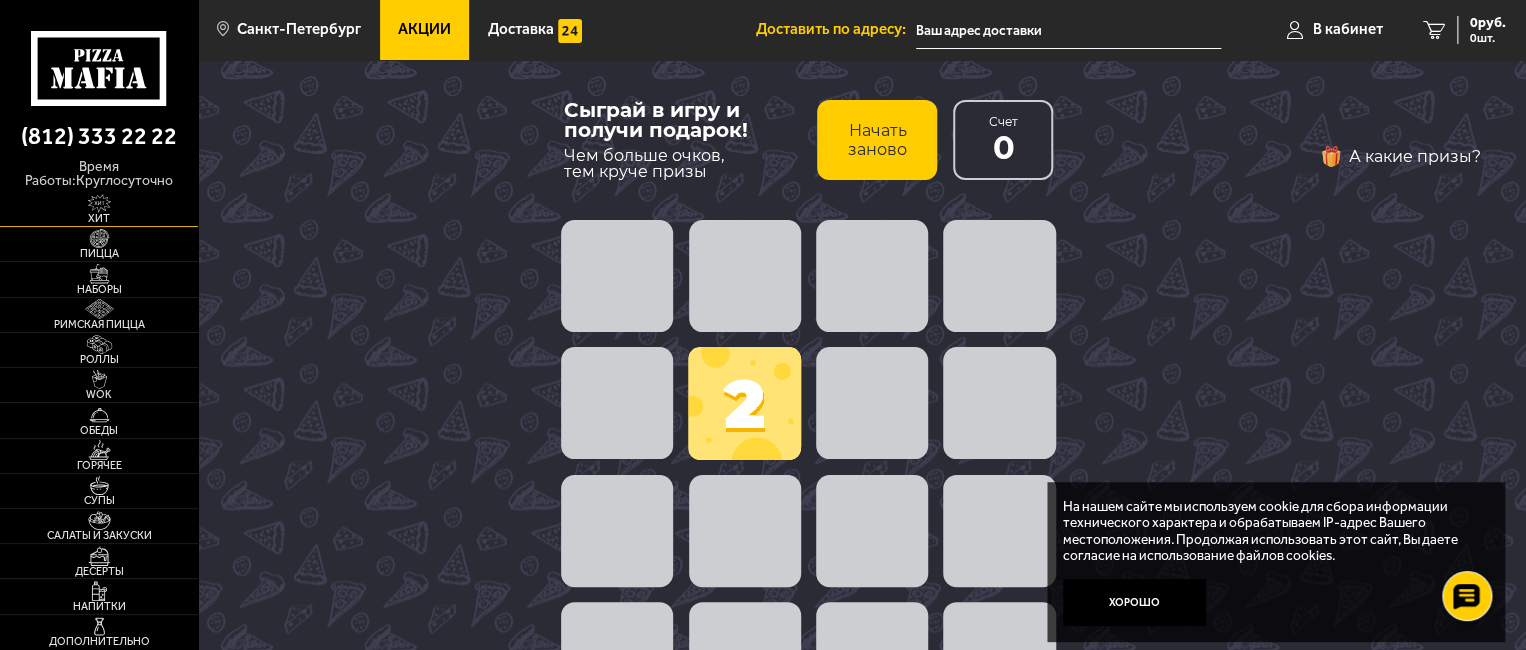 click on "Хит" at bounding box center [99, 218] 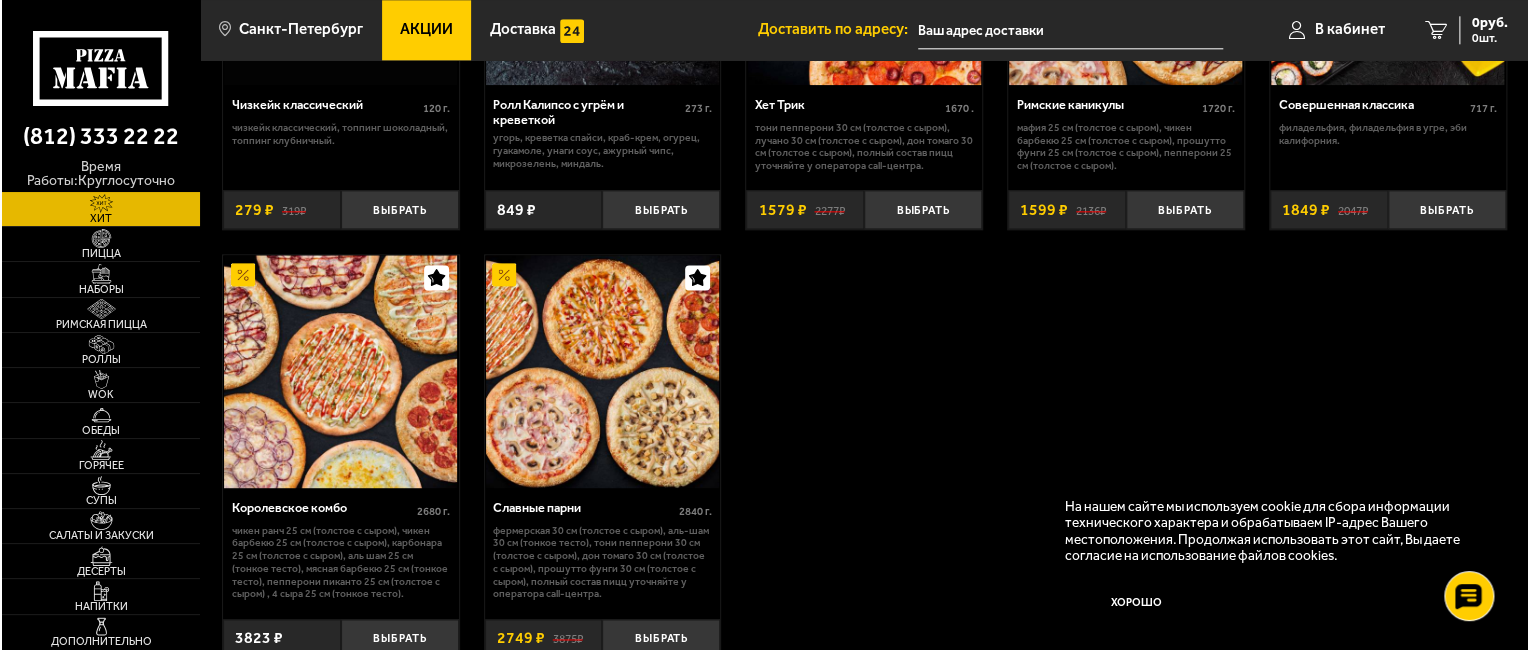 scroll, scrollTop: 1200, scrollLeft: 0, axis: vertical 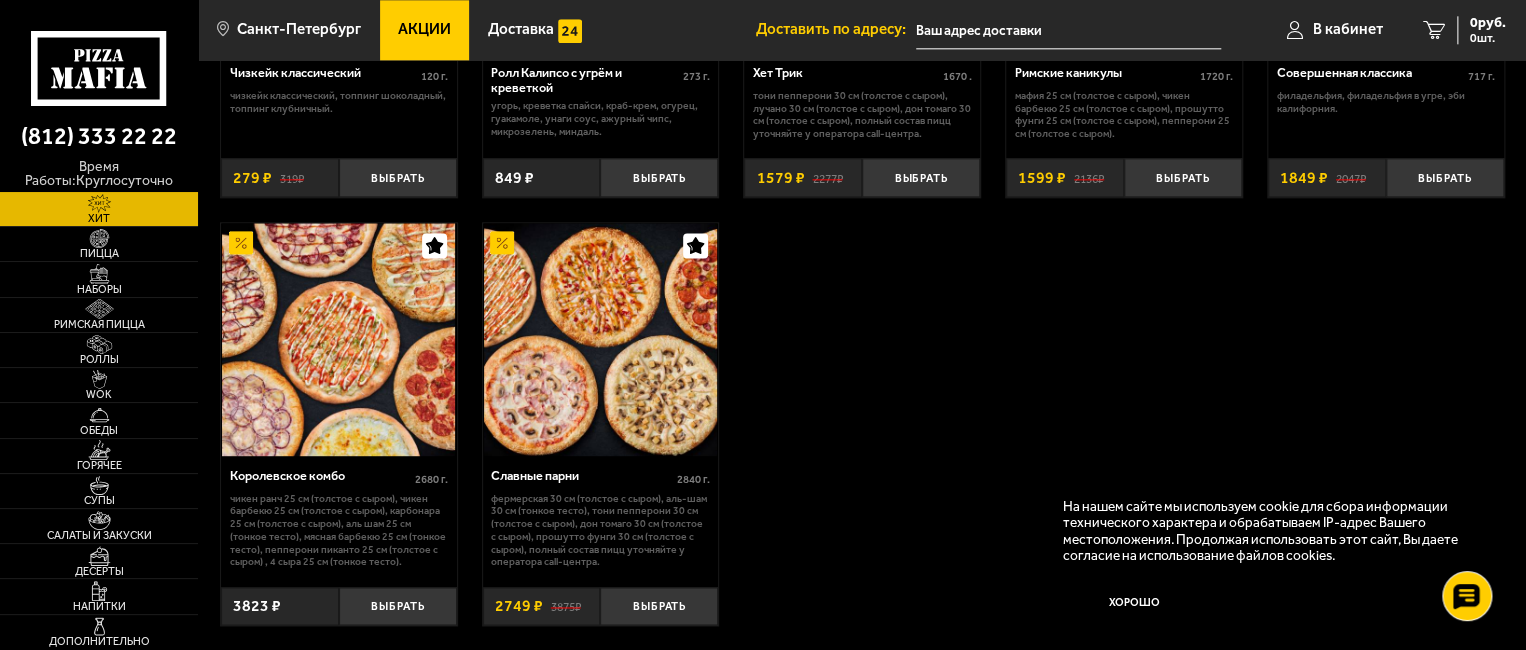 click at bounding box center [601, 339] 